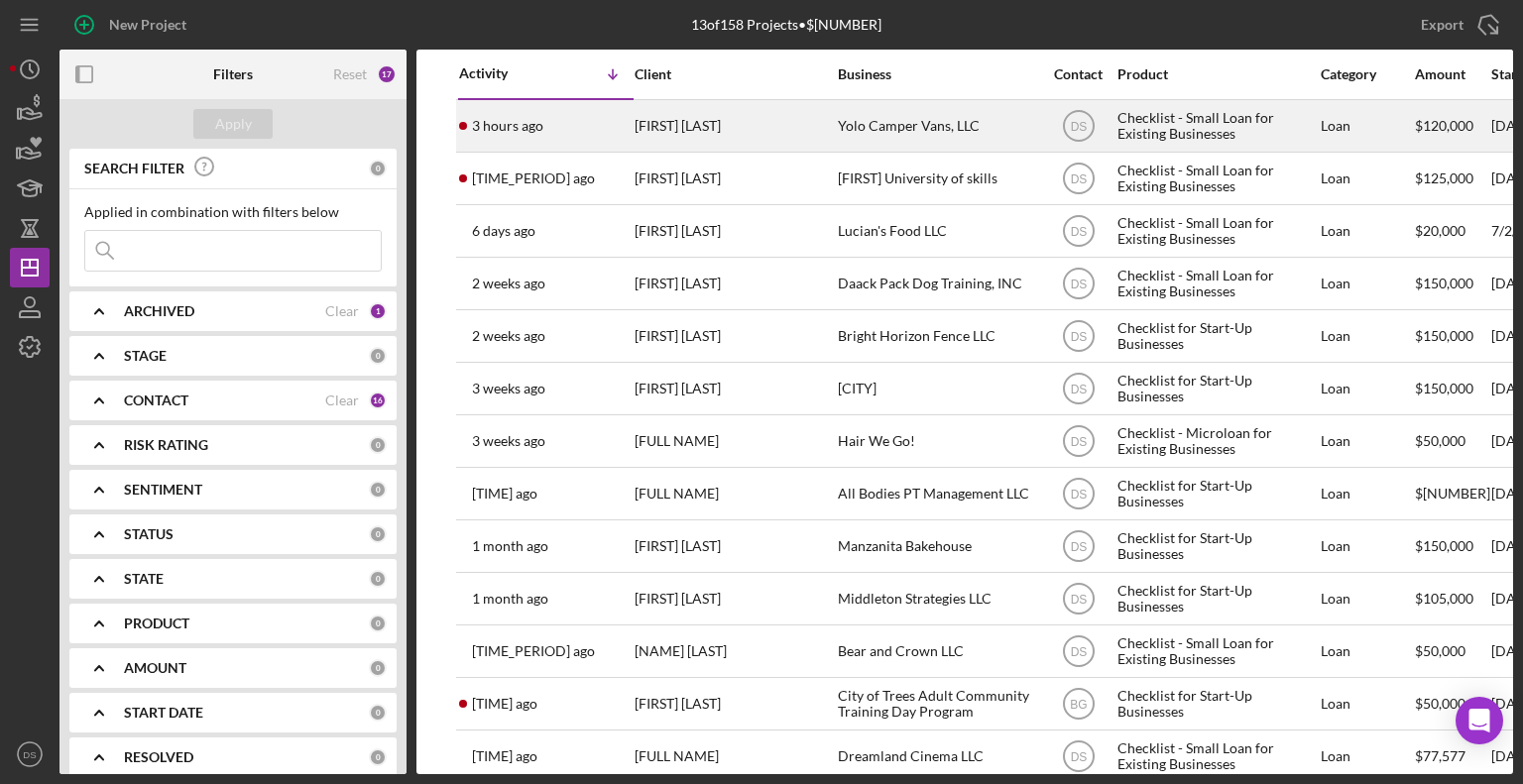 scroll, scrollTop: 0, scrollLeft: 0, axis: both 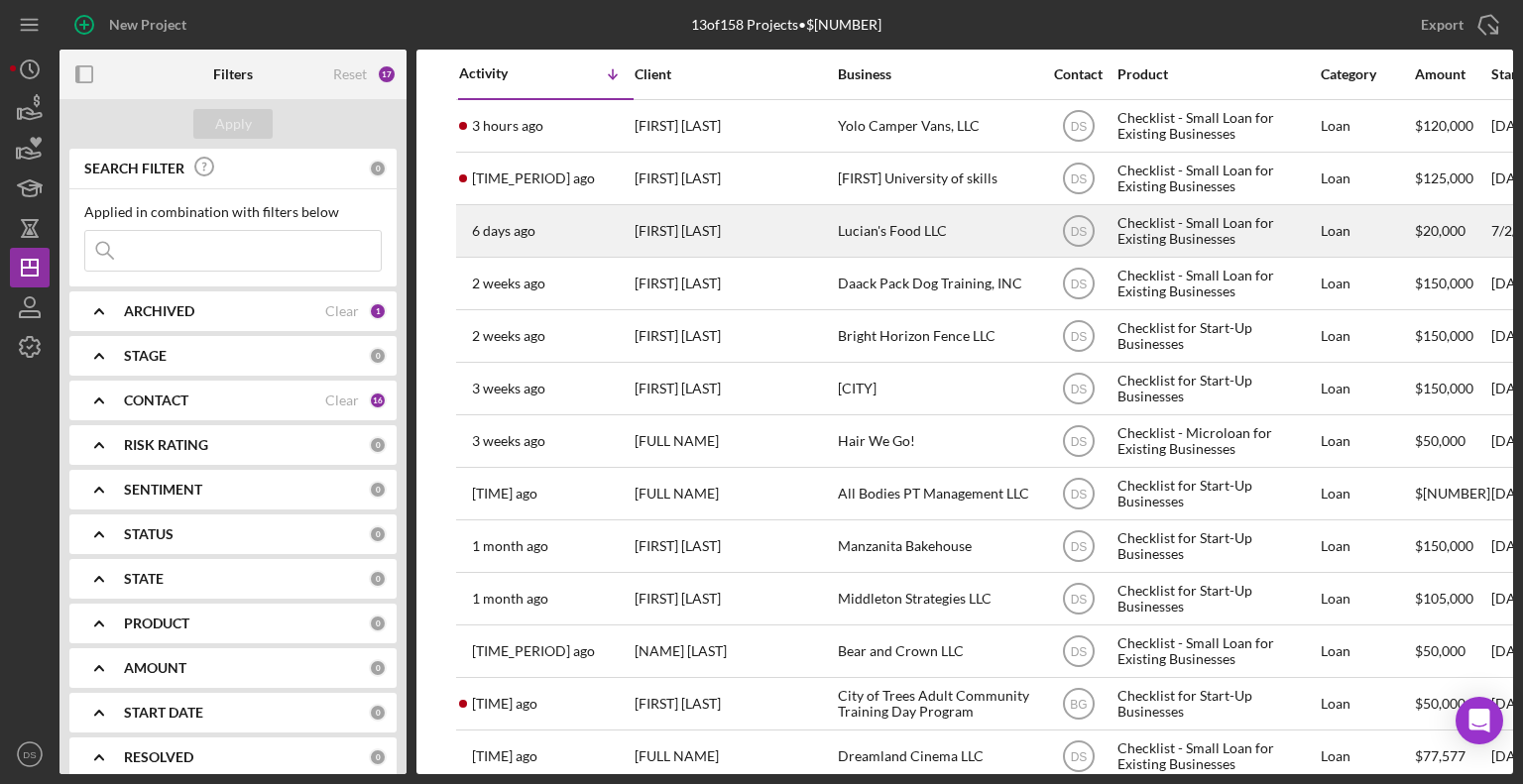 click on "[FIRST] [LAST]" at bounding box center [734, 231] 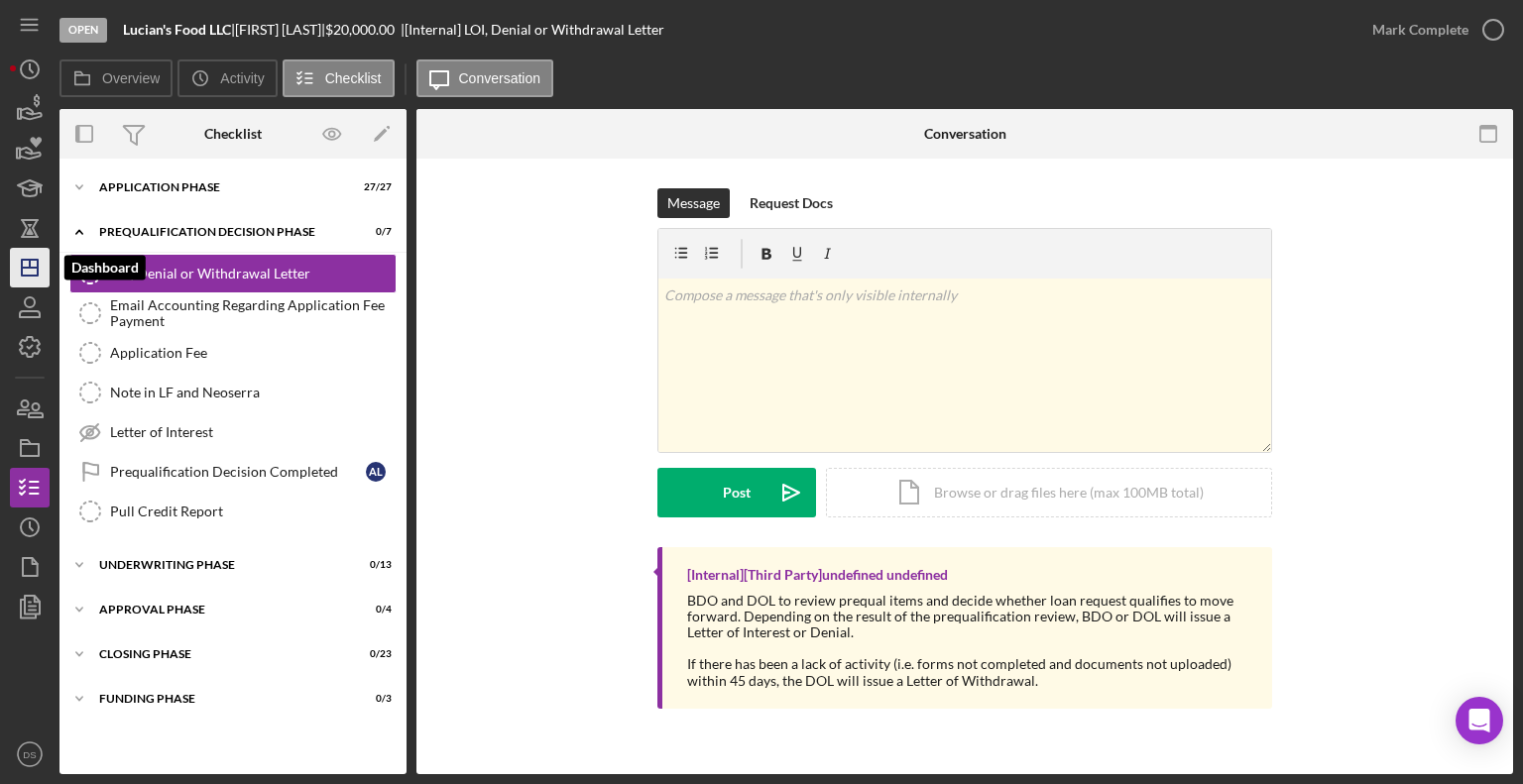 click on "Icon/Dashboard" 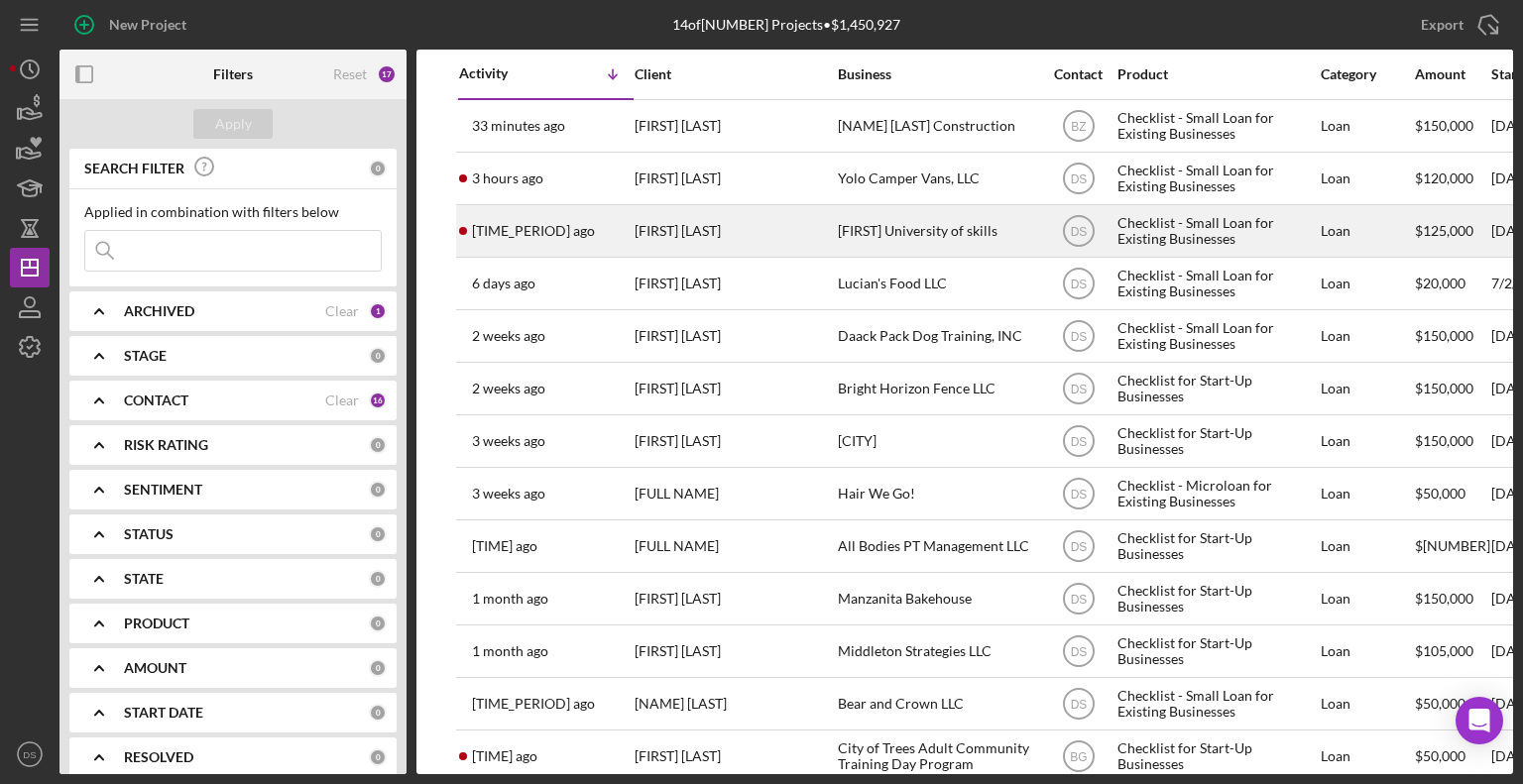 click on "[FIRST] [LAST]" at bounding box center (734, 231) 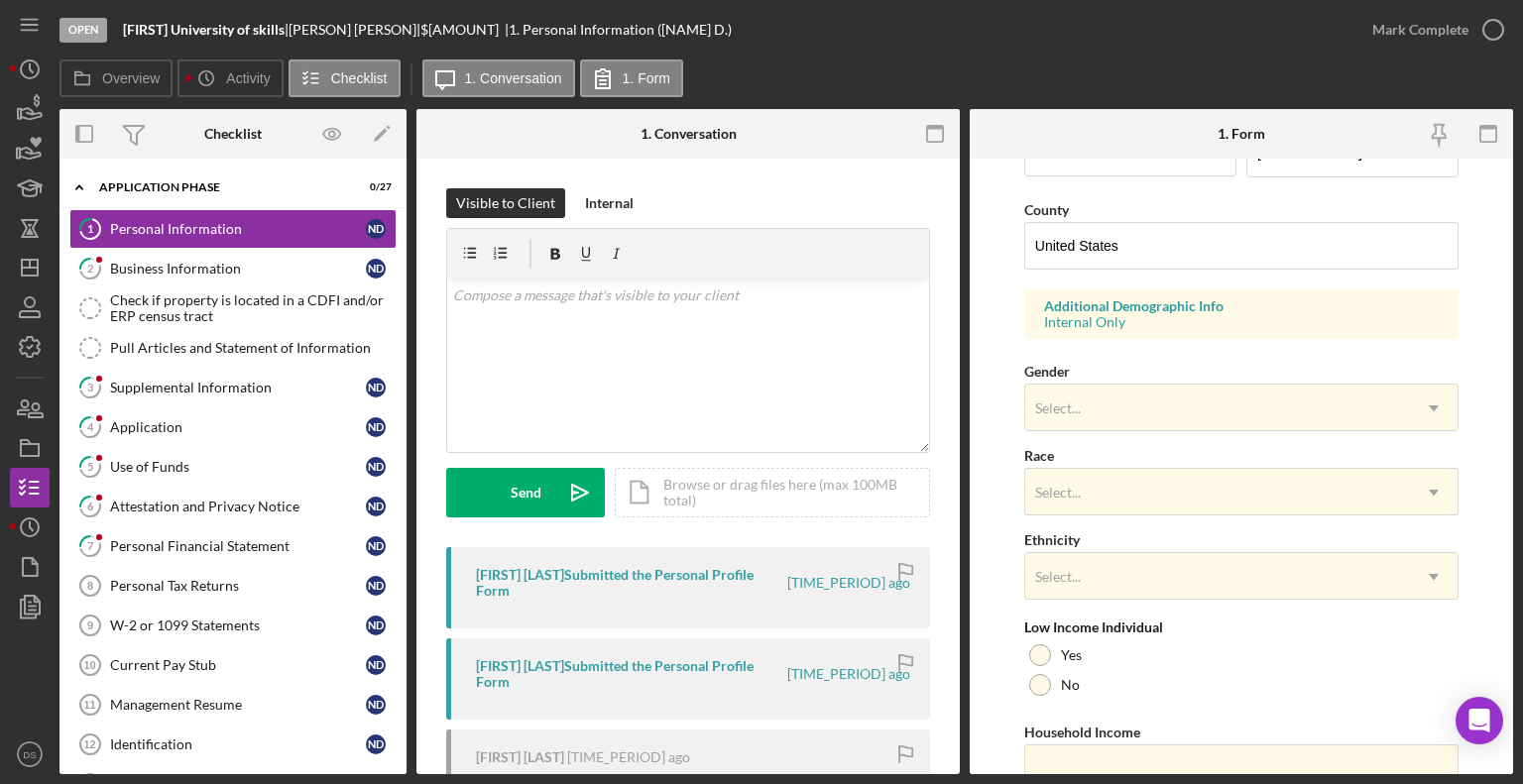 scroll, scrollTop: 622, scrollLeft: 0, axis: vertical 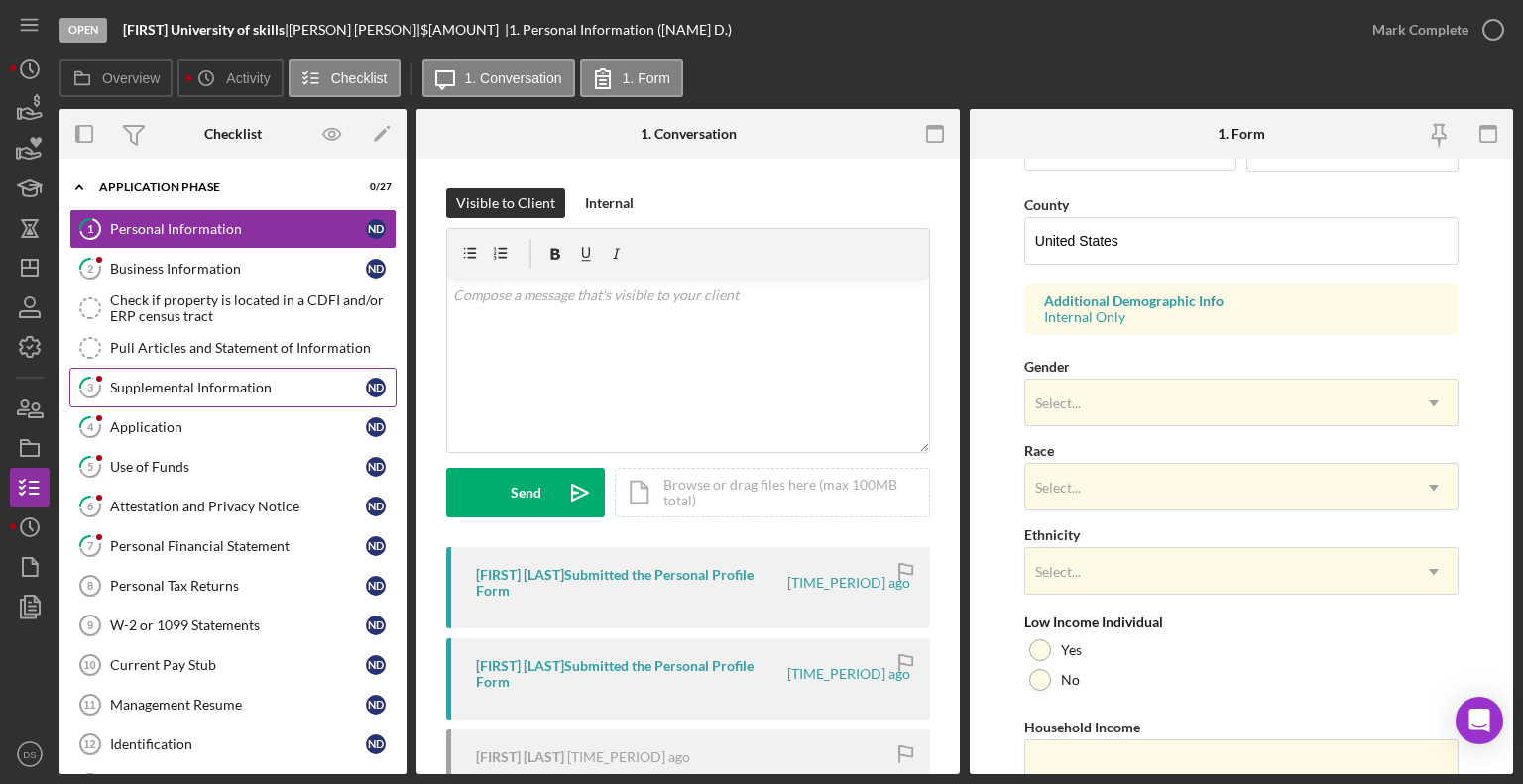 click on "Supplemental Information" at bounding box center [238, 388] 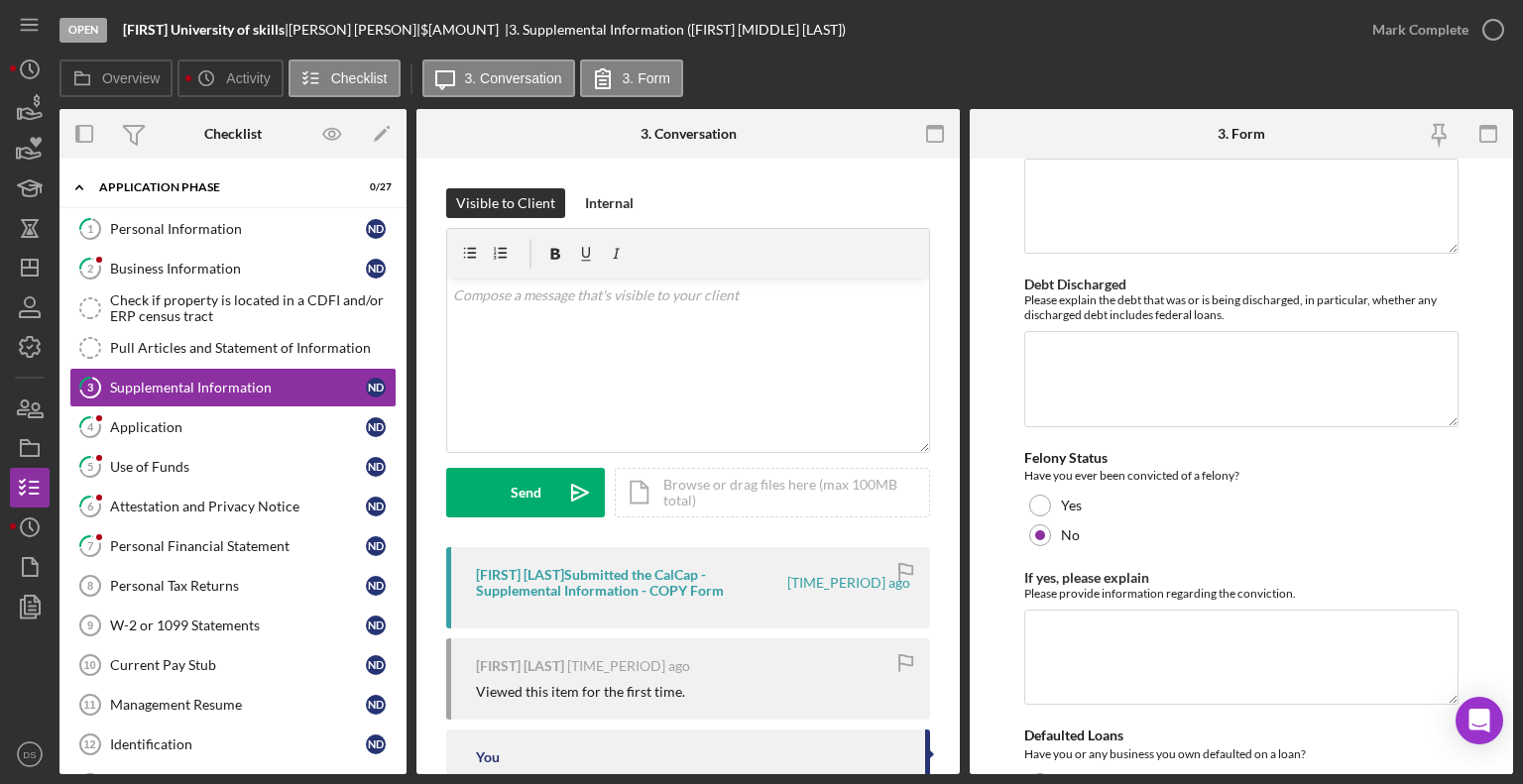 scroll, scrollTop: 5559, scrollLeft: 0, axis: vertical 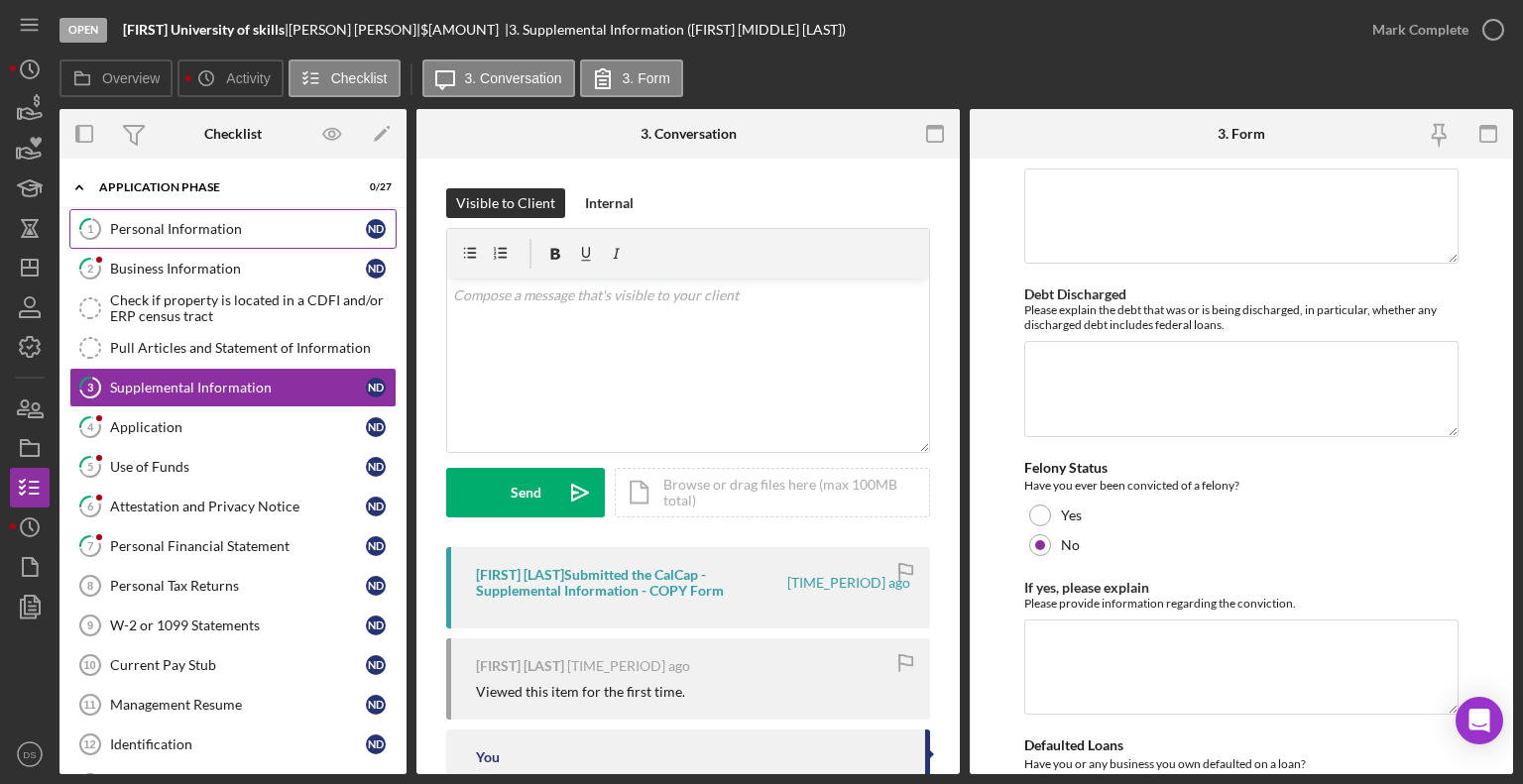 click on "1 Personal Information N D" at bounding box center (233, 229) 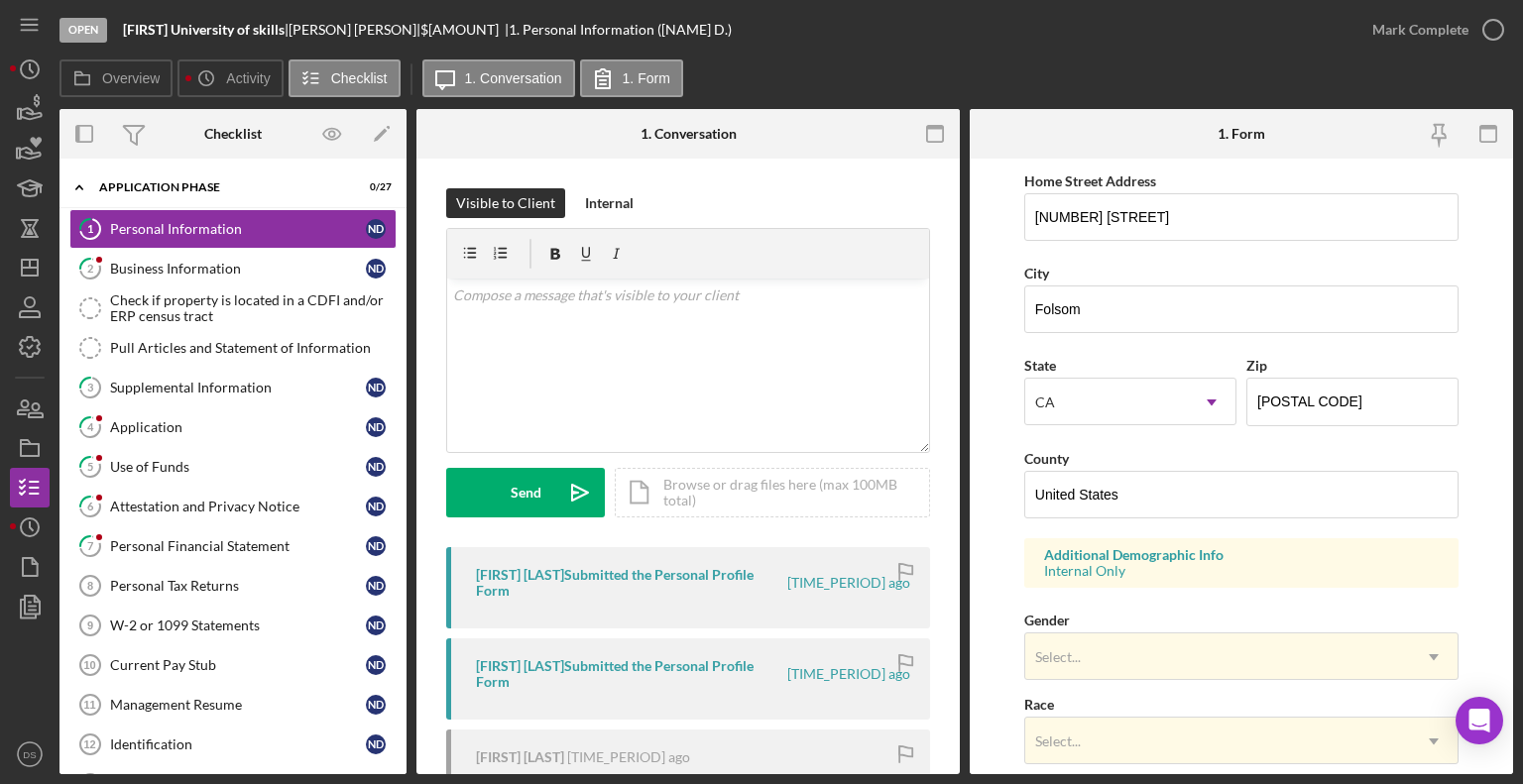 scroll, scrollTop: 373, scrollLeft: 0, axis: vertical 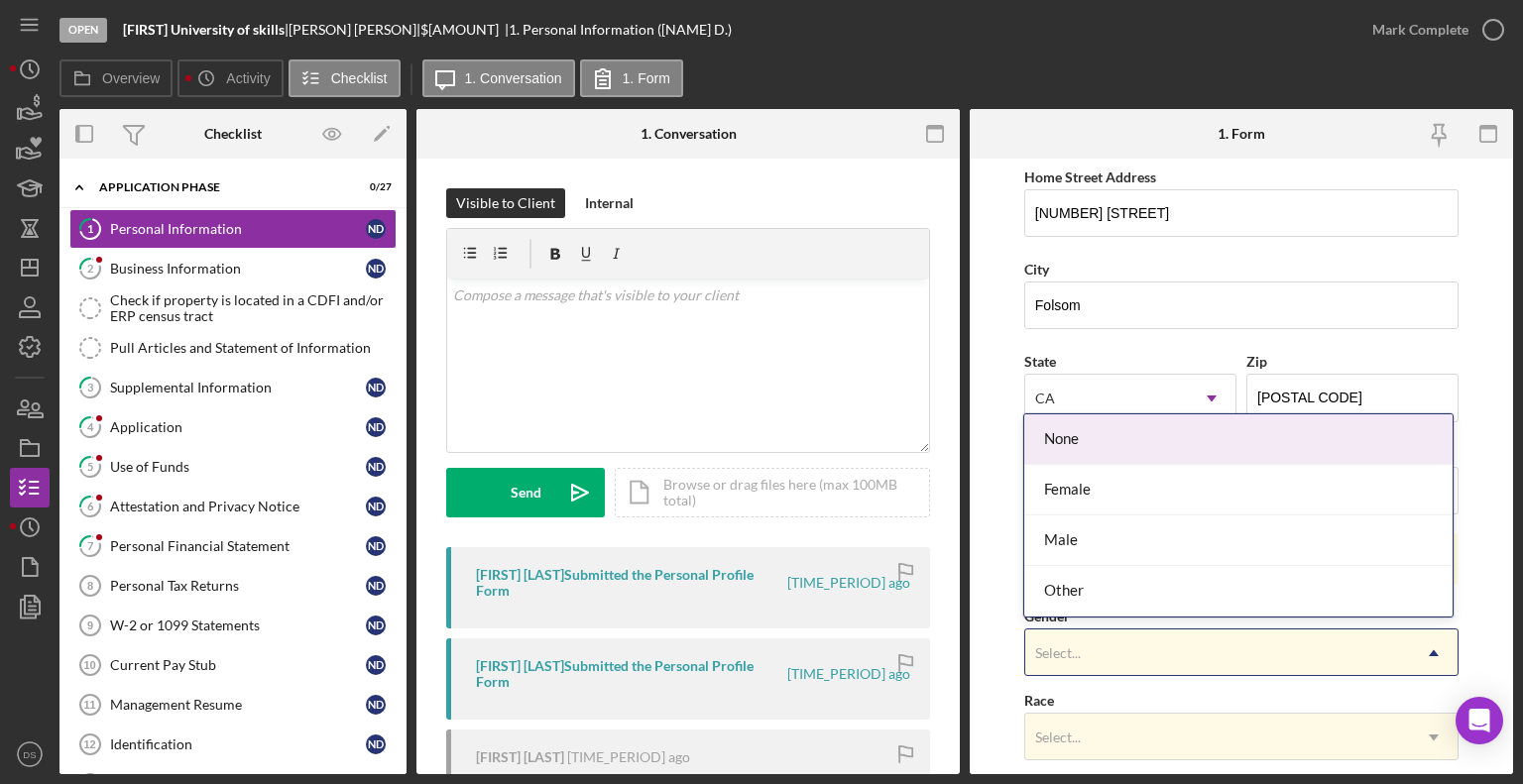 click on "Select..." at bounding box center (1218, 653) 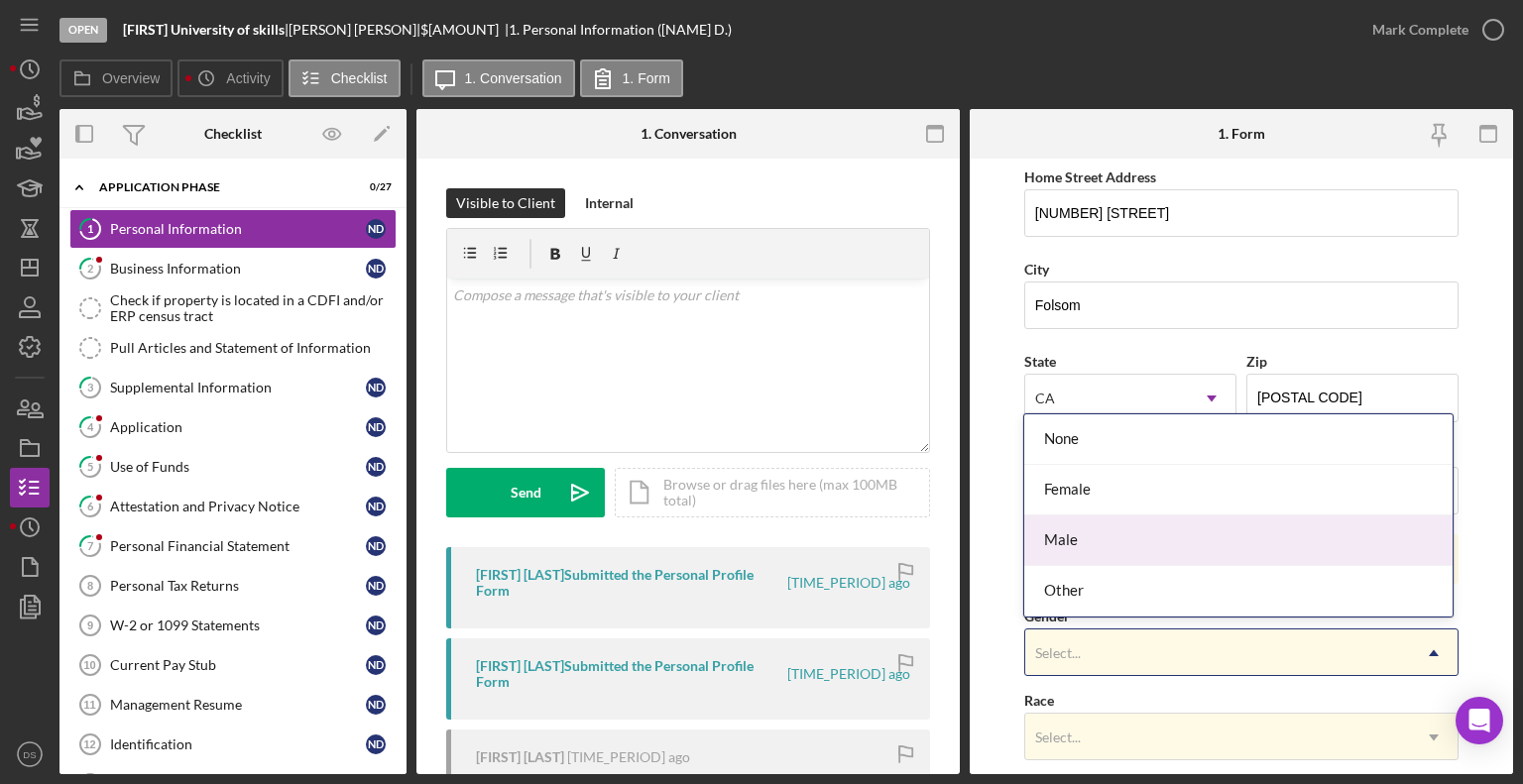 click on "Male" at bounding box center (1238, 540) 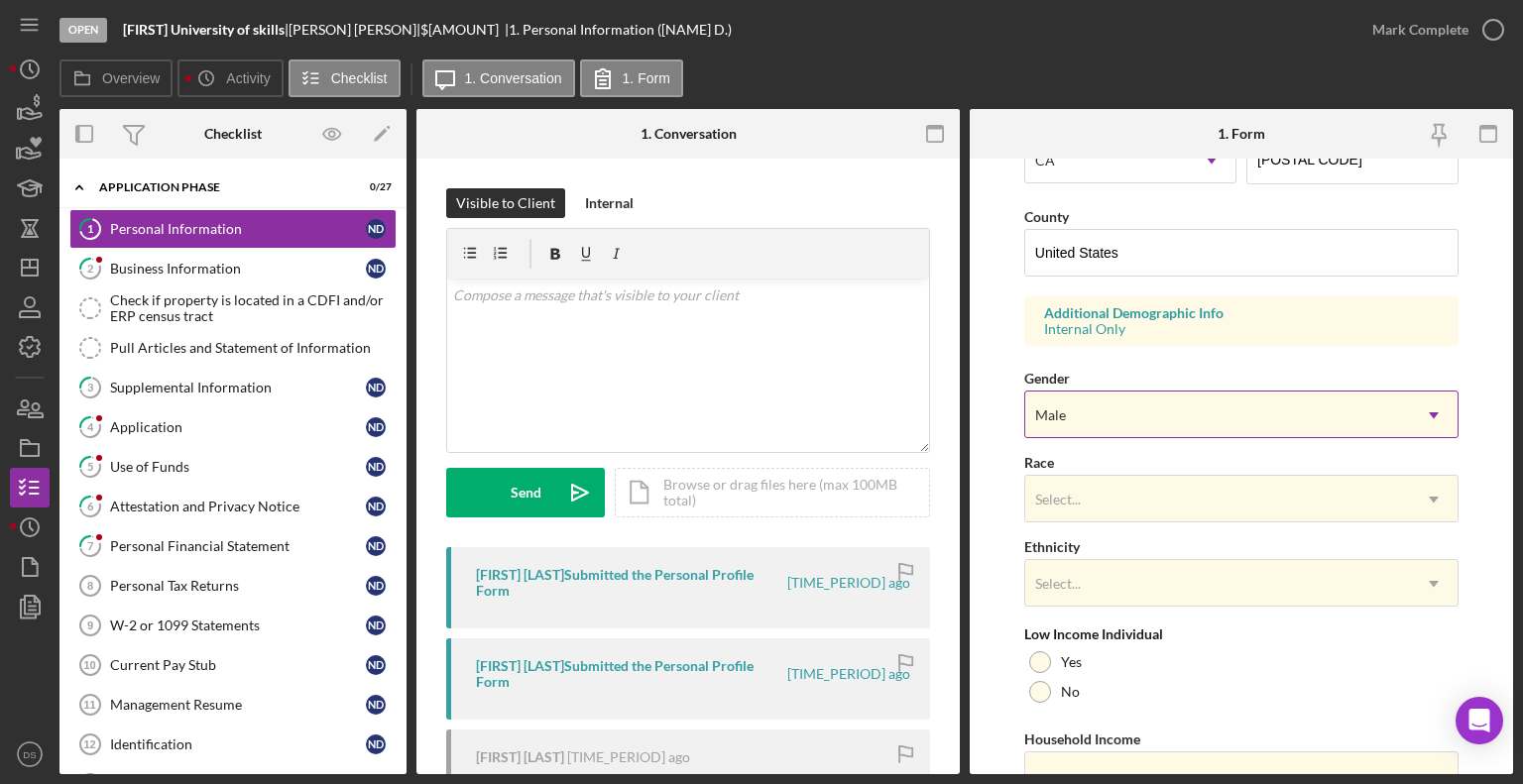 scroll, scrollTop: 654, scrollLeft: 0, axis: vertical 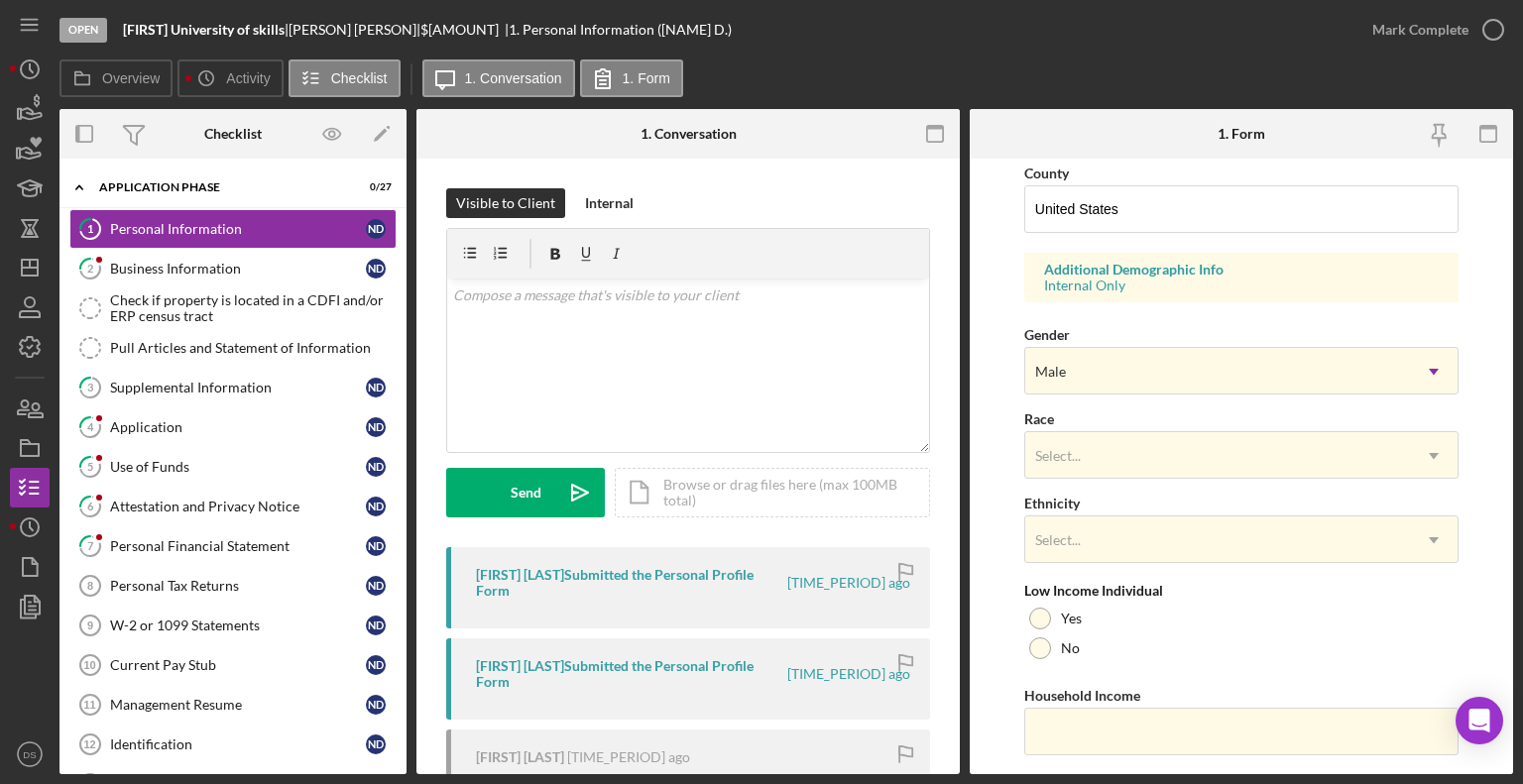 click on "Race Select... Icon/Dropdown Arrow" at bounding box center (1241, 442) 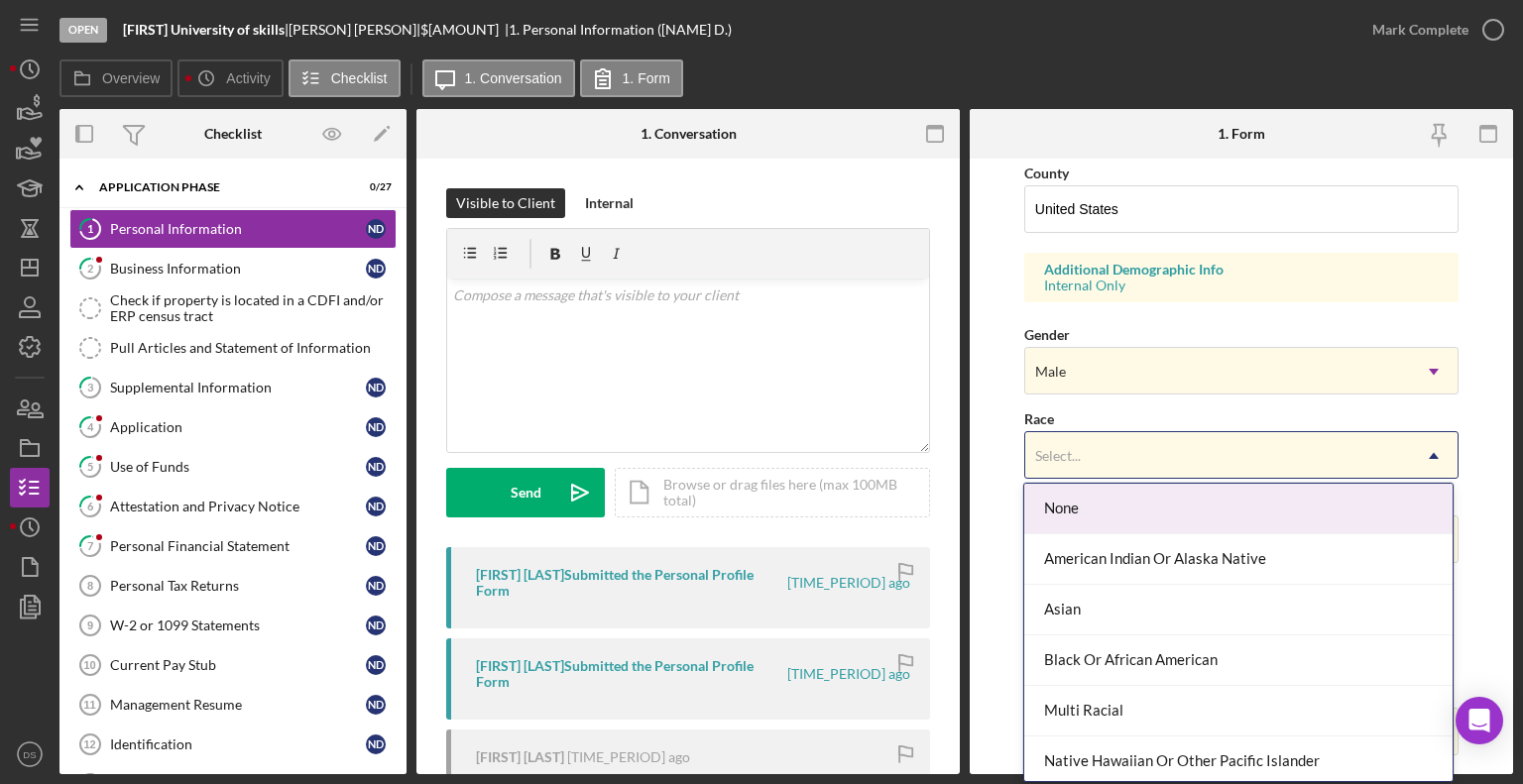 click on "Select..." at bounding box center (1218, 456) 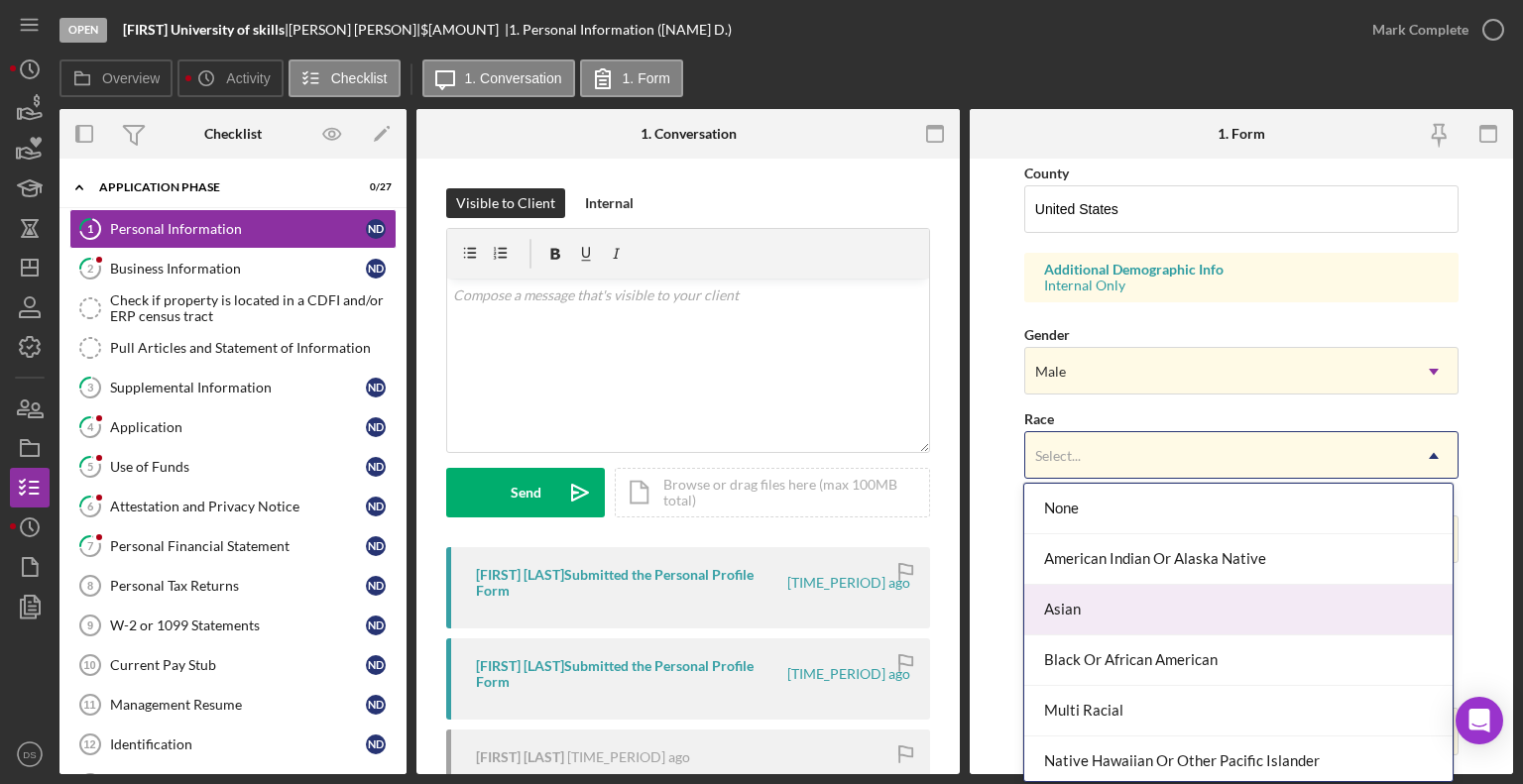 click on "Asian" at bounding box center [1238, 610] 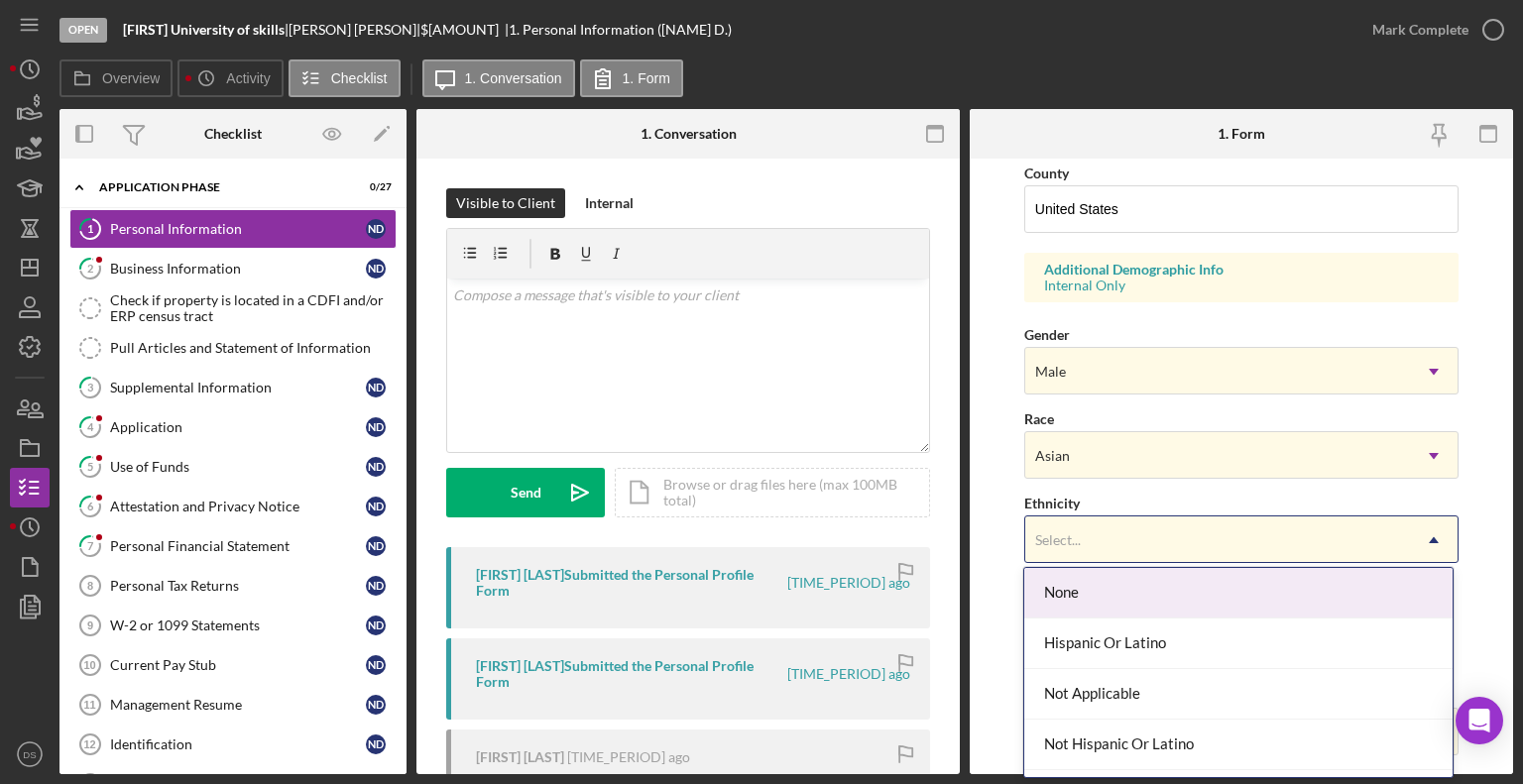 click on "Select..." at bounding box center [1218, 540] 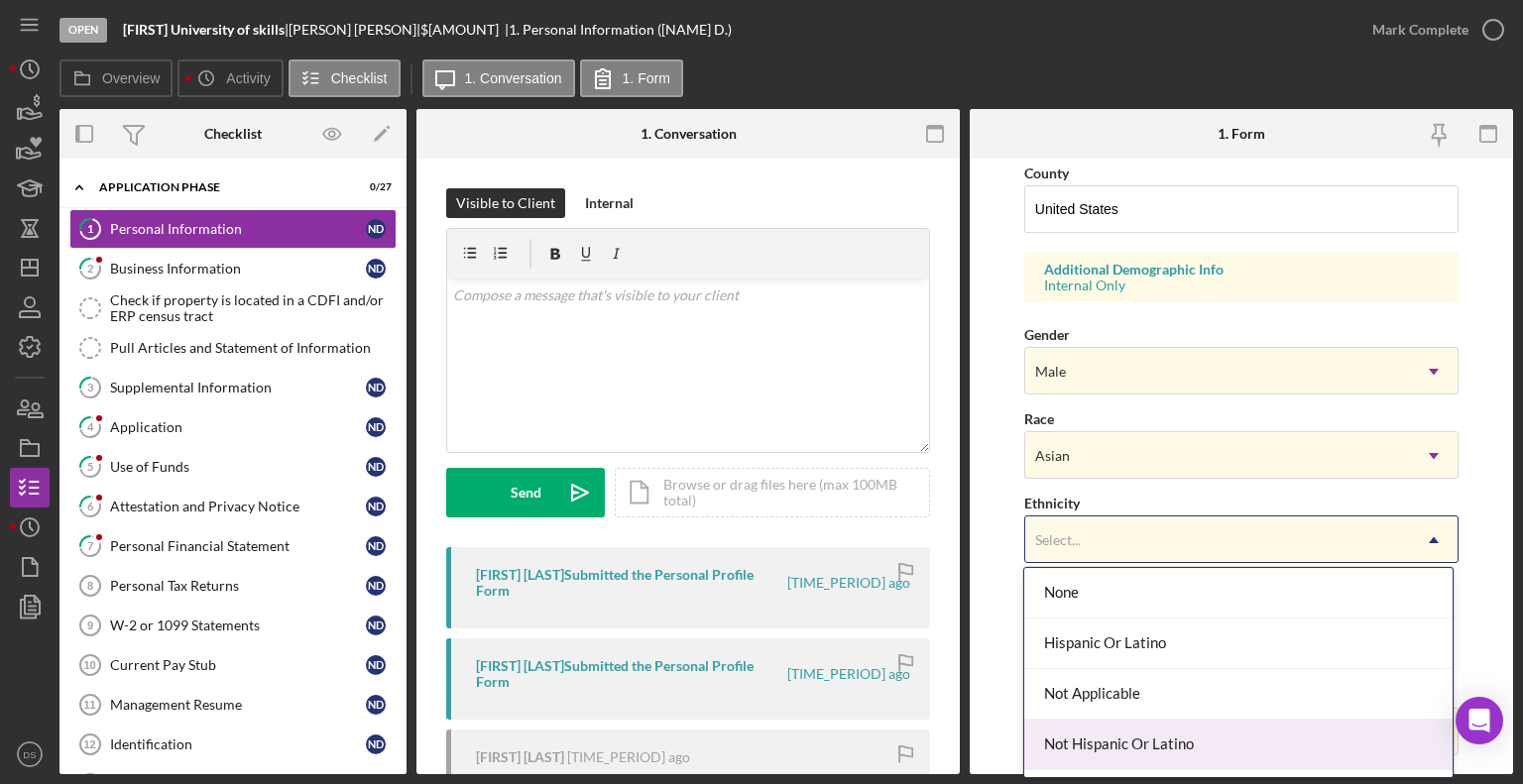 click on "Not Hispanic Or Latino" at bounding box center (1238, 744) 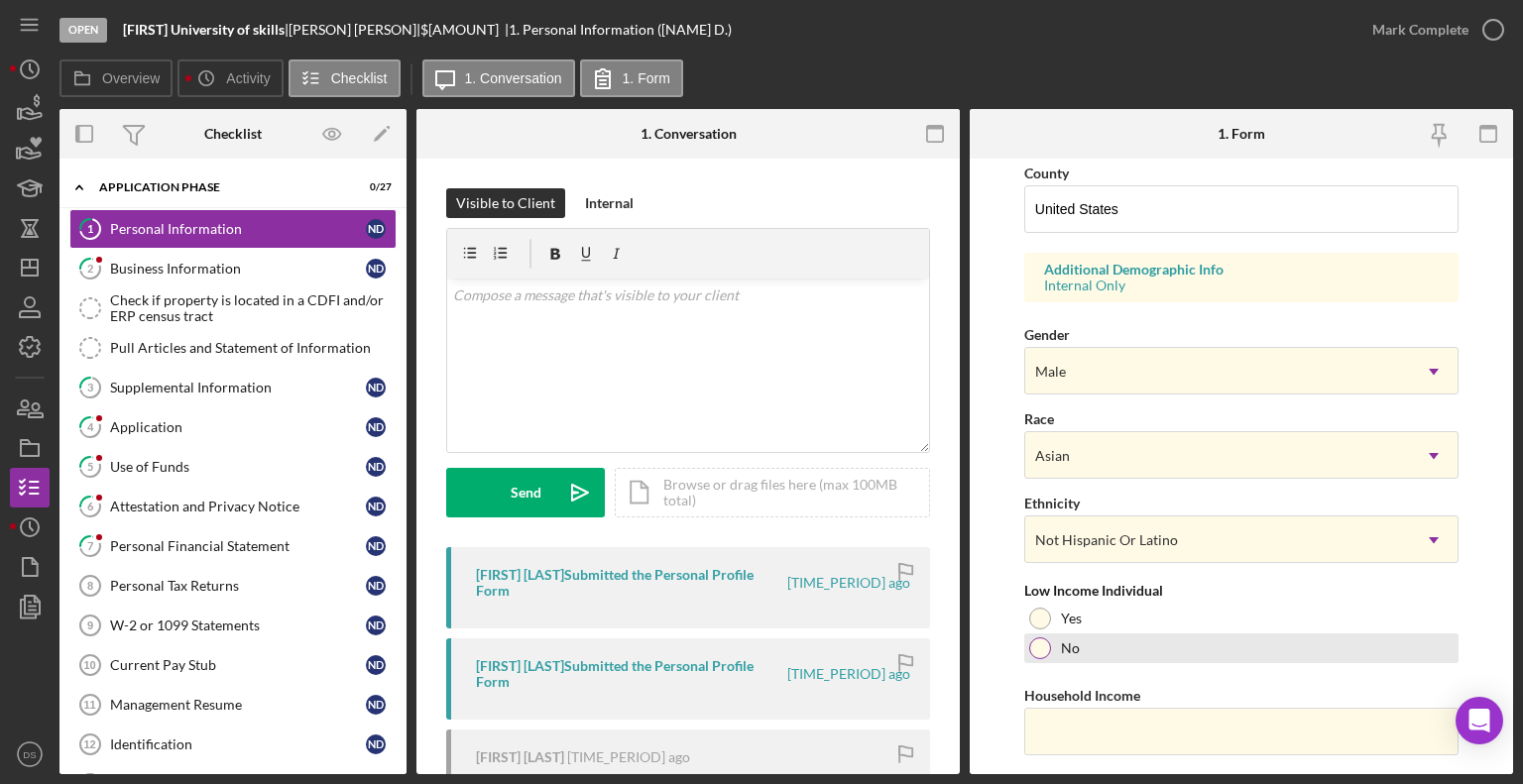 click at bounding box center [1040, 648] 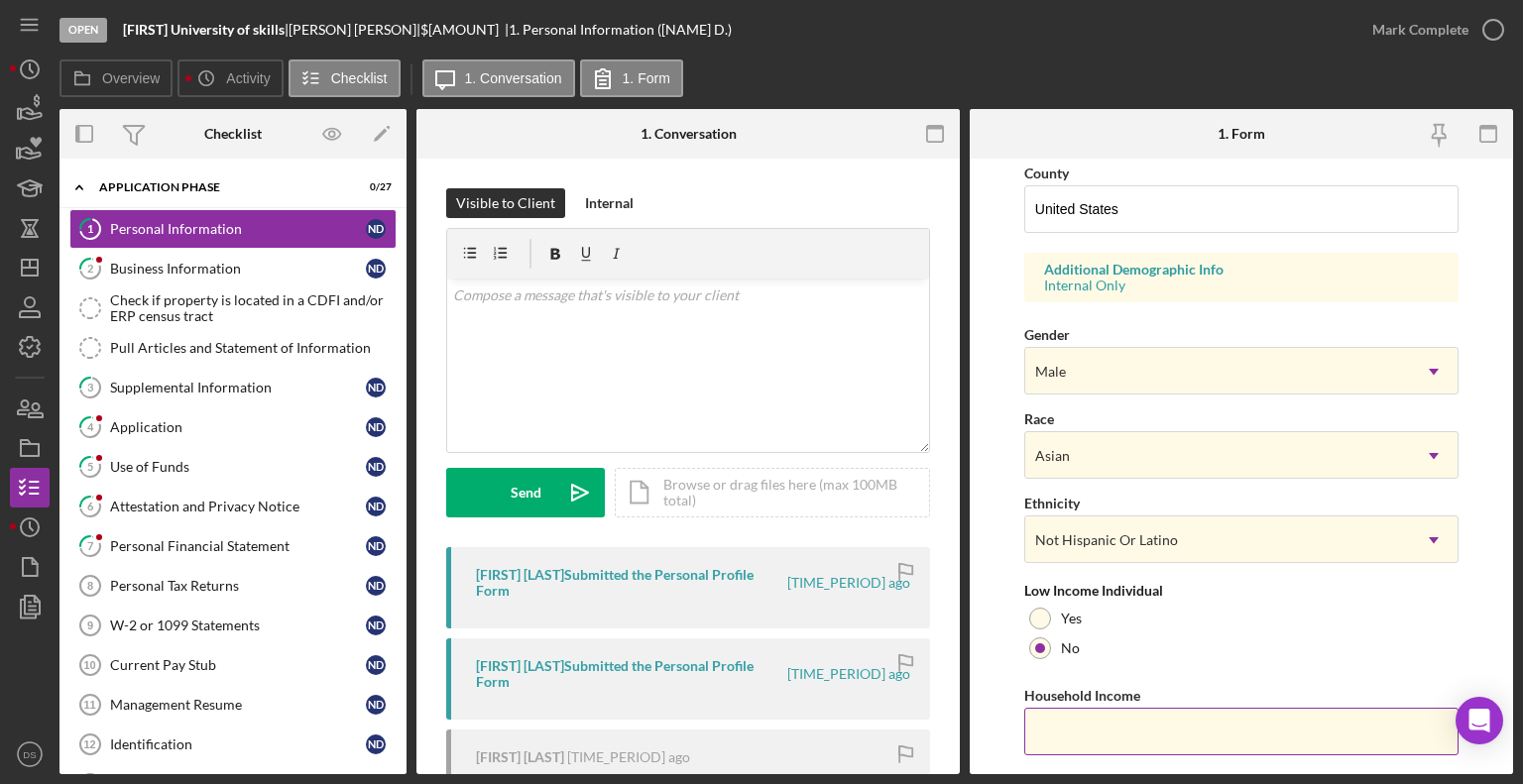 click on "Household Income" at bounding box center [1241, 731] 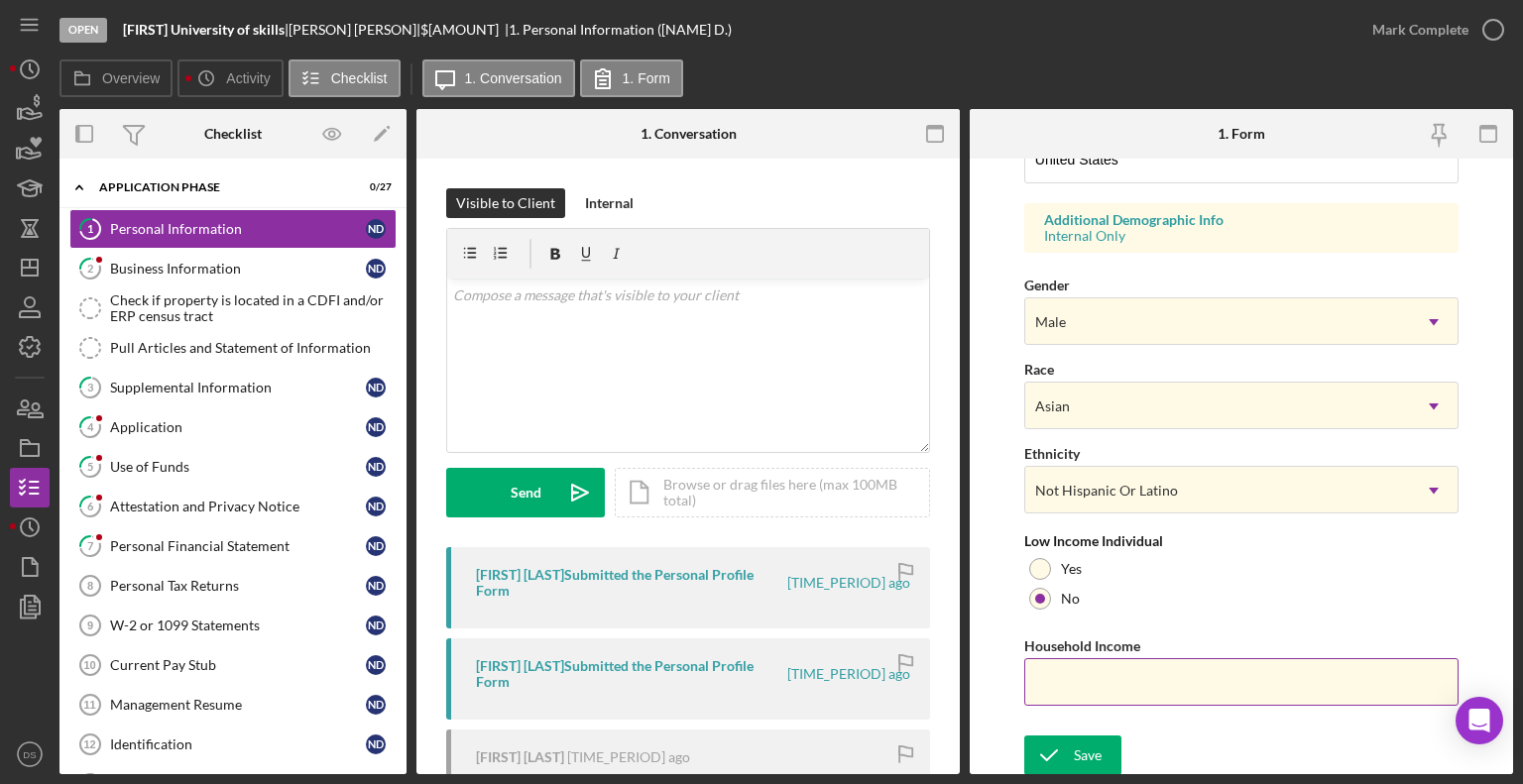 scroll, scrollTop: 703, scrollLeft: 0, axis: vertical 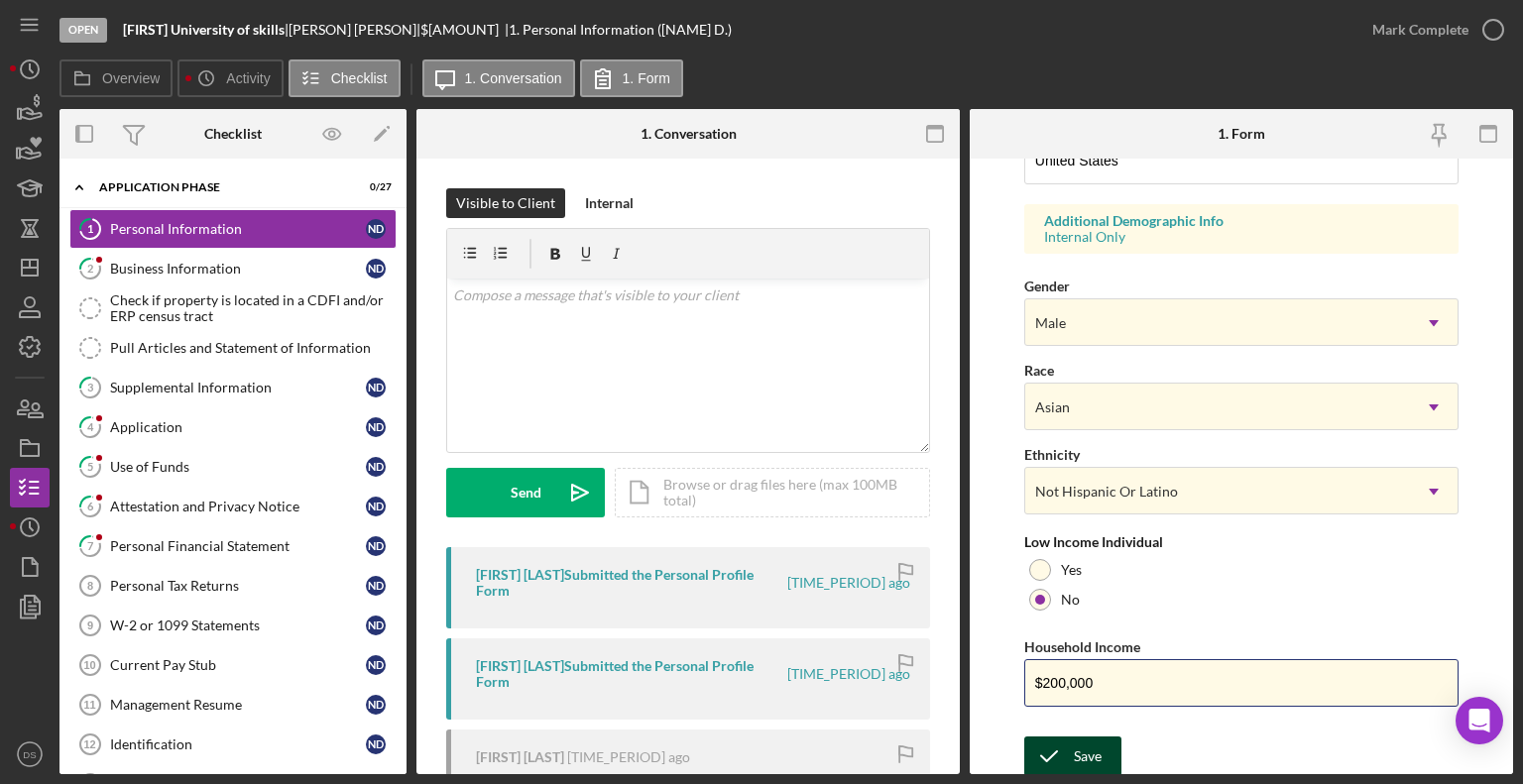 type on "$200,000" 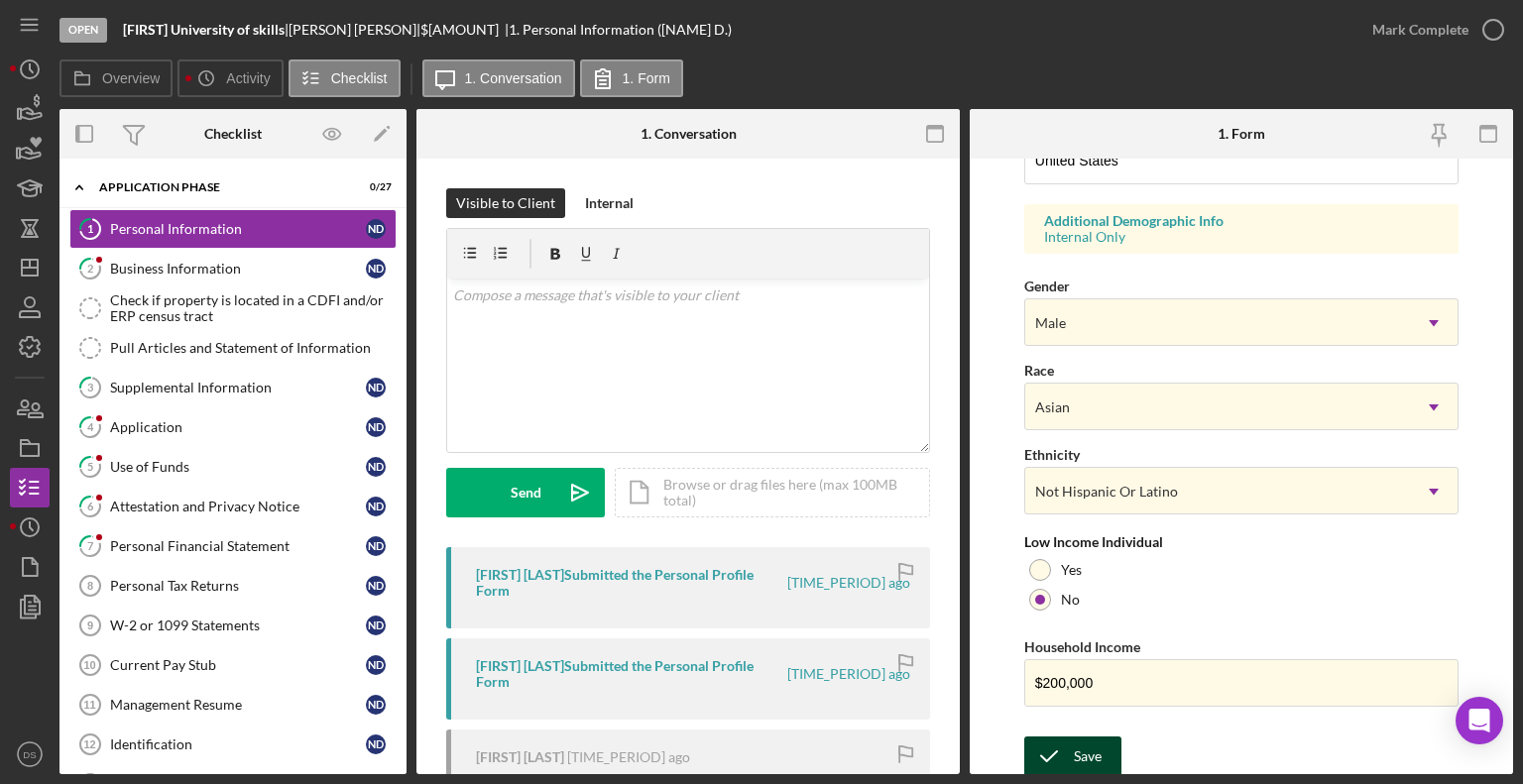 click on "Save" at bounding box center (1088, 756) 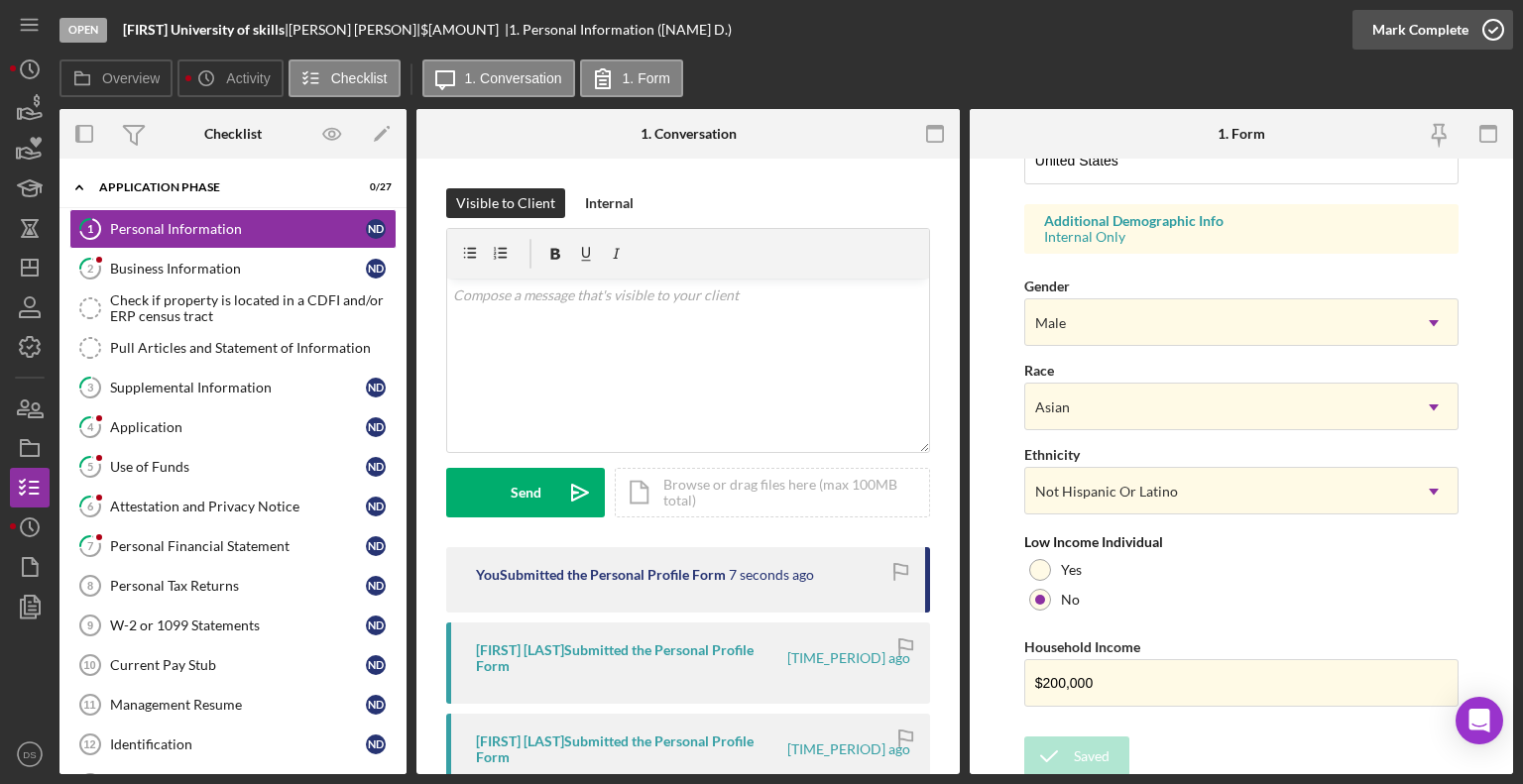 click 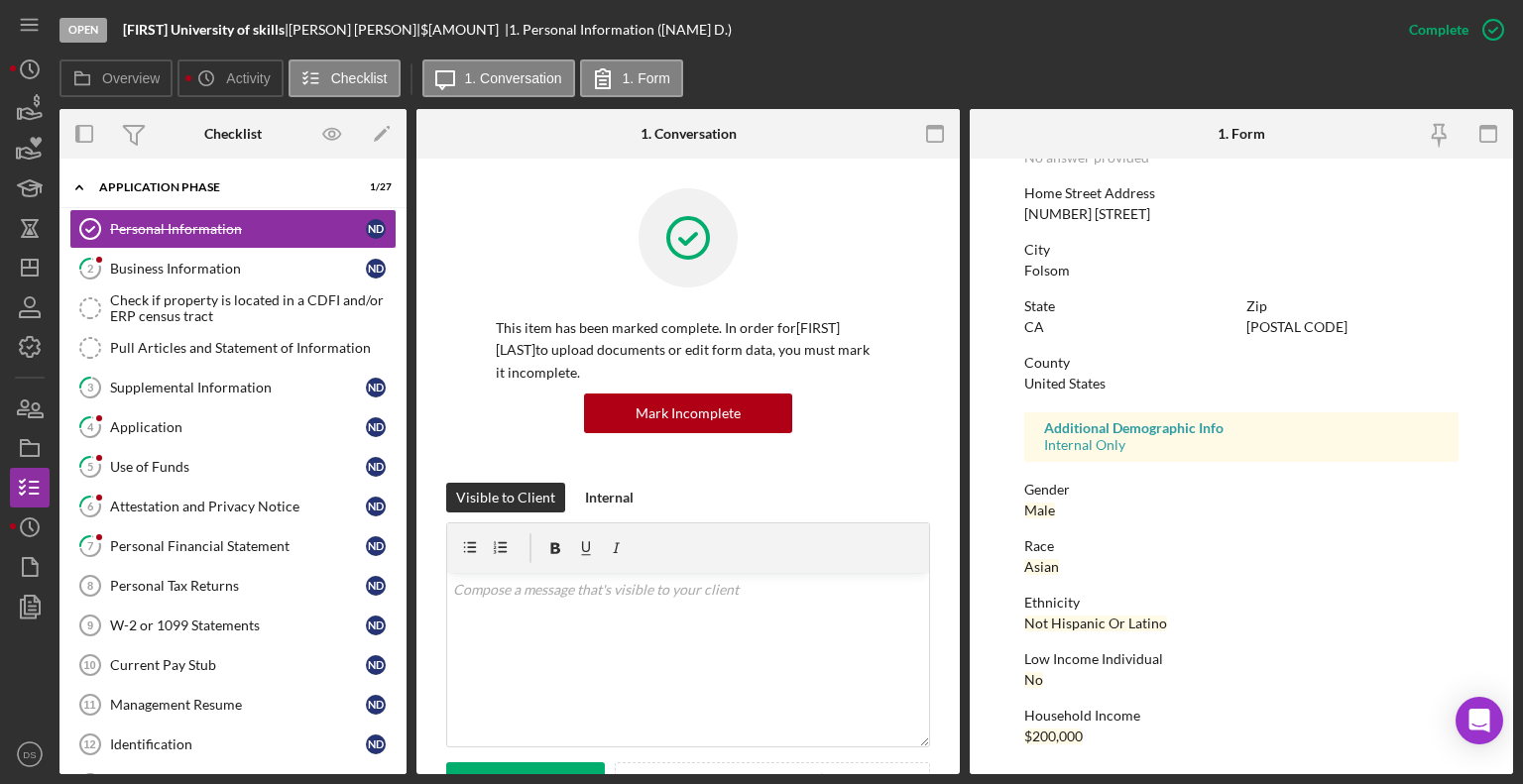 scroll, scrollTop: 309, scrollLeft: 0, axis: vertical 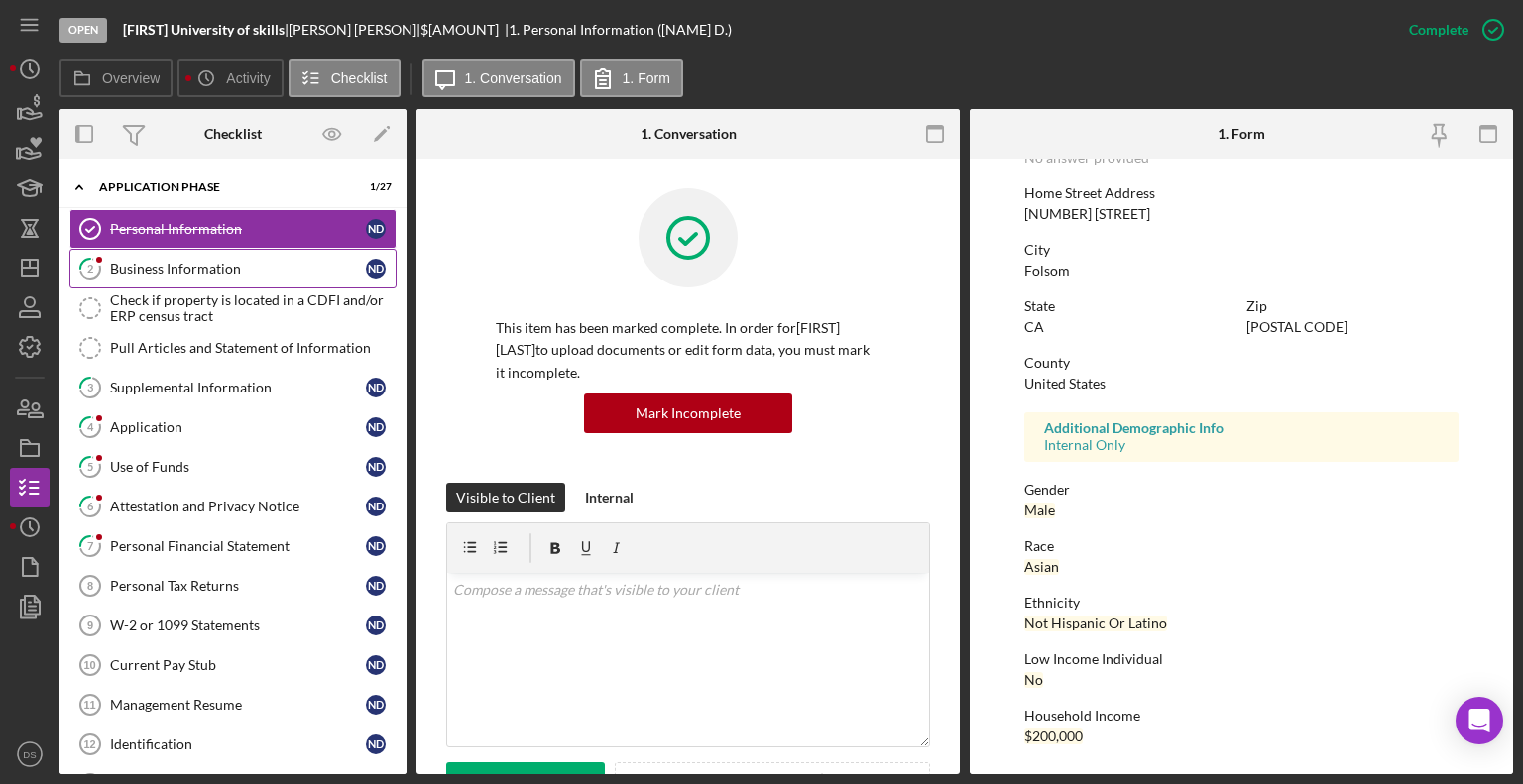 click on "2 Business Information N D" at bounding box center [233, 269] 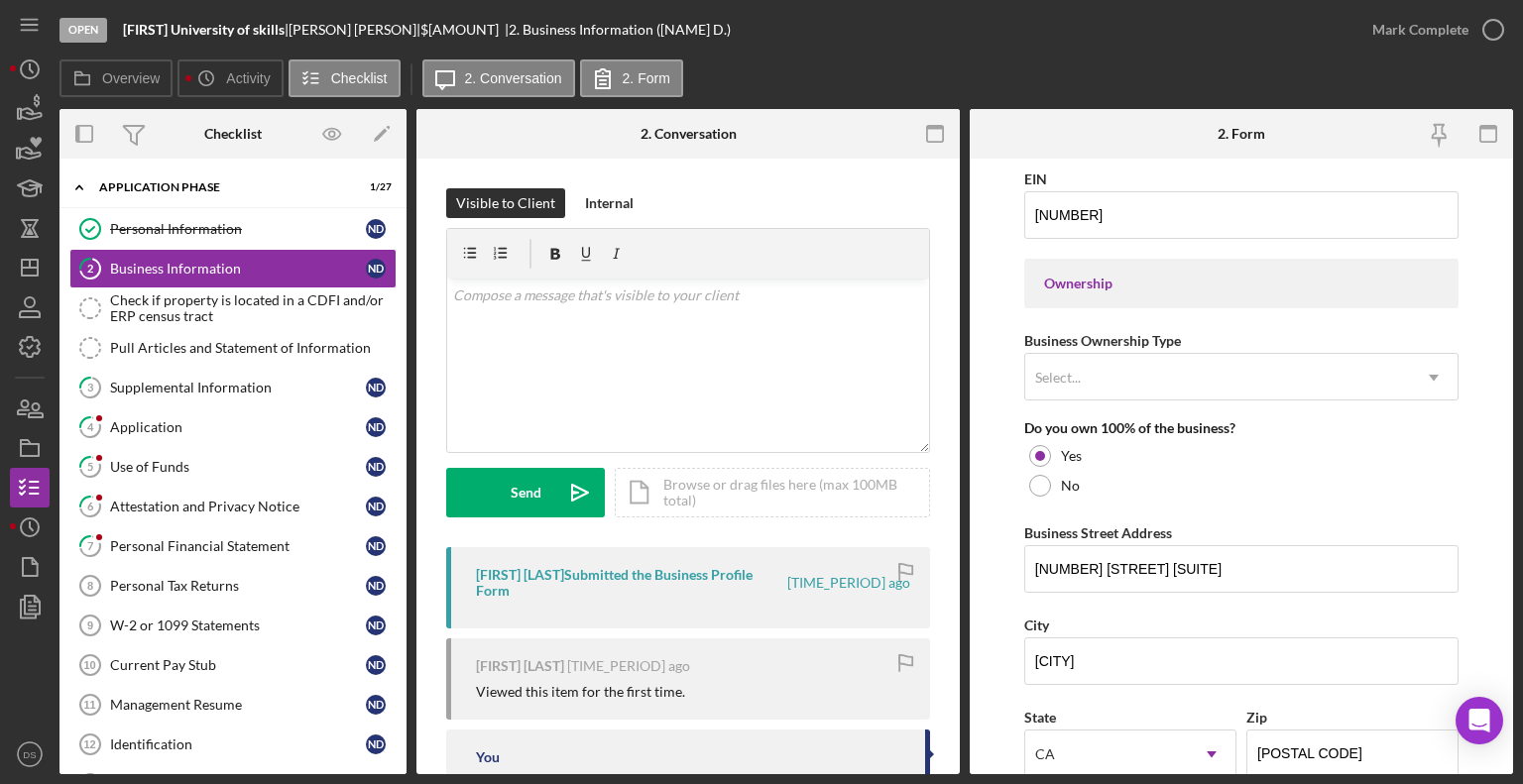 scroll, scrollTop: 827, scrollLeft: 0, axis: vertical 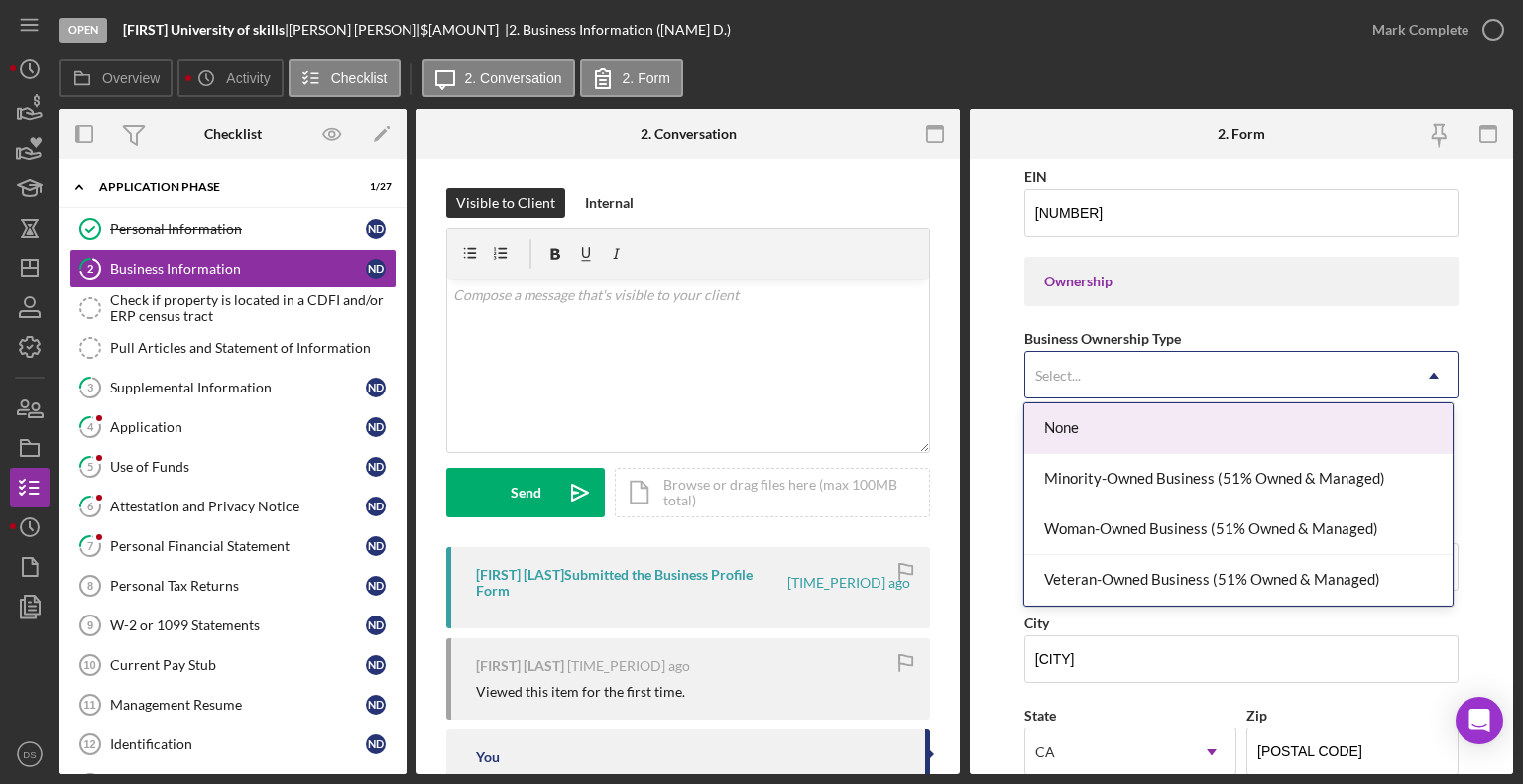 click on "Select..." at bounding box center [1218, 376] 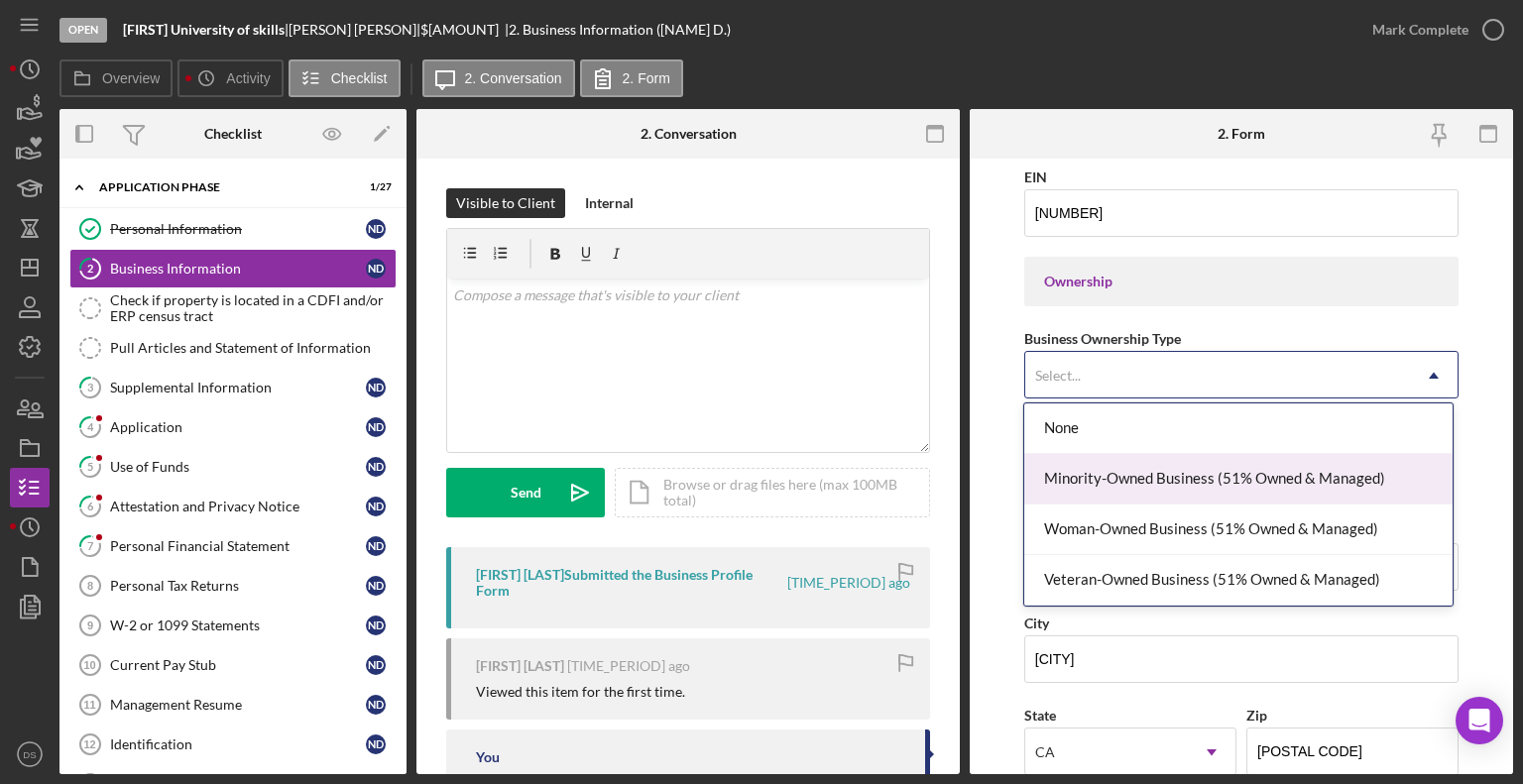click on "Minority-Owned Business (51% Owned & Managed)" at bounding box center [1238, 479] 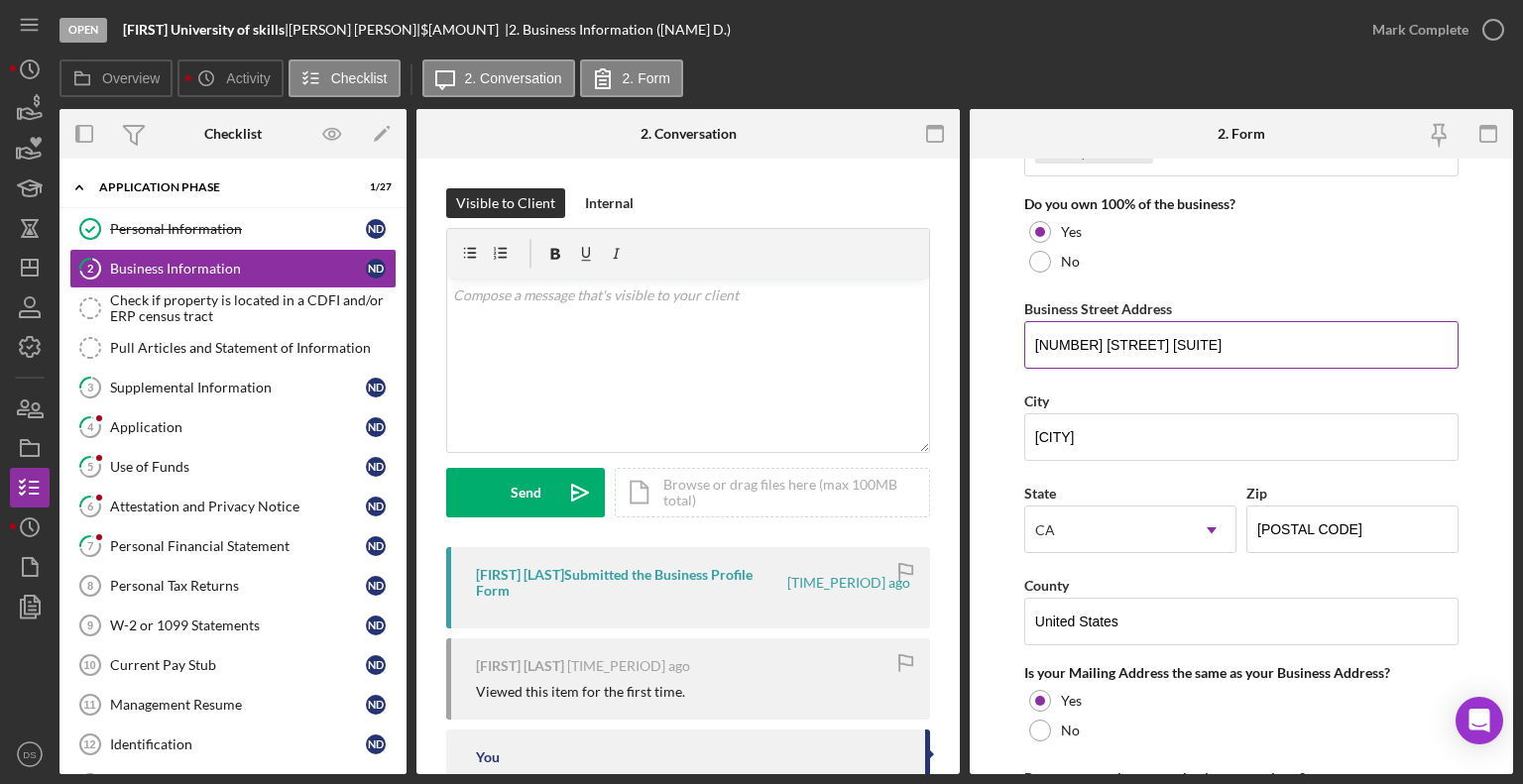 scroll, scrollTop: 1046, scrollLeft: 0, axis: vertical 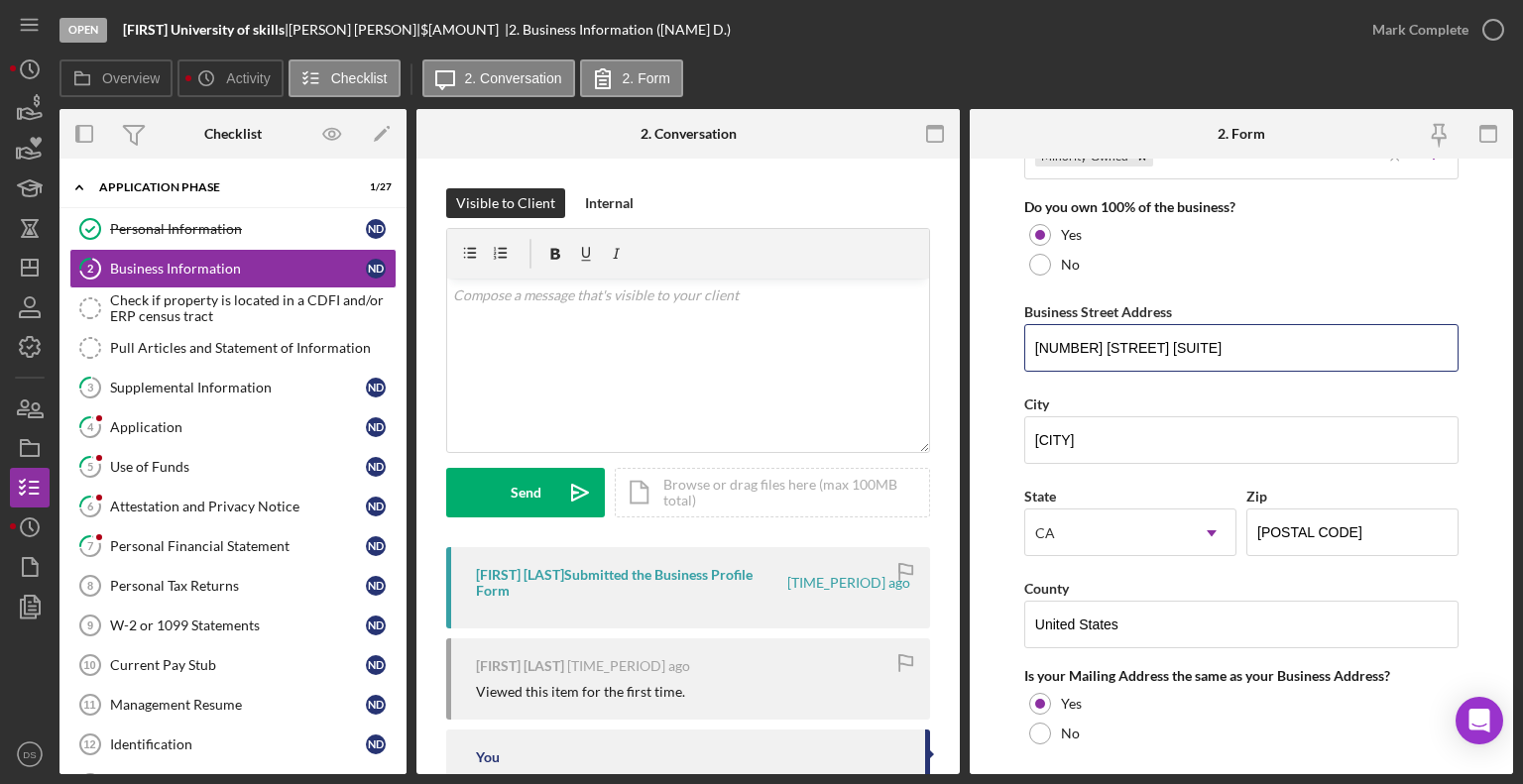 drag, startPoint x: 1218, startPoint y: 340, endPoint x: 1022, endPoint y: 341, distance: 196.00255 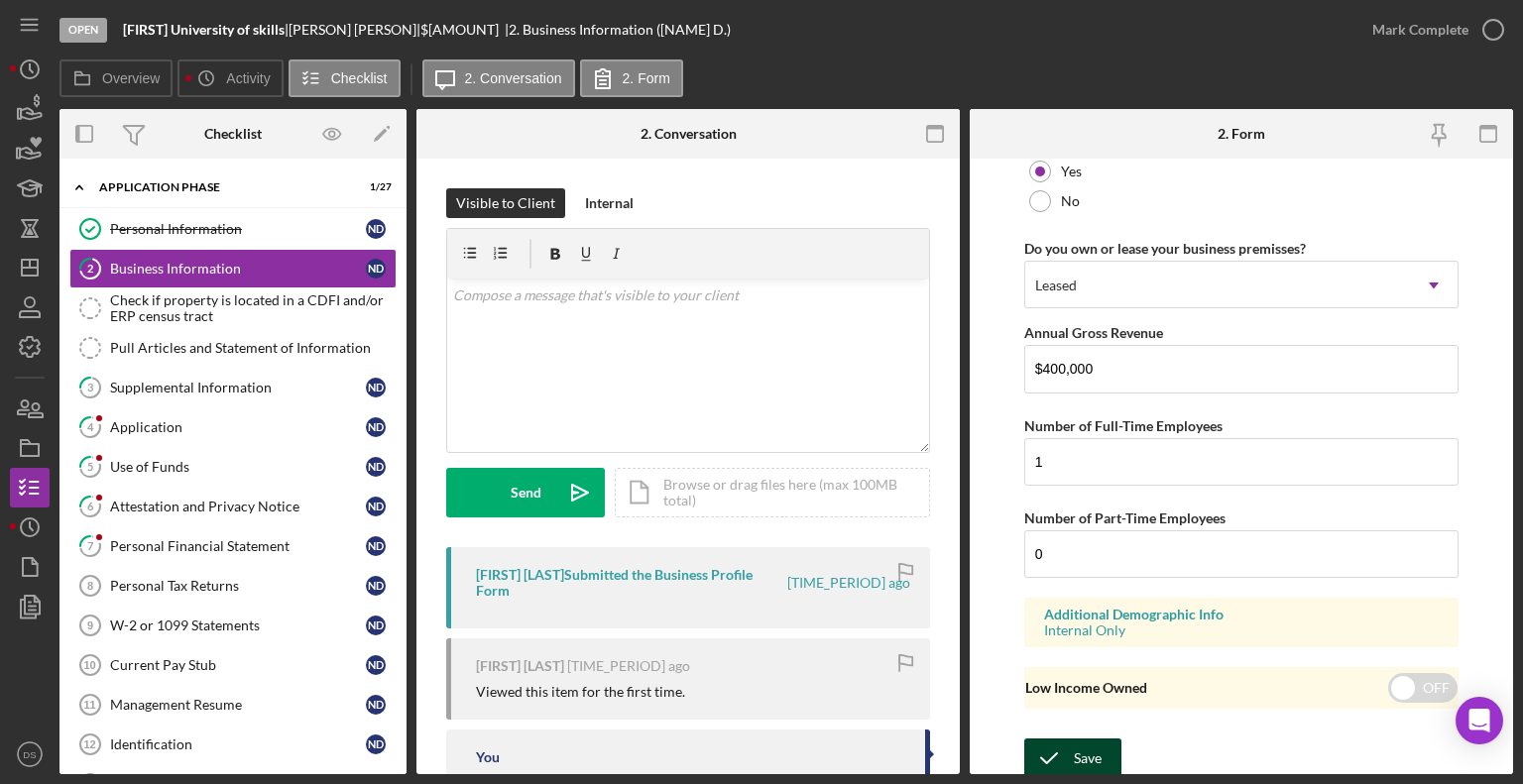 click on "Save" at bounding box center [1088, 758] 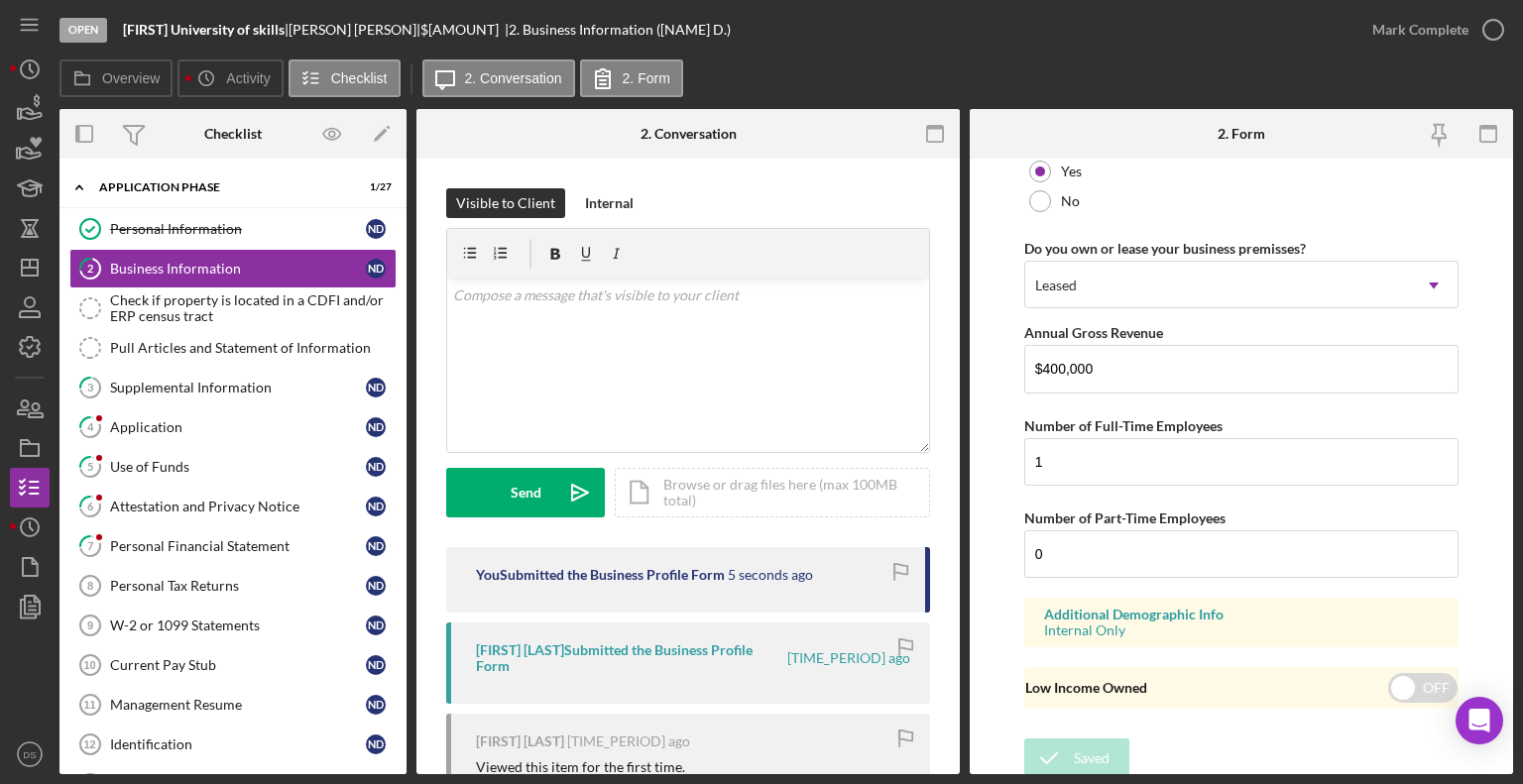 click 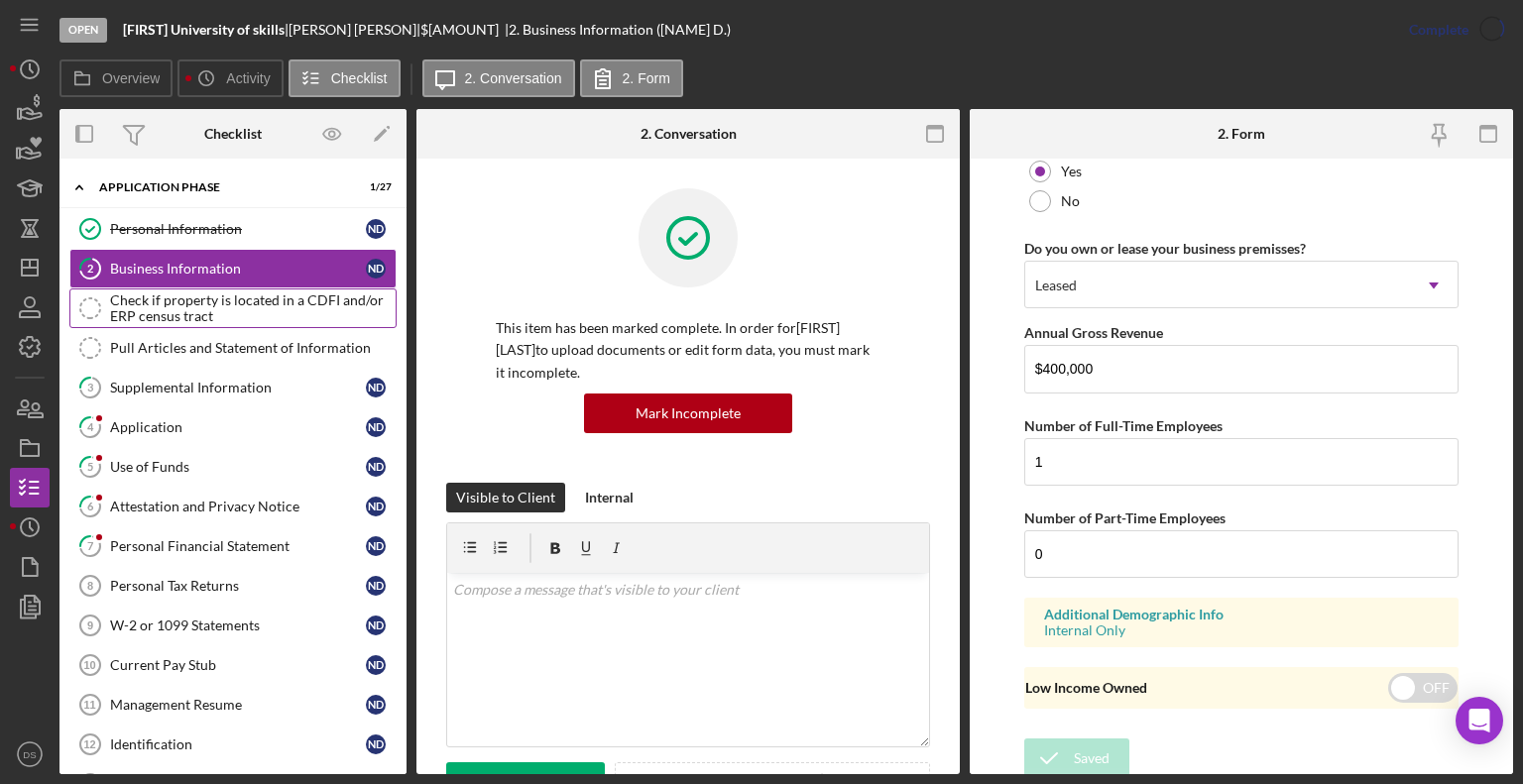 scroll, scrollTop: 879, scrollLeft: 0, axis: vertical 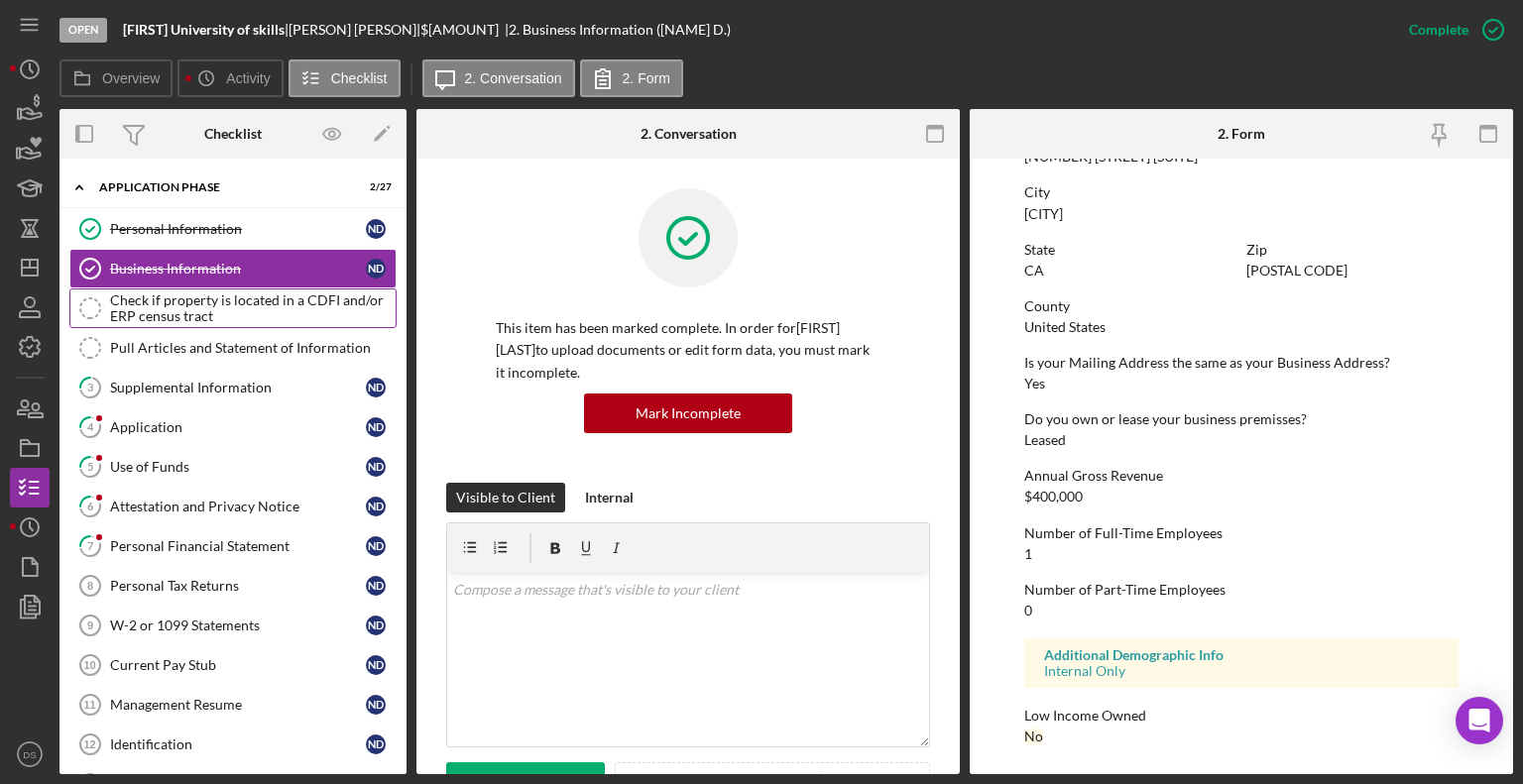 click on "Check if property is located in a CDFI and/or ERP census tract" at bounding box center (253, 308) 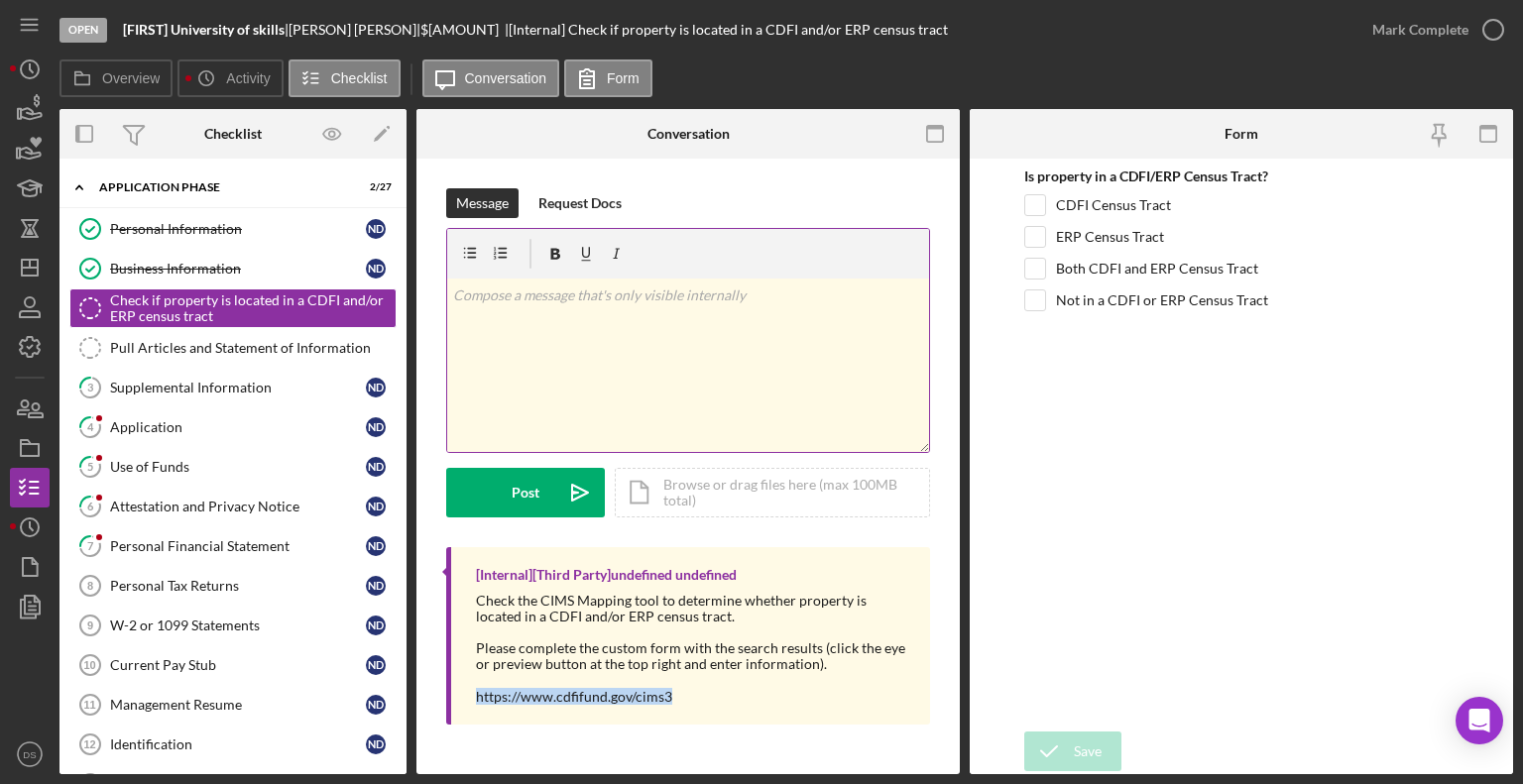 drag, startPoint x: 675, startPoint y: 701, endPoint x: 886, endPoint y: 248, distance: 499.72993 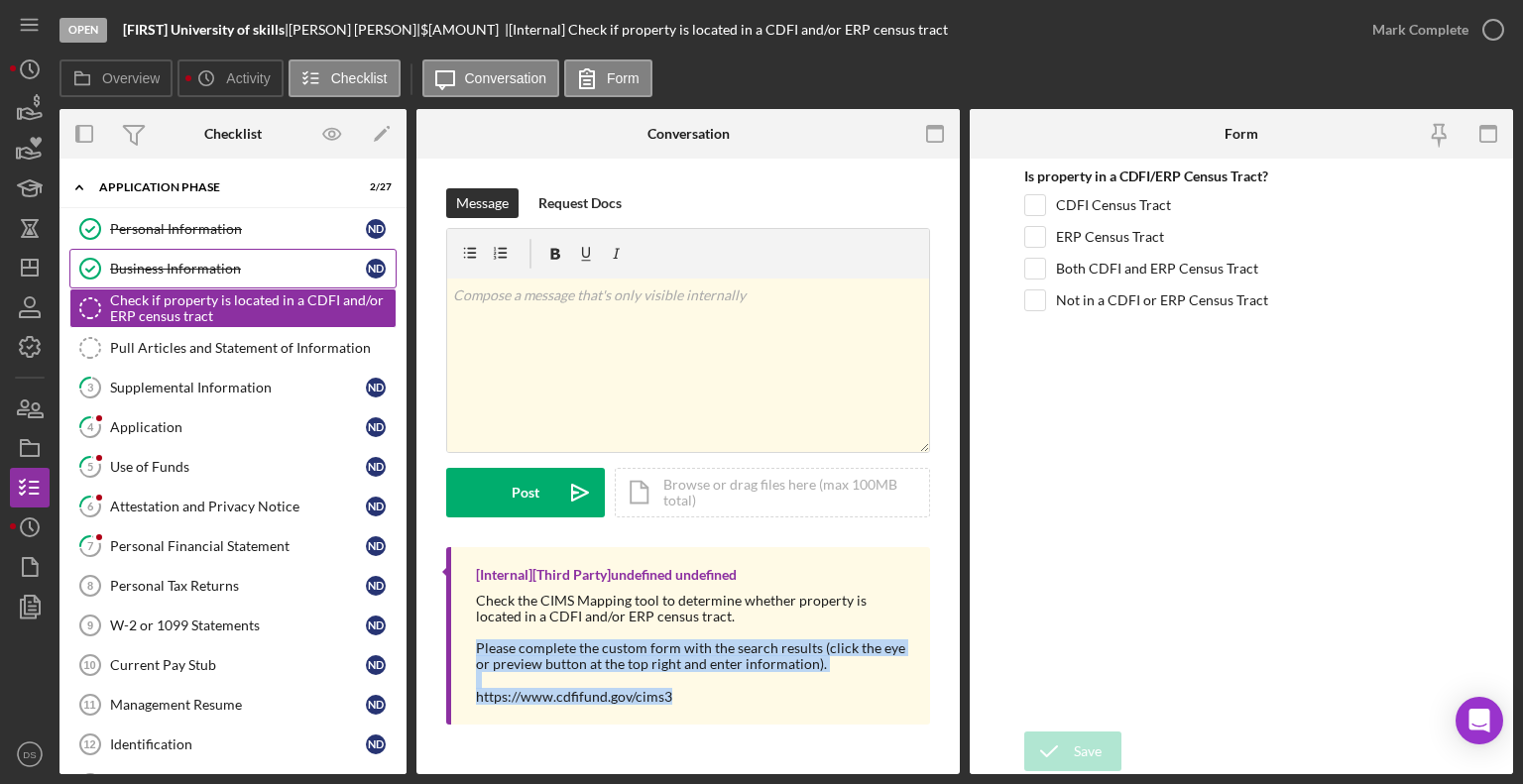 click on "Business Information" at bounding box center [238, 269] 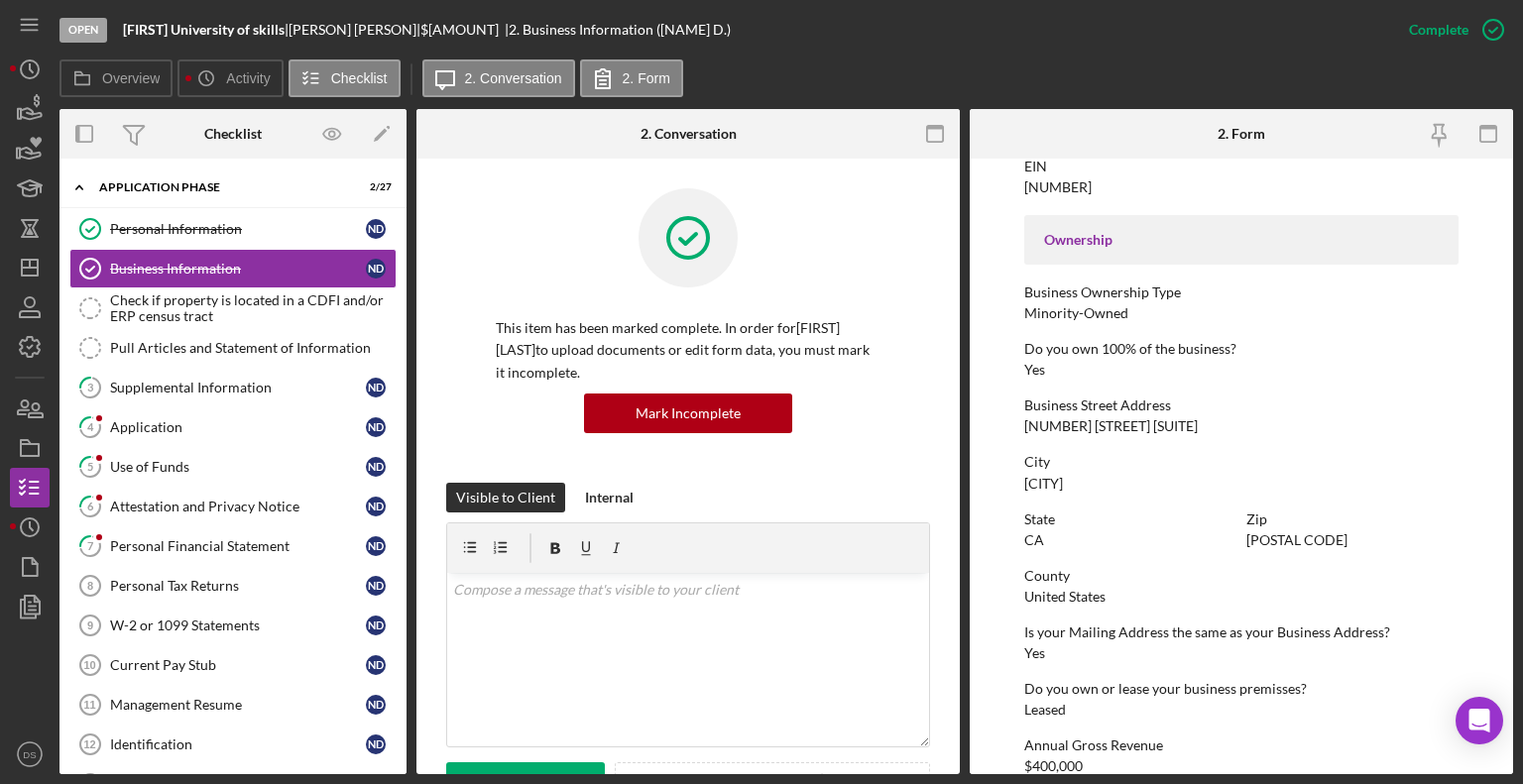 scroll, scrollTop: 613, scrollLeft: 0, axis: vertical 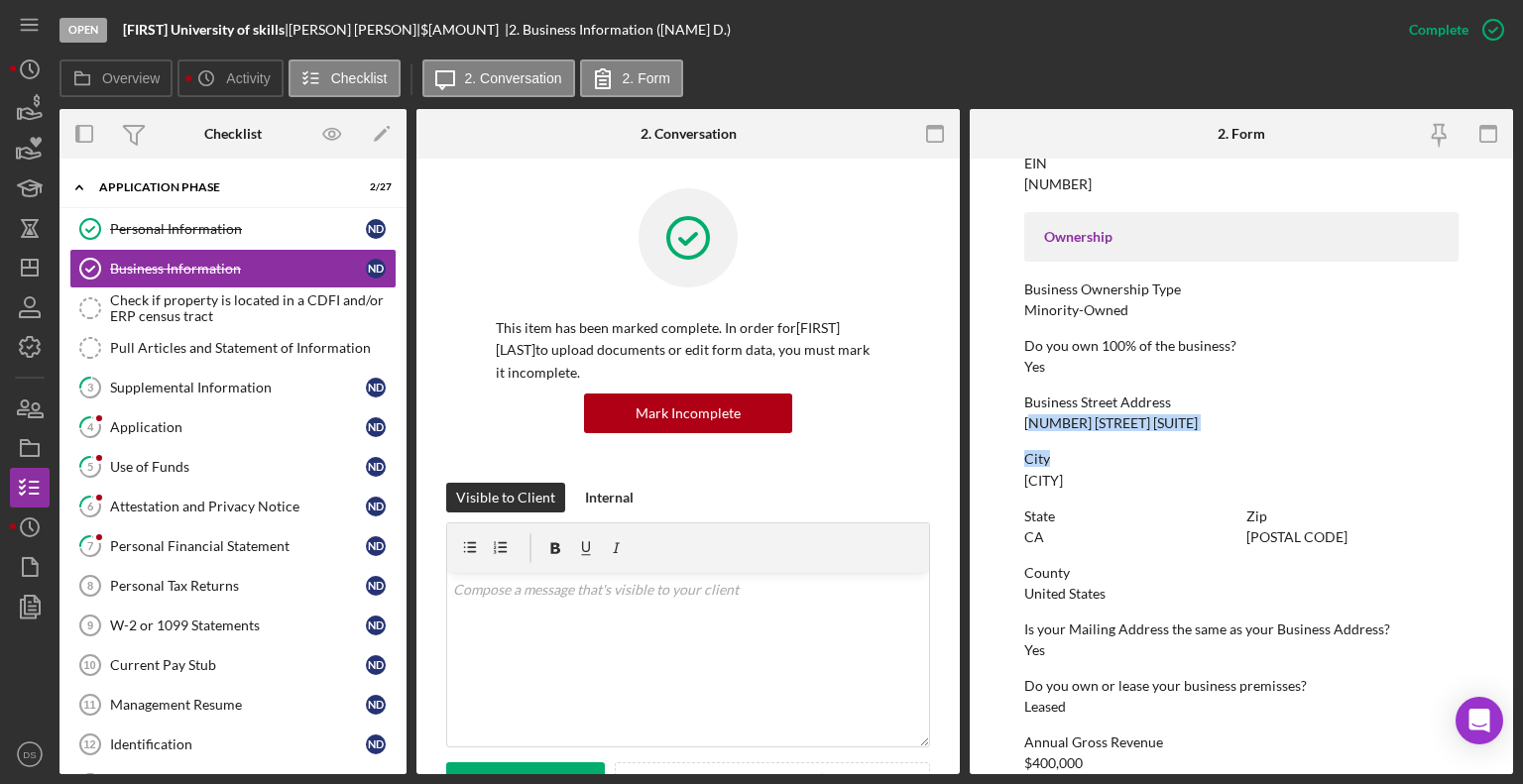 drag, startPoint x: 1030, startPoint y: 426, endPoint x: 1158, endPoint y: 459, distance: 132.18548 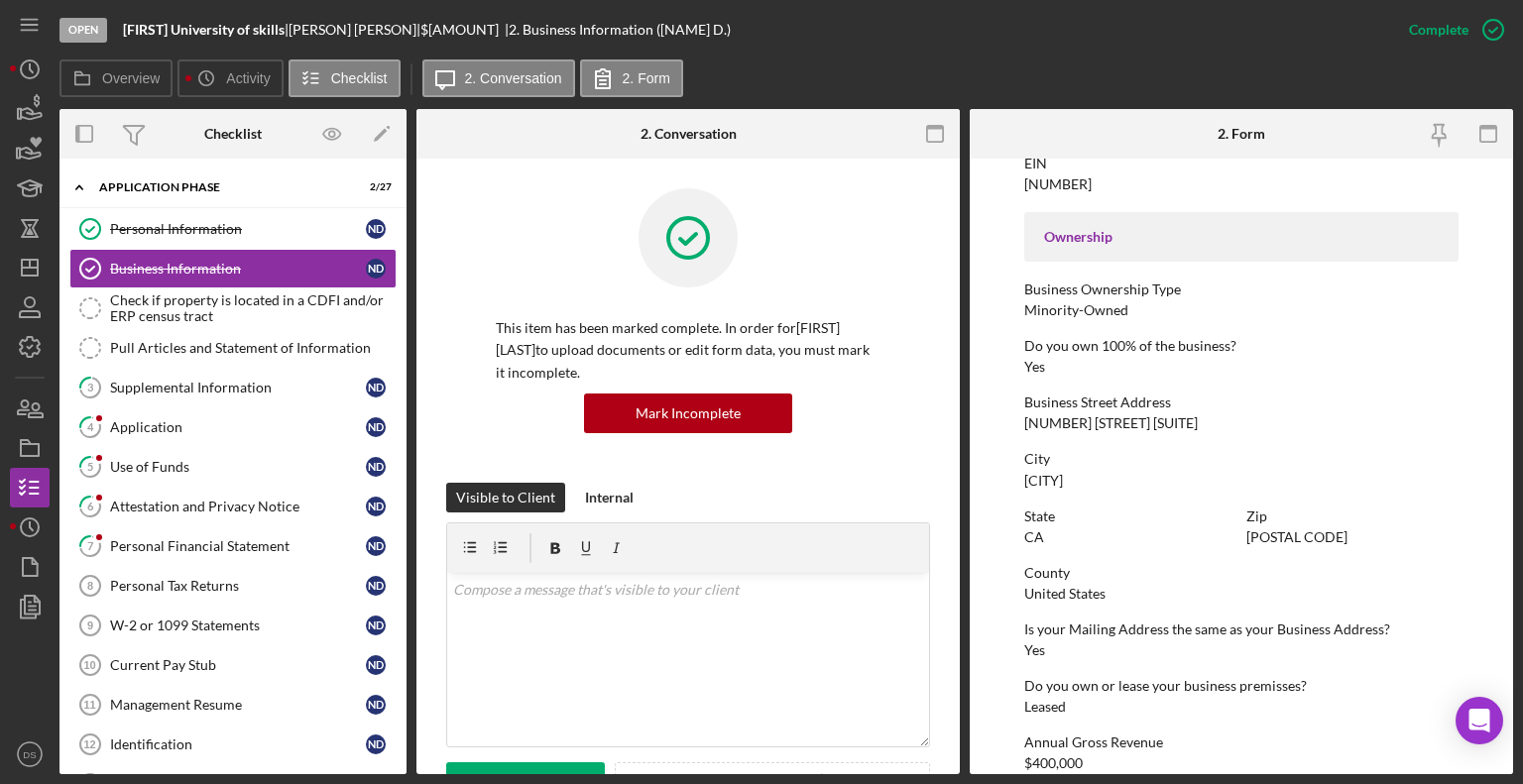 drag, startPoint x: 1013, startPoint y: 419, endPoint x: 1142, endPoint y: 477, distance: 141.43903 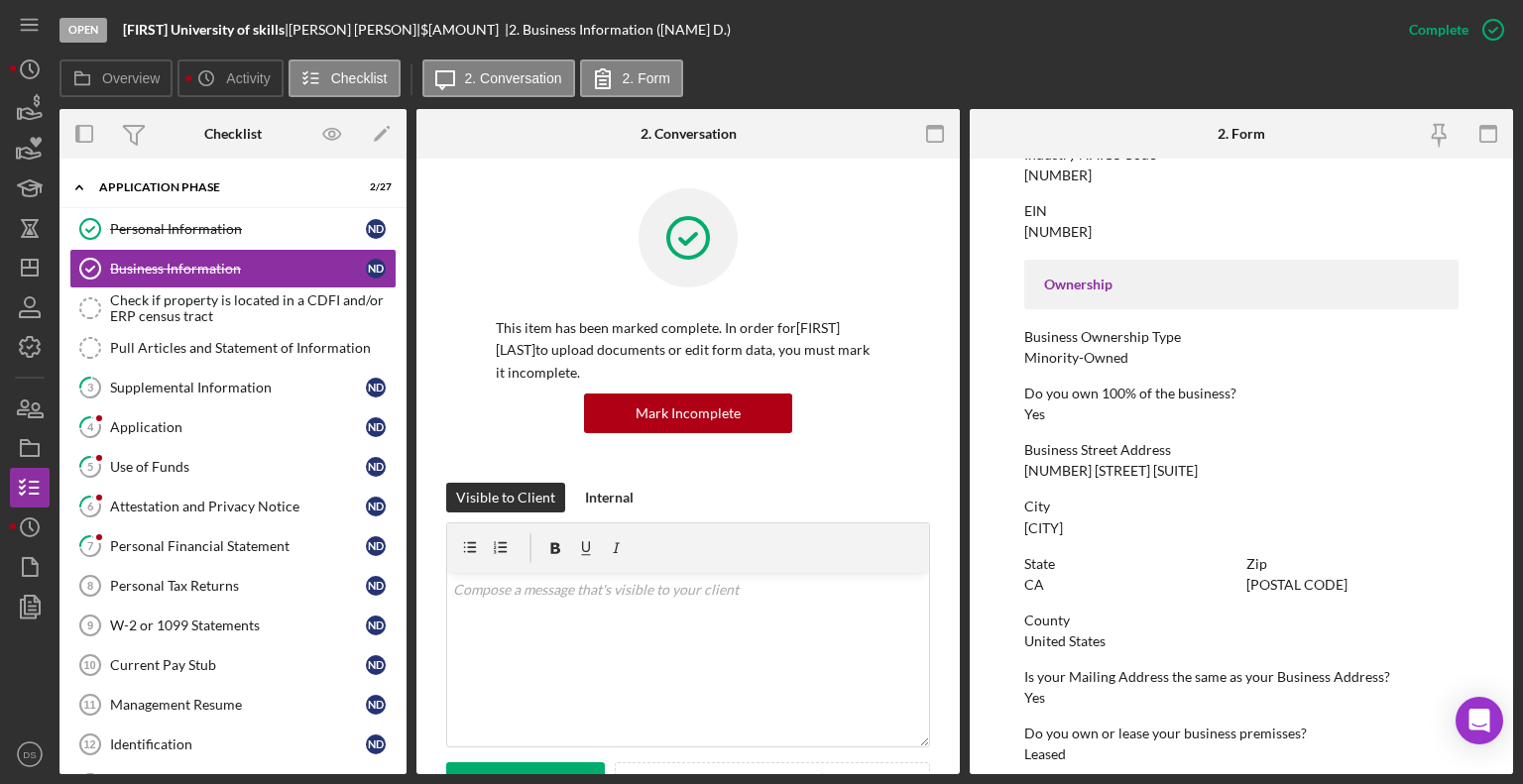 scroll, scrollTop: 564, scrollLeft: 0, axis: vertical 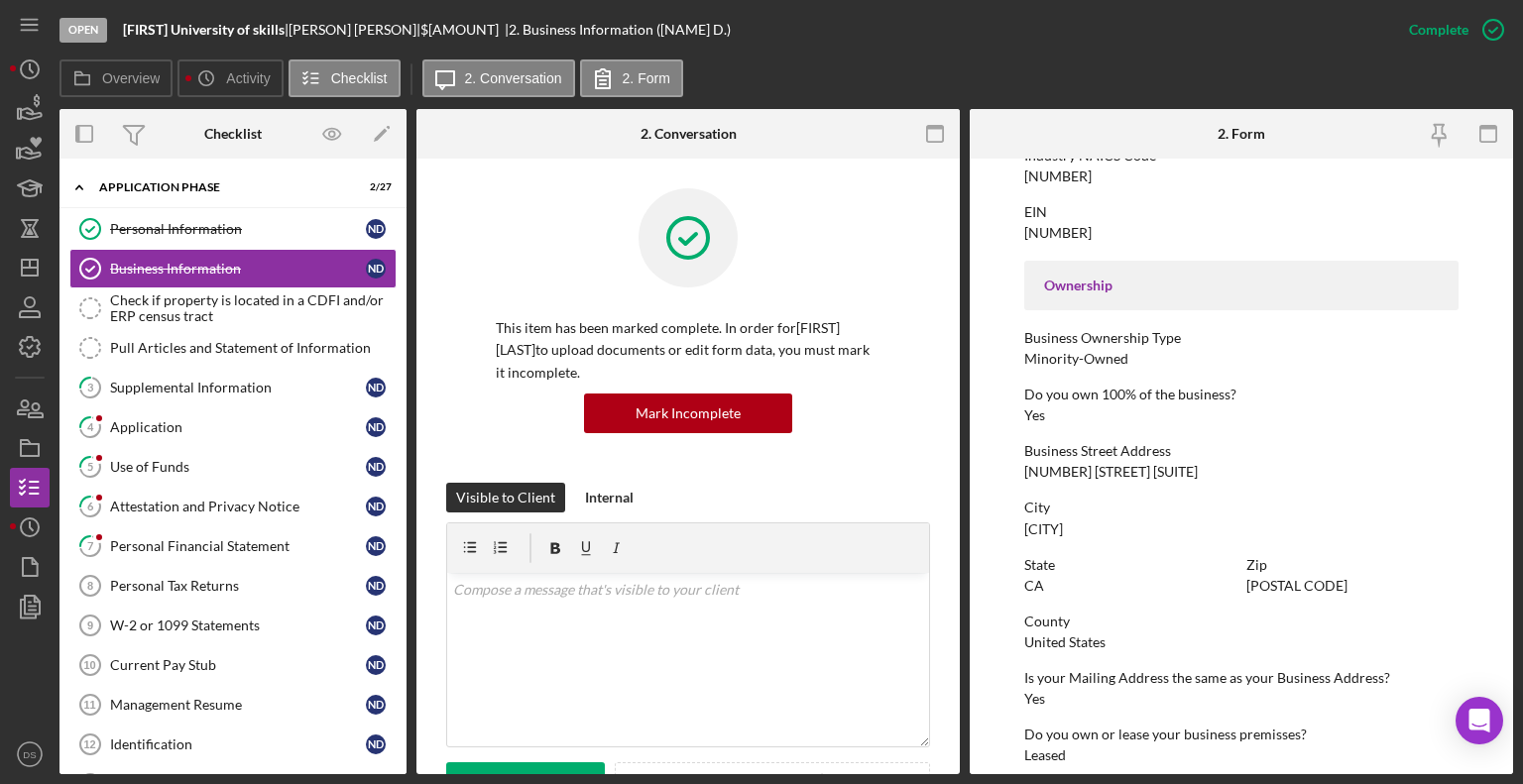 click on "City" at bounding box center [1241, 507] 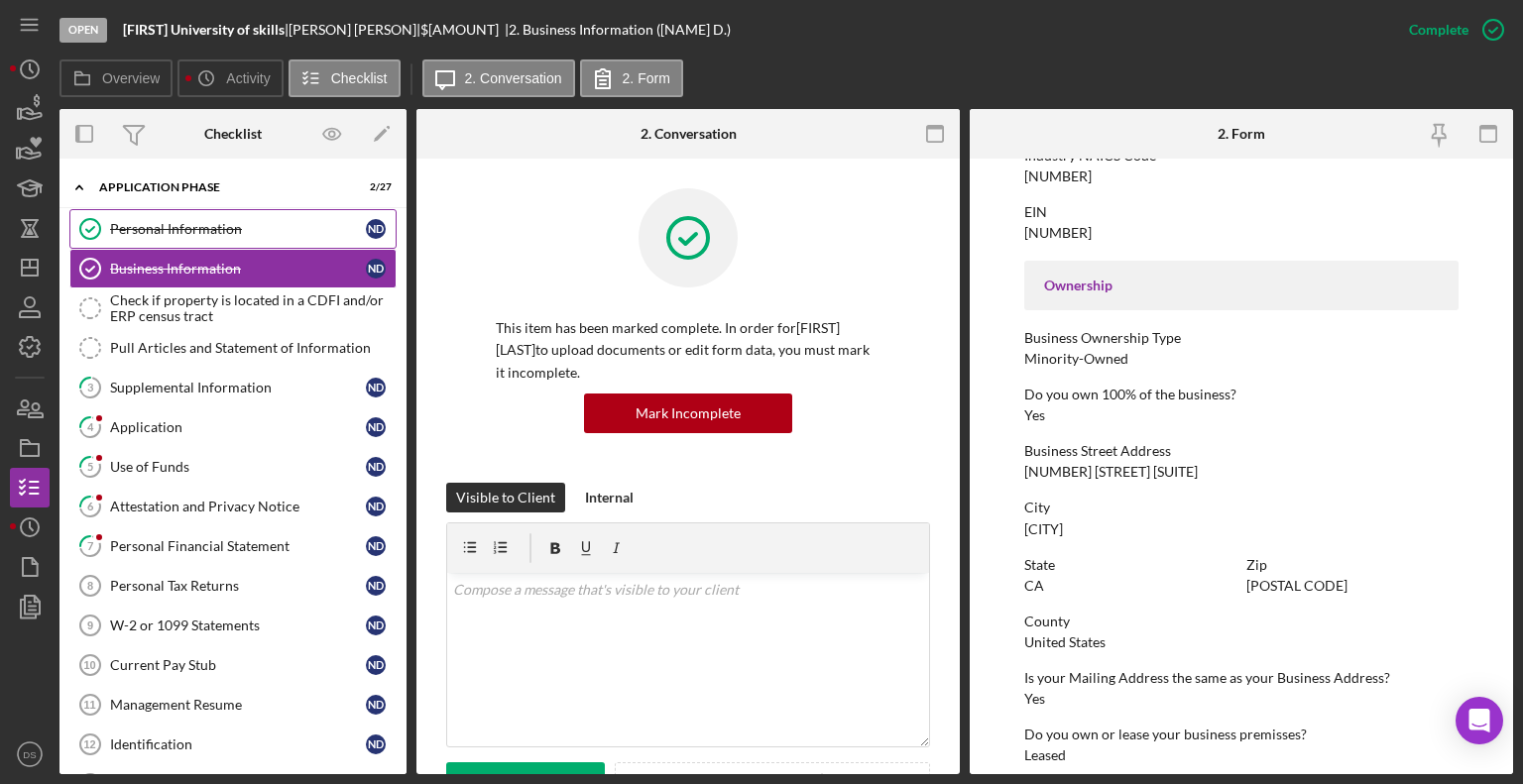 click on "Personal Information" at bounding box center (238, 229) 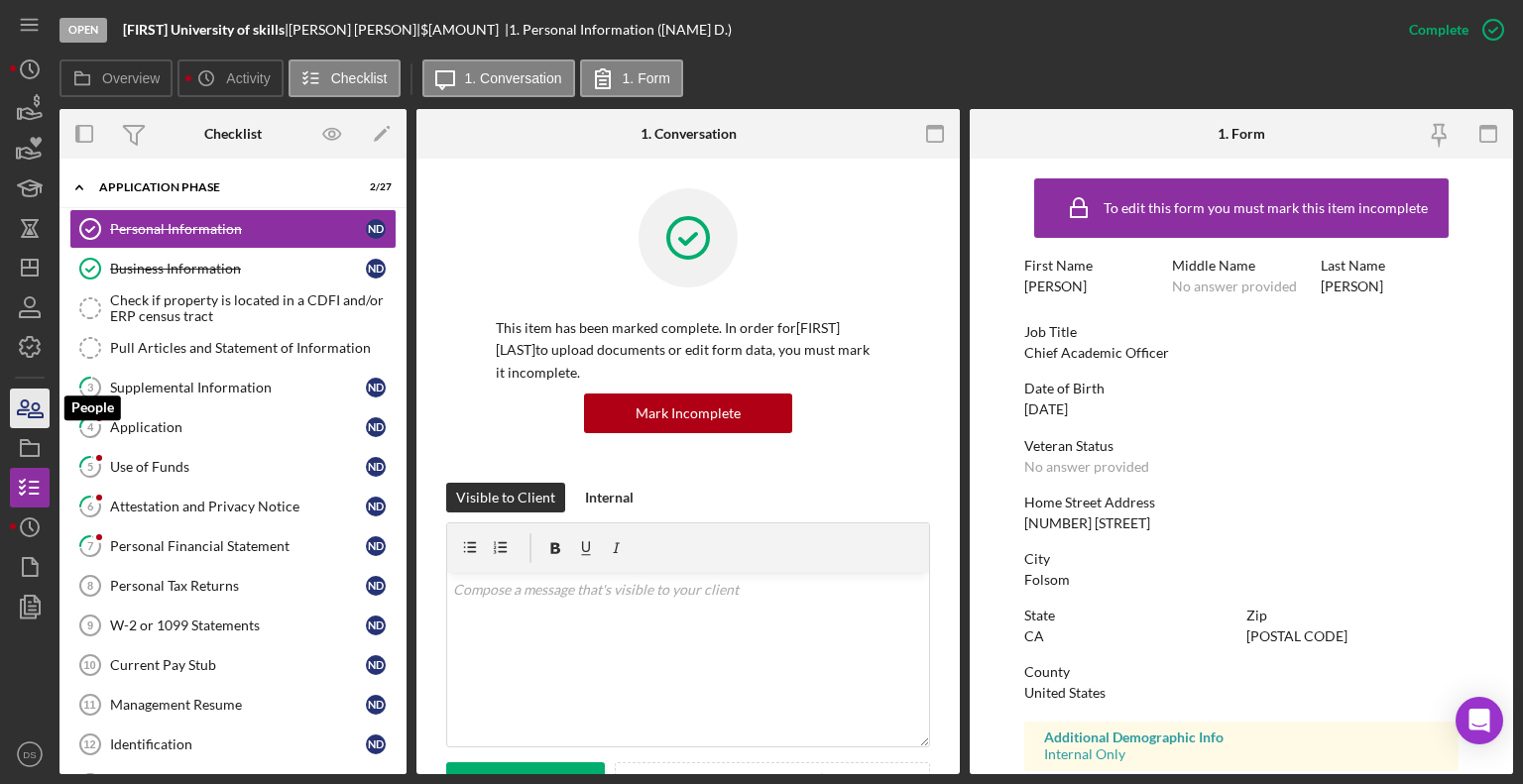 click 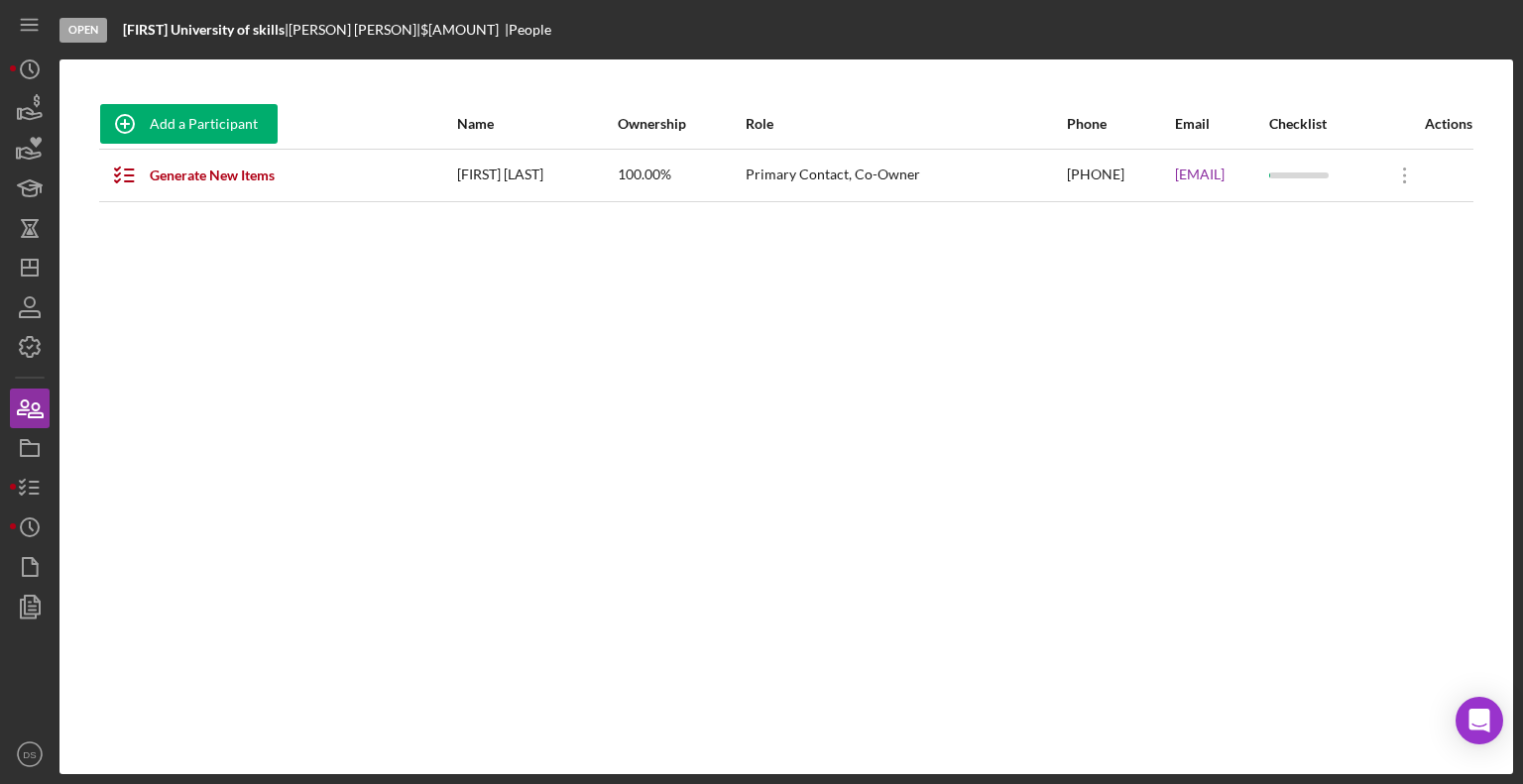 drag, startPoint x: 1044, startPoint y: 172, endPoint x: 1230, endPoint y: 173, distance: 186.00269 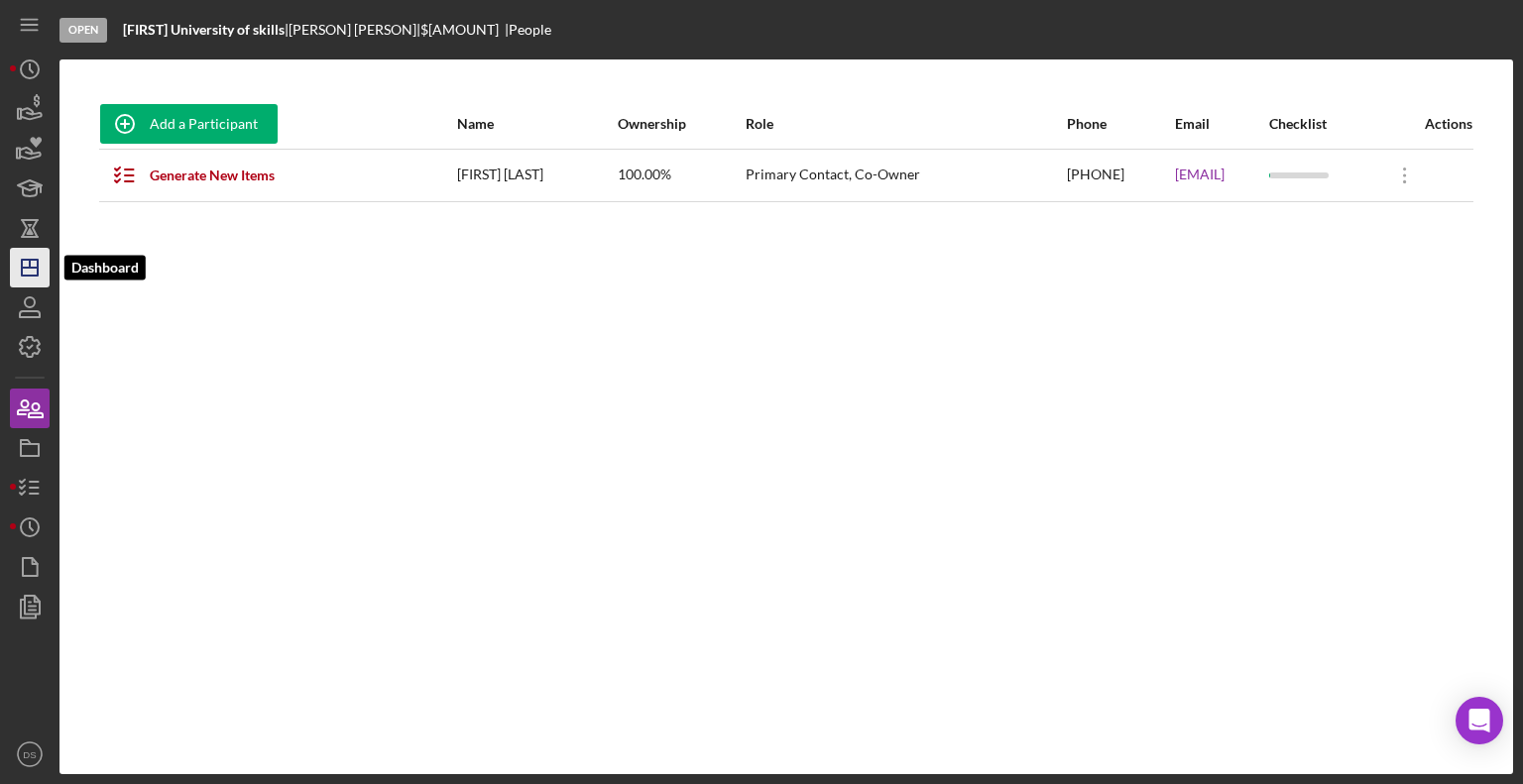 click on "Icon/Dashboard" 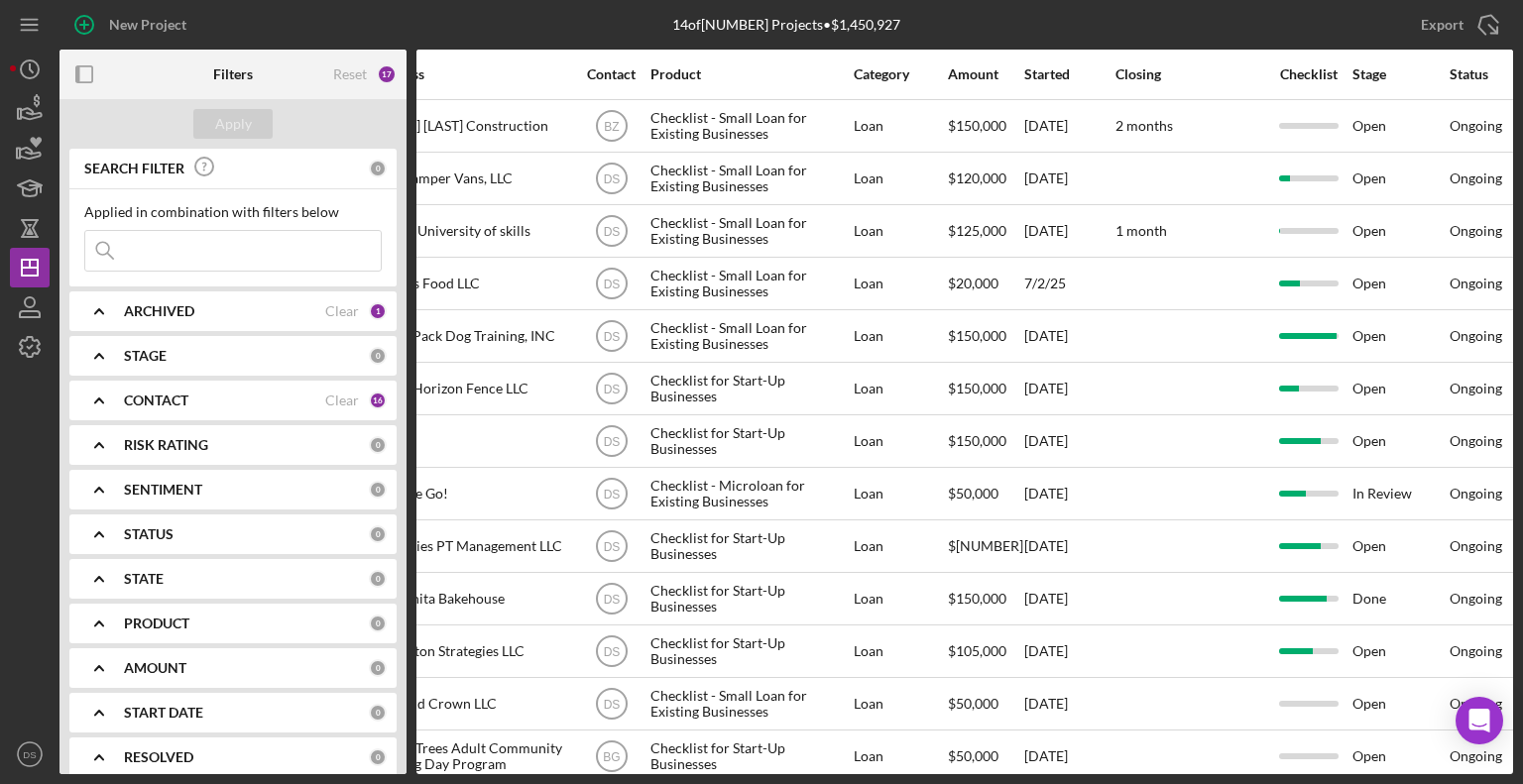scroll, scrollTop: 0, scrollLeft: 0, axis: both 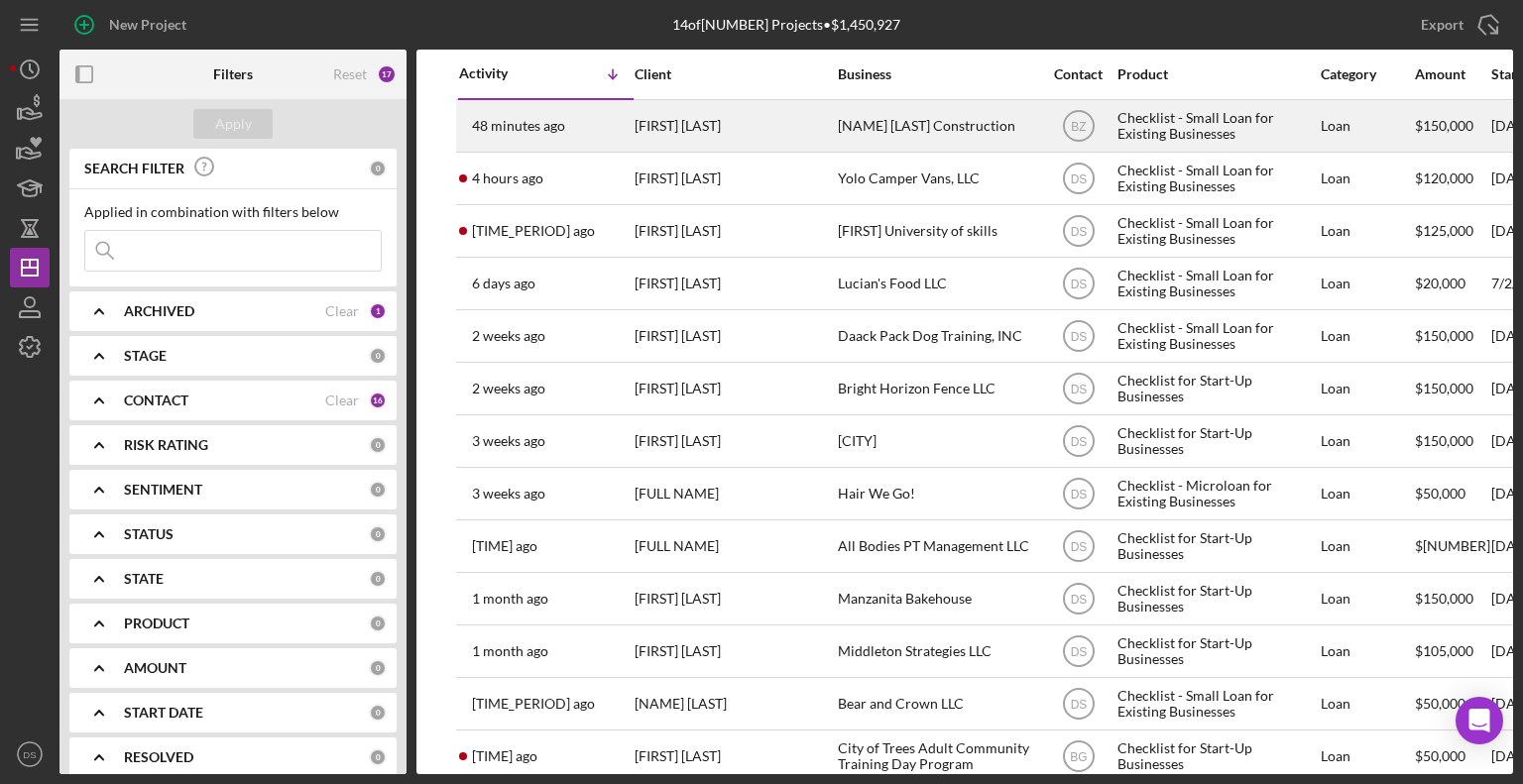 click on "[FIRST] [LAST]" at bounding box center (734, 126) 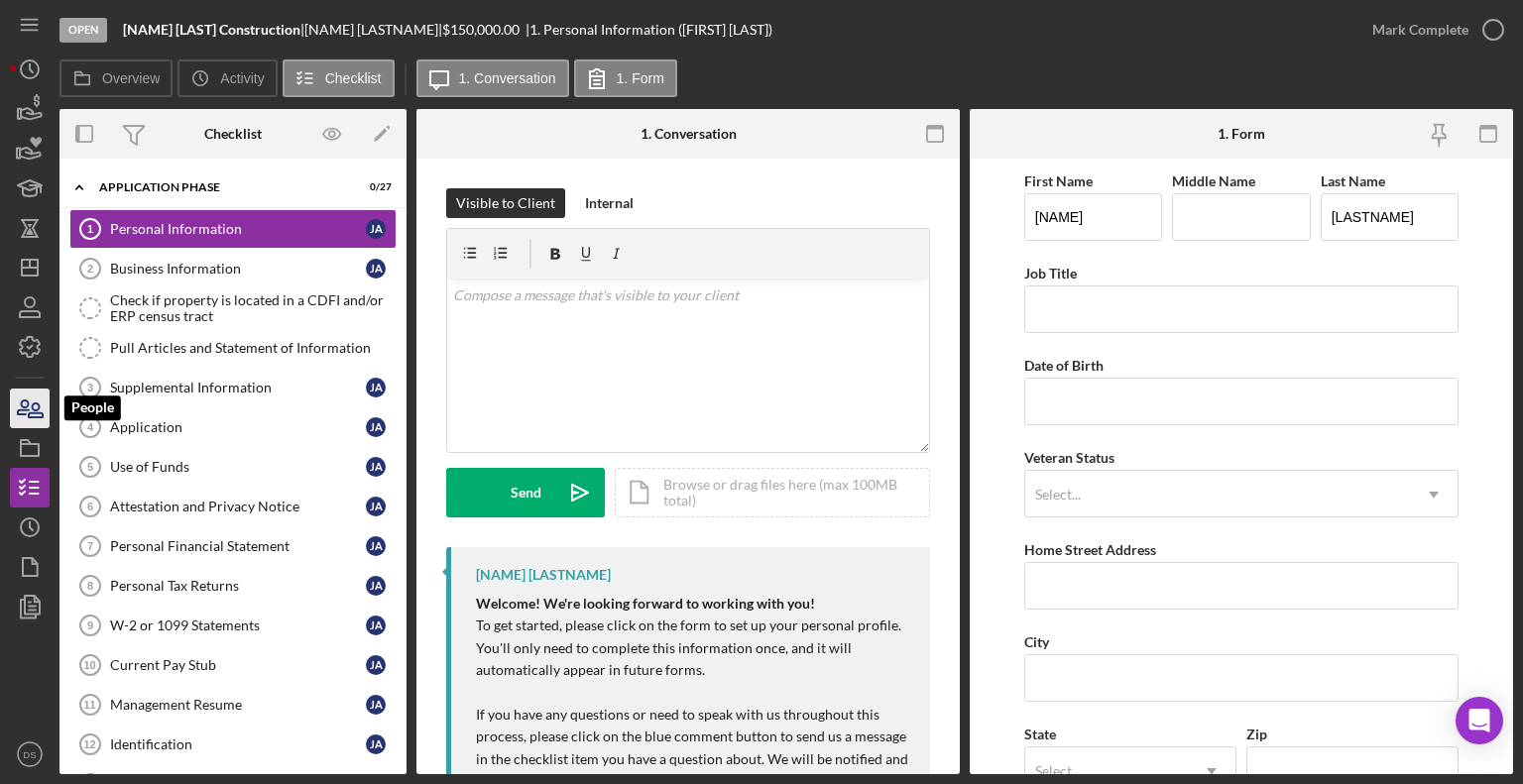 click 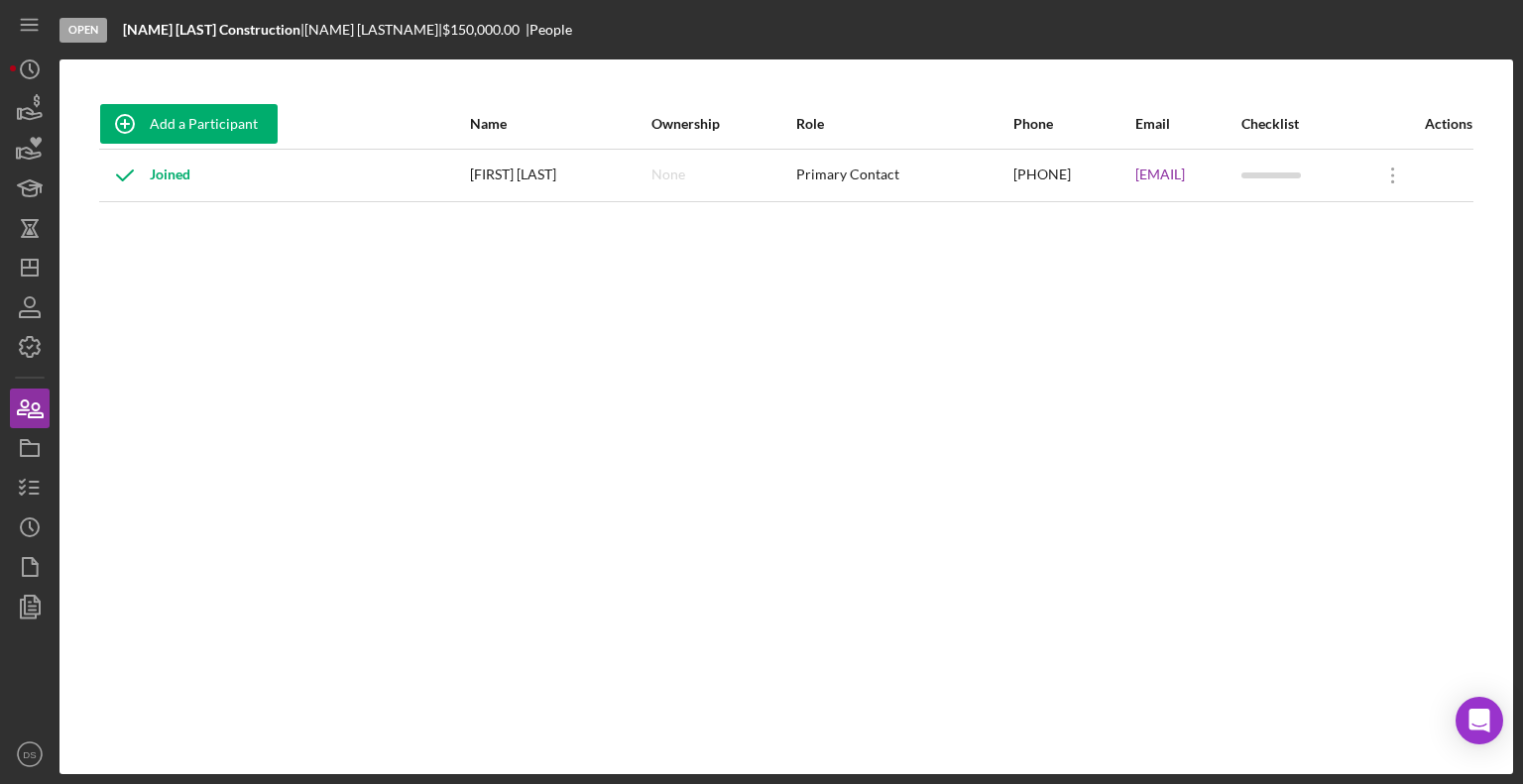 drag, startPoint x: 995, startPoint y: 173, endPoint x: 1175, endPoint y: 174, distance: 180.00278 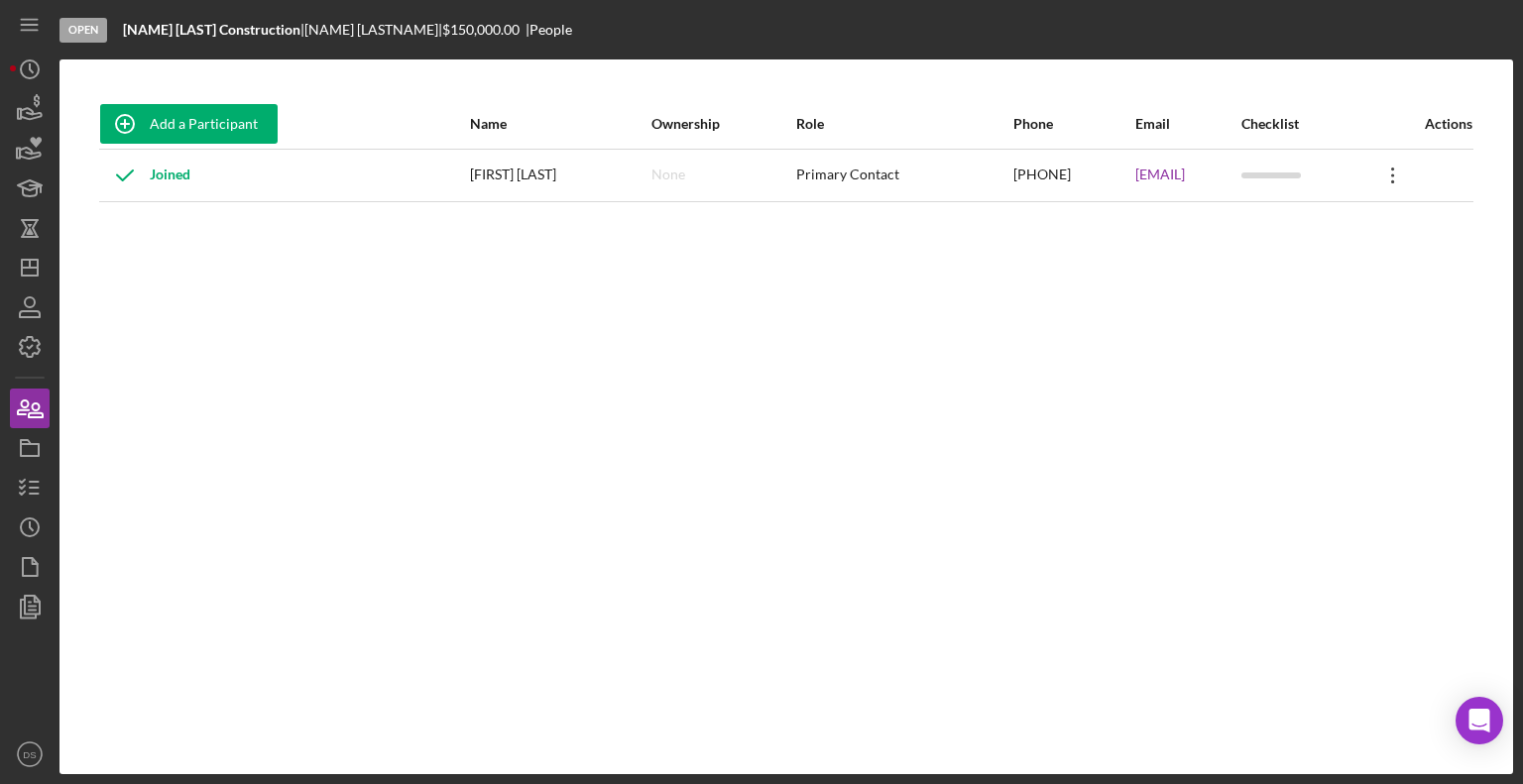 click on "Icon/Overflow" 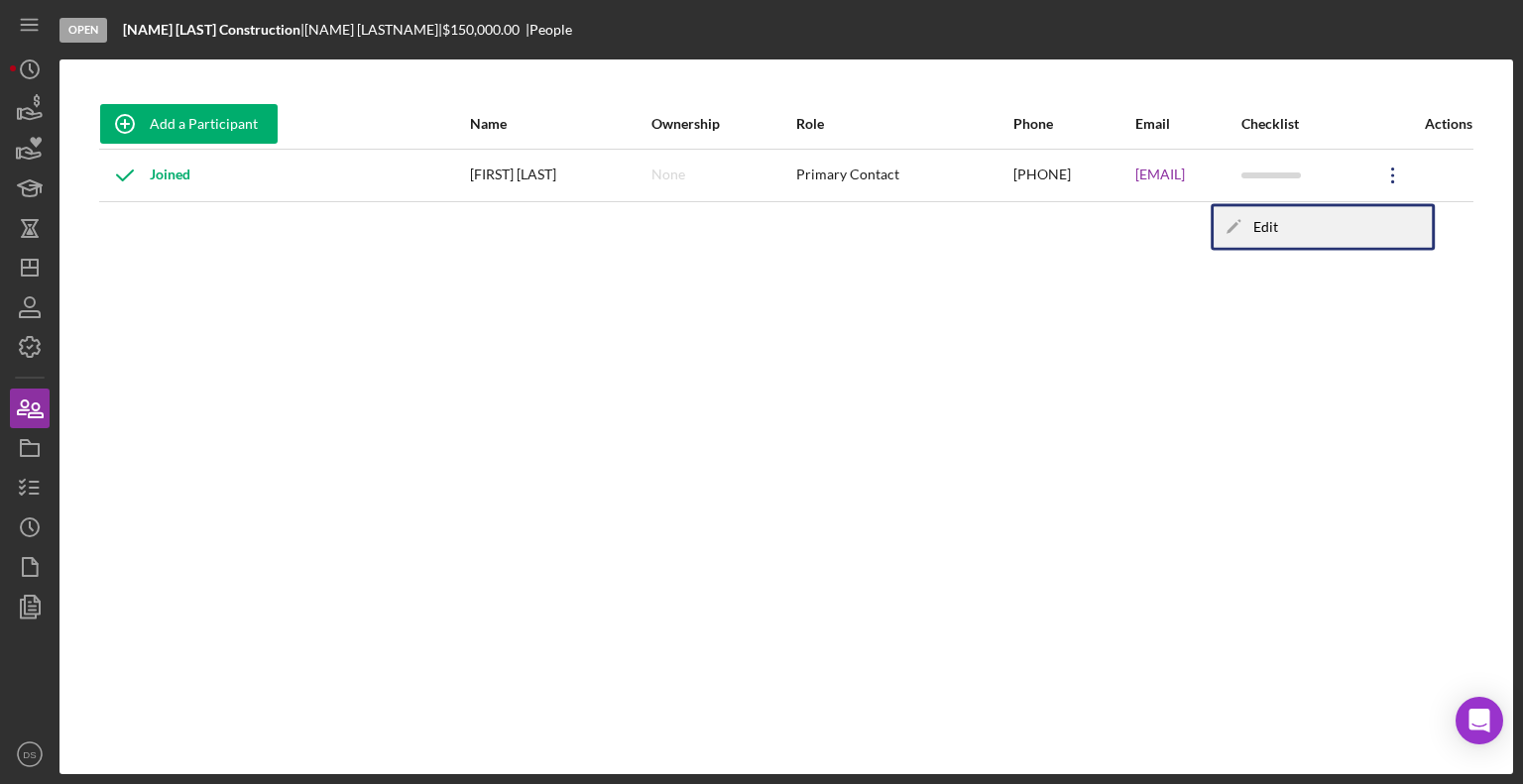 click on "Icon/Edit  Edit" at bounding box center [1323, 227] 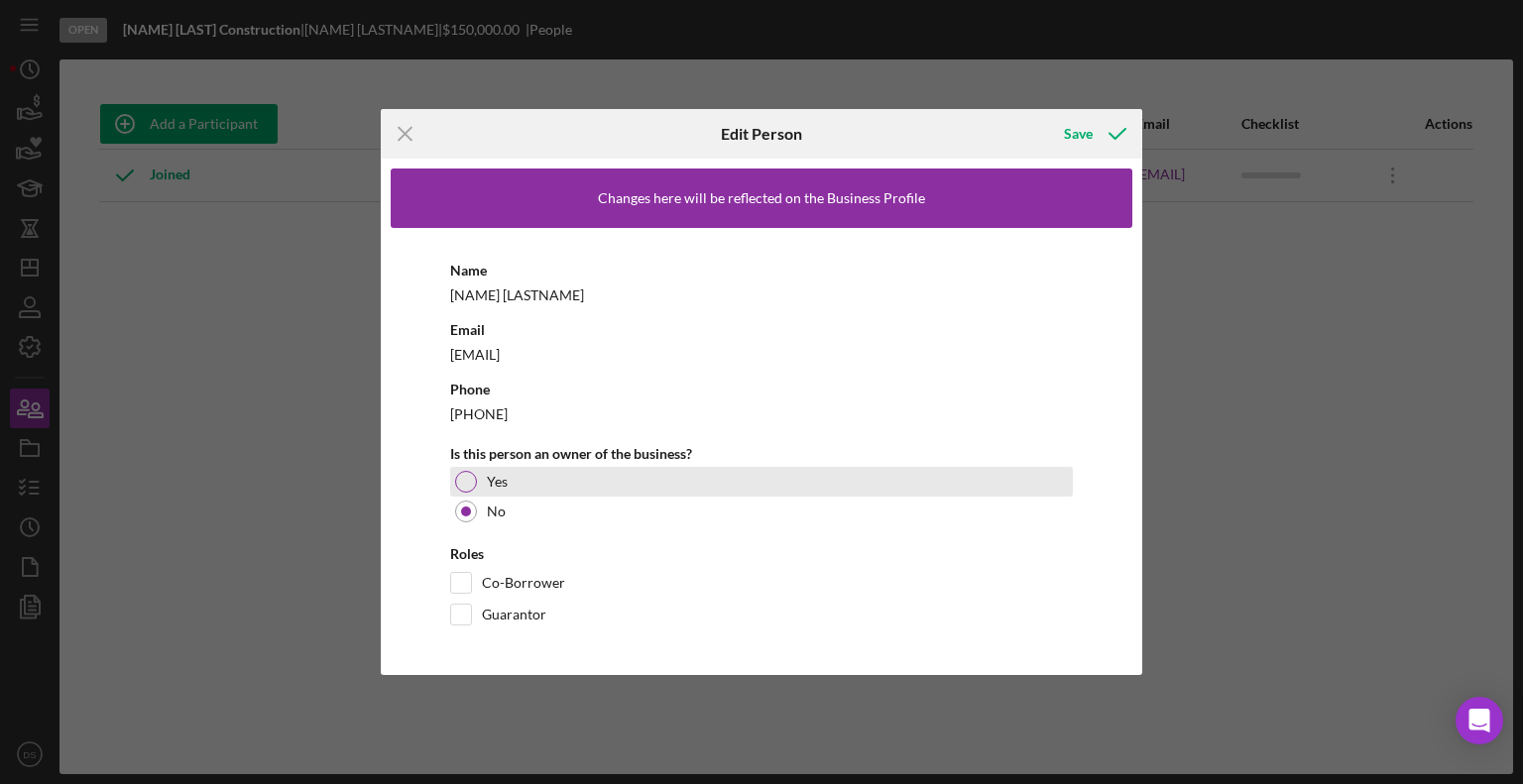 click on "Yes" at bounding box center (762, 482) 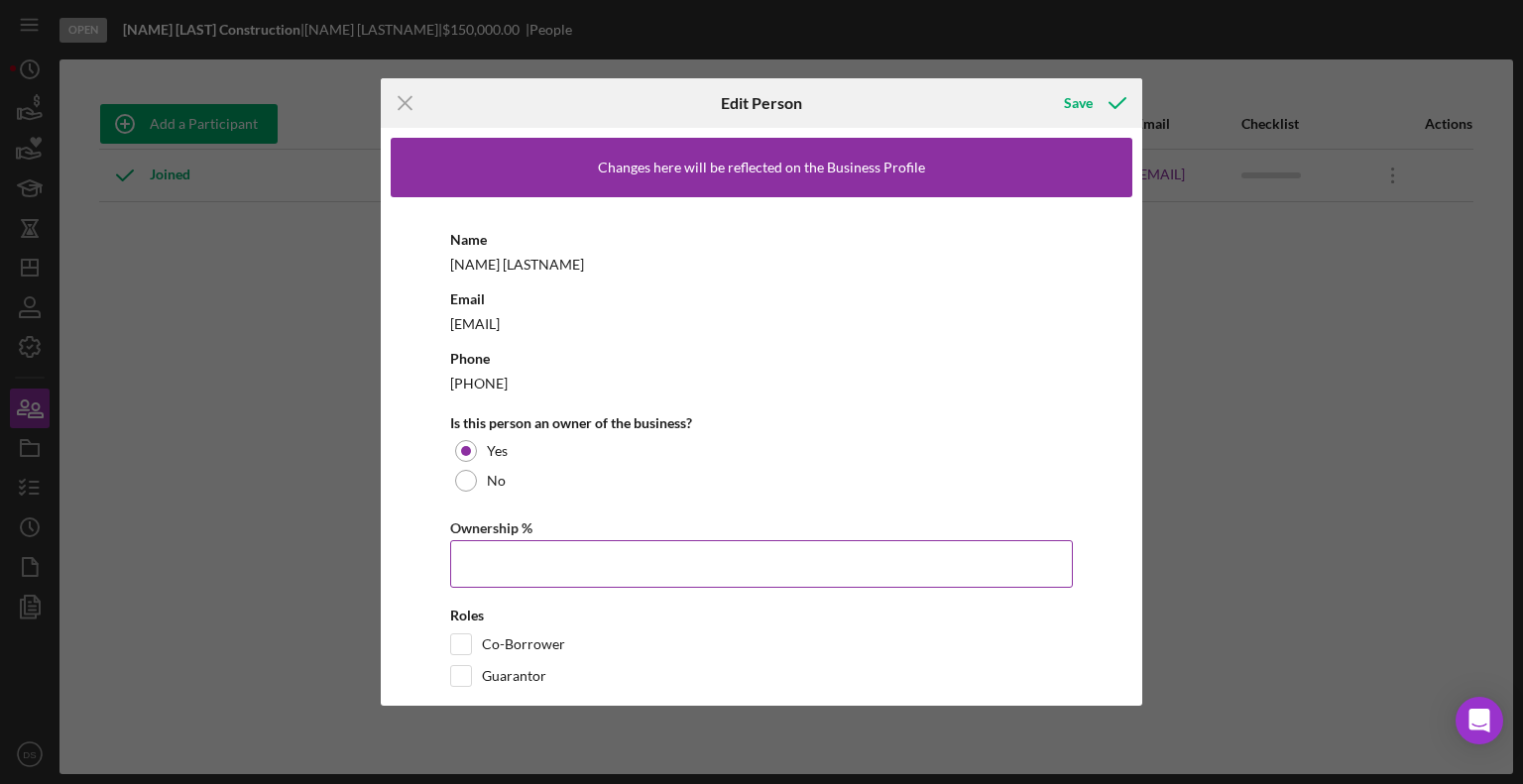 click on "Ownership %" at bounding box center (762, 564) 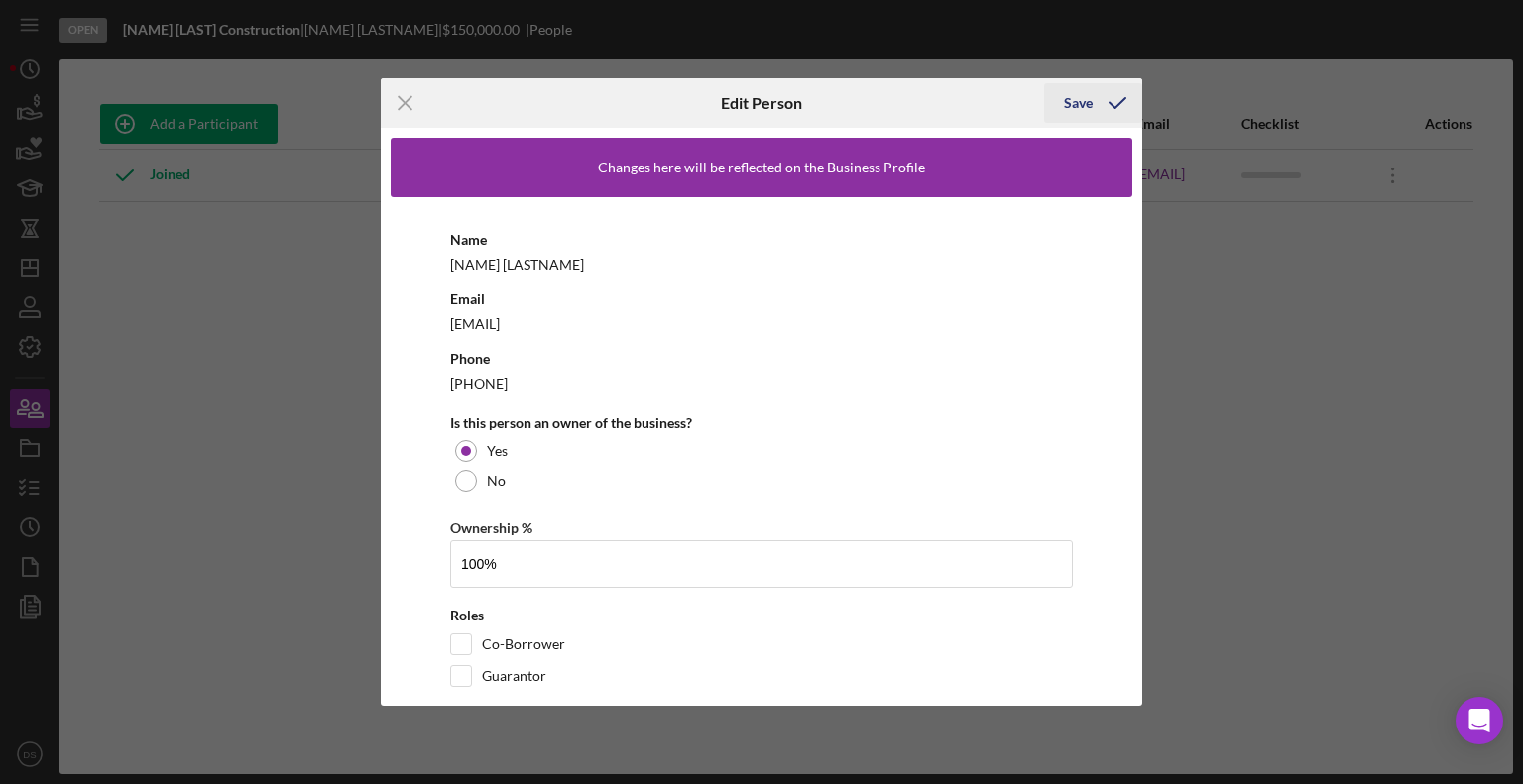 type on "100.00%" 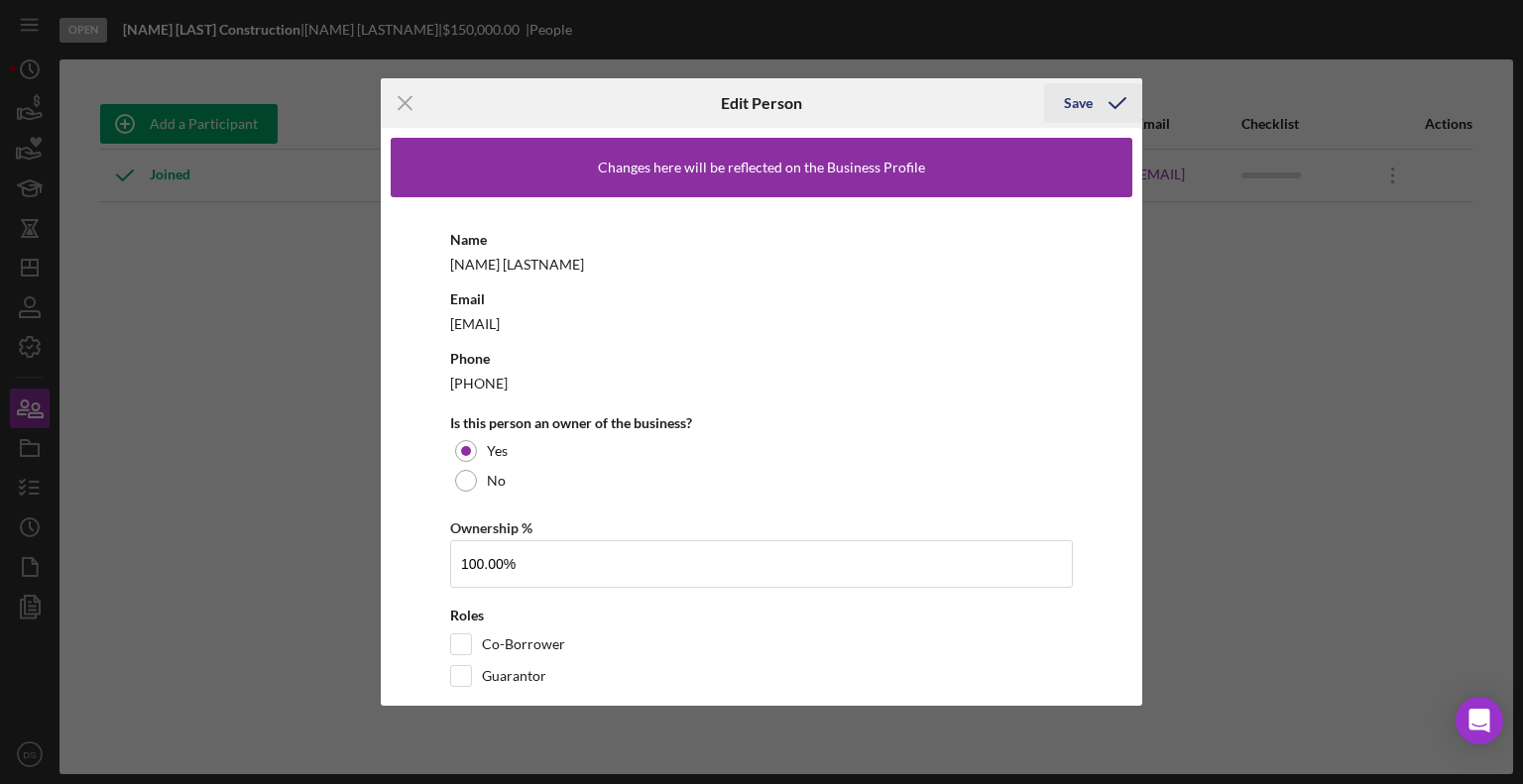 click on "Save" at bounding box center (1078, 103) 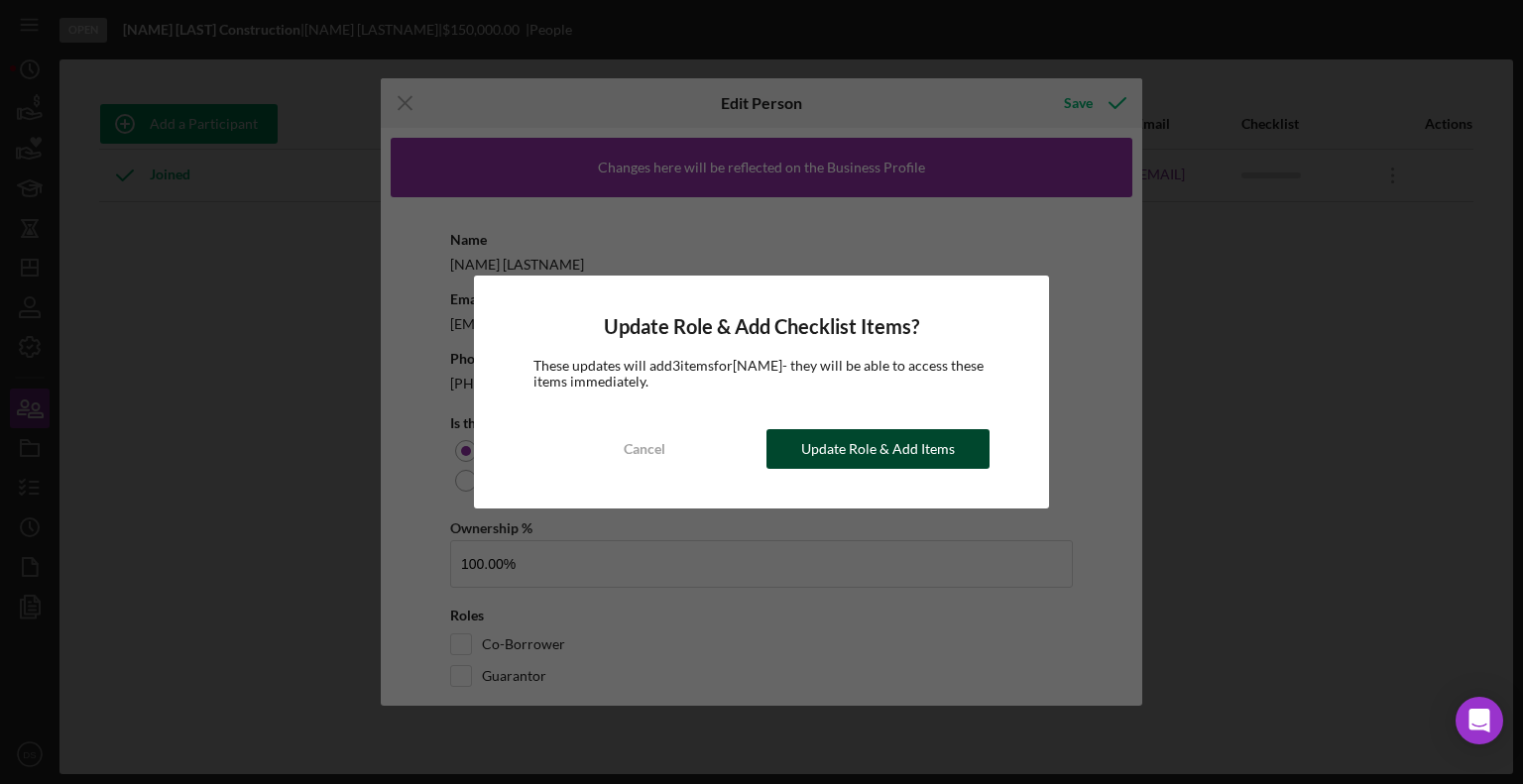 click on "Update Role & Add Items" at bounding box center (878, 449) 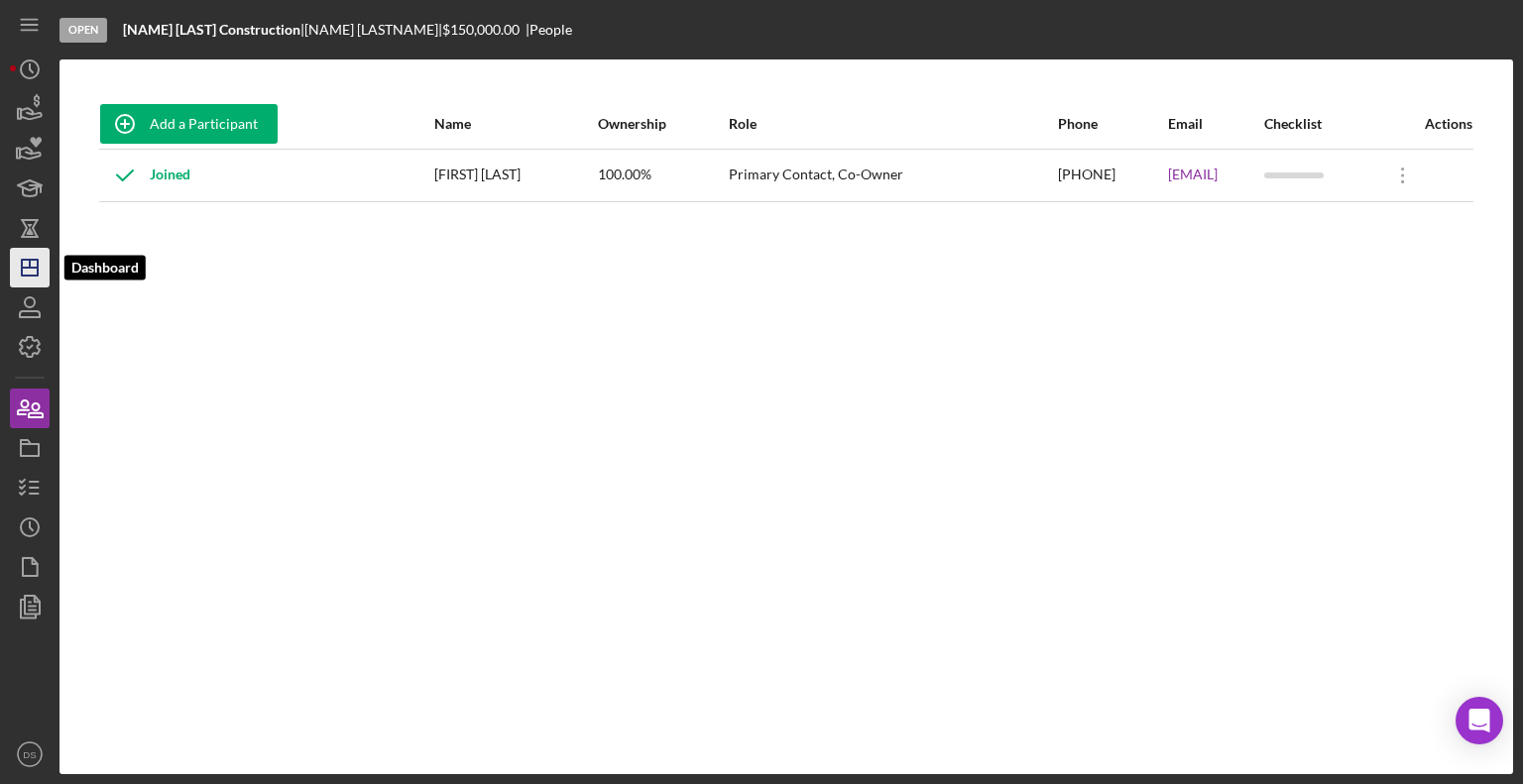 click on "Icon/Dashboard" 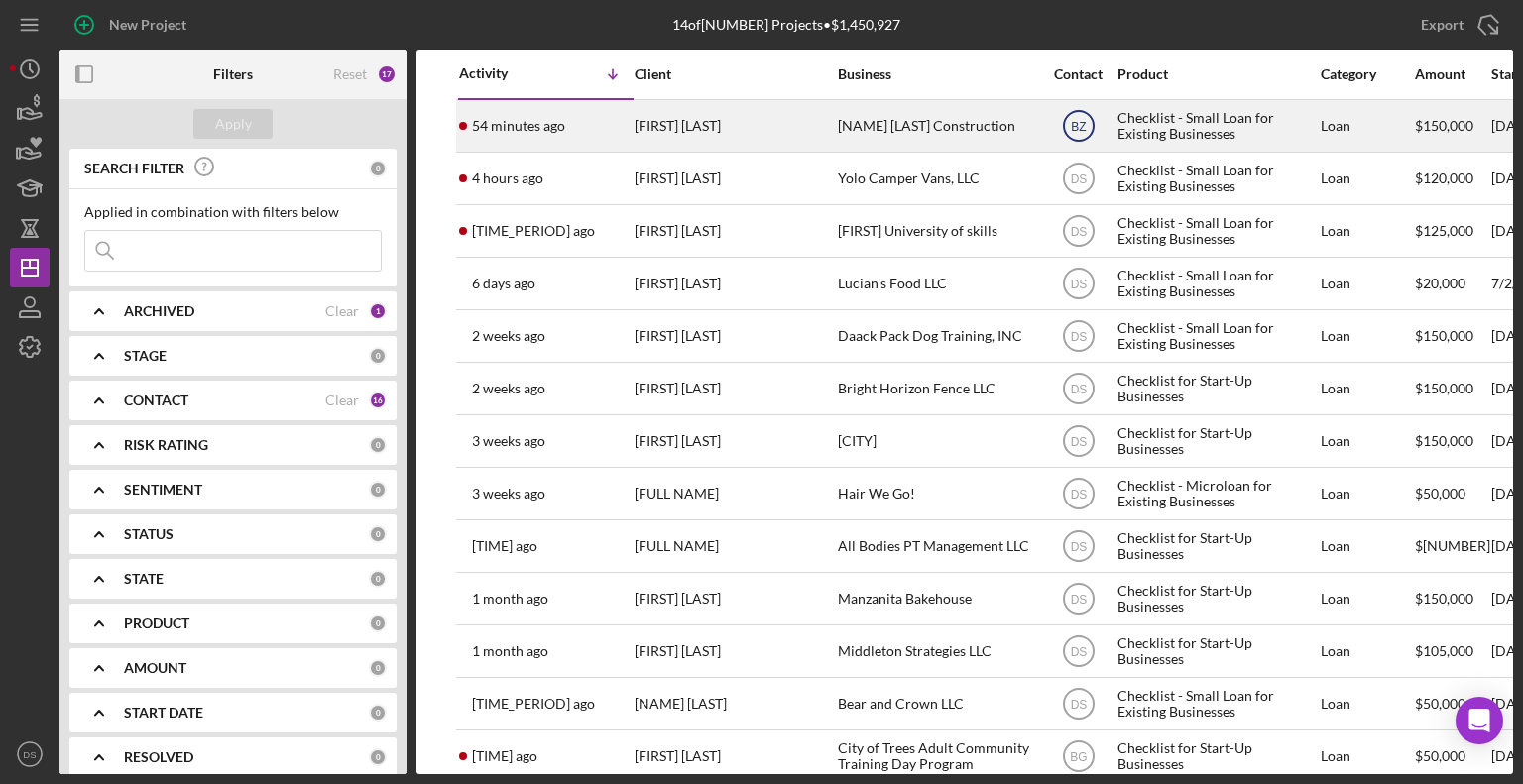 click on "BZ" 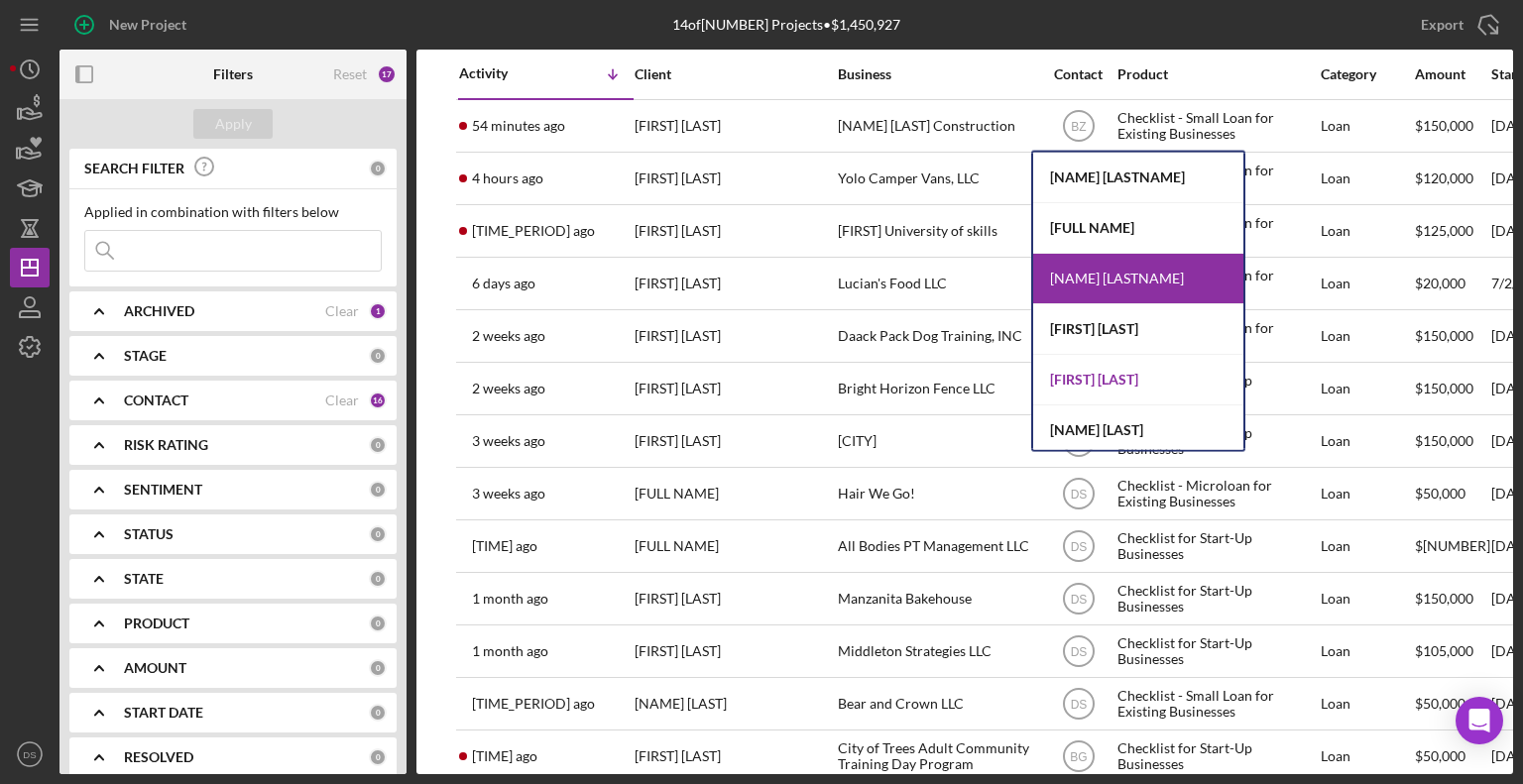 click on "[FIRST] [LAST]" at bounding box center (1138, 380) 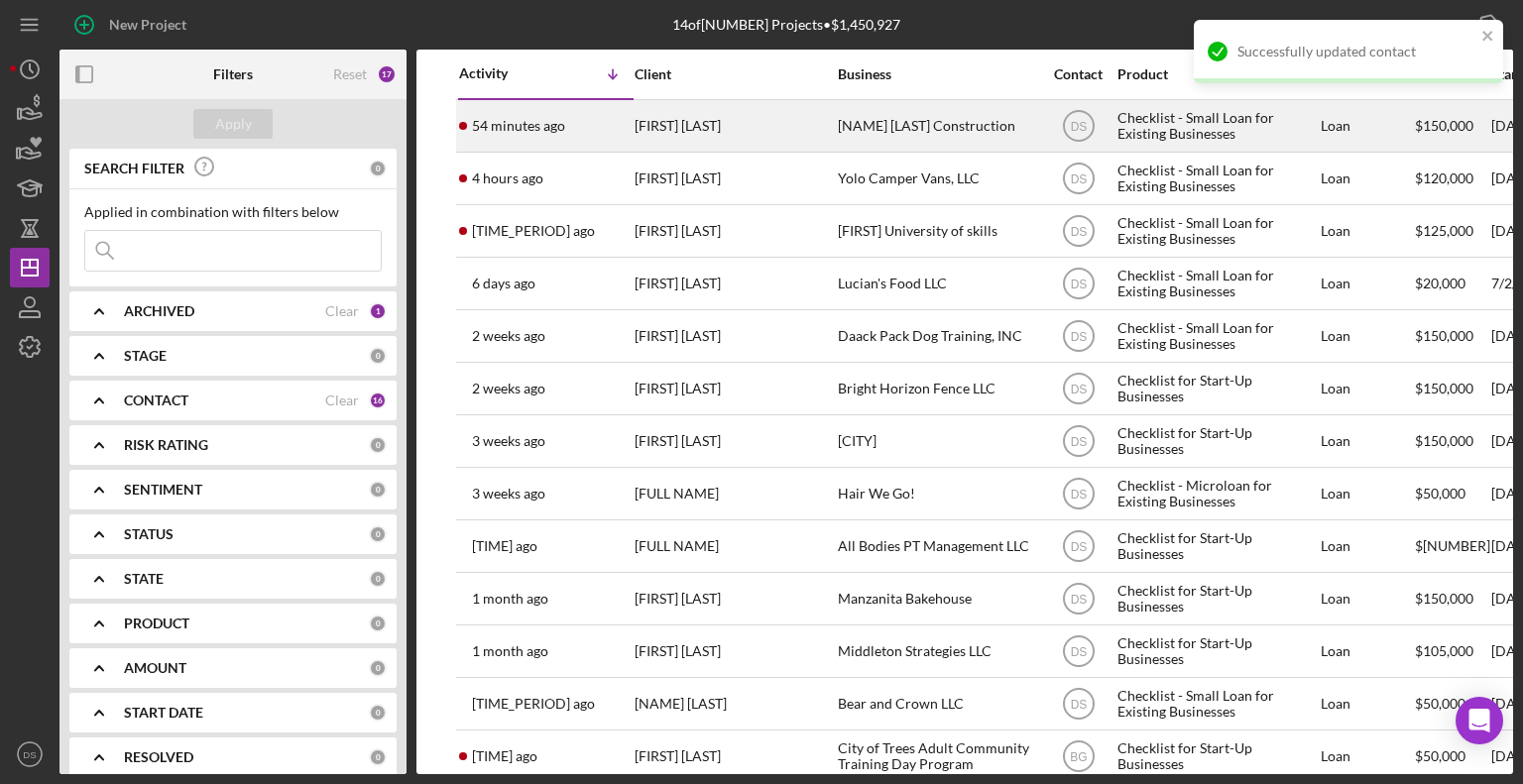 click on "[FIRST] [LAST]" at bounding box center (734, 126) 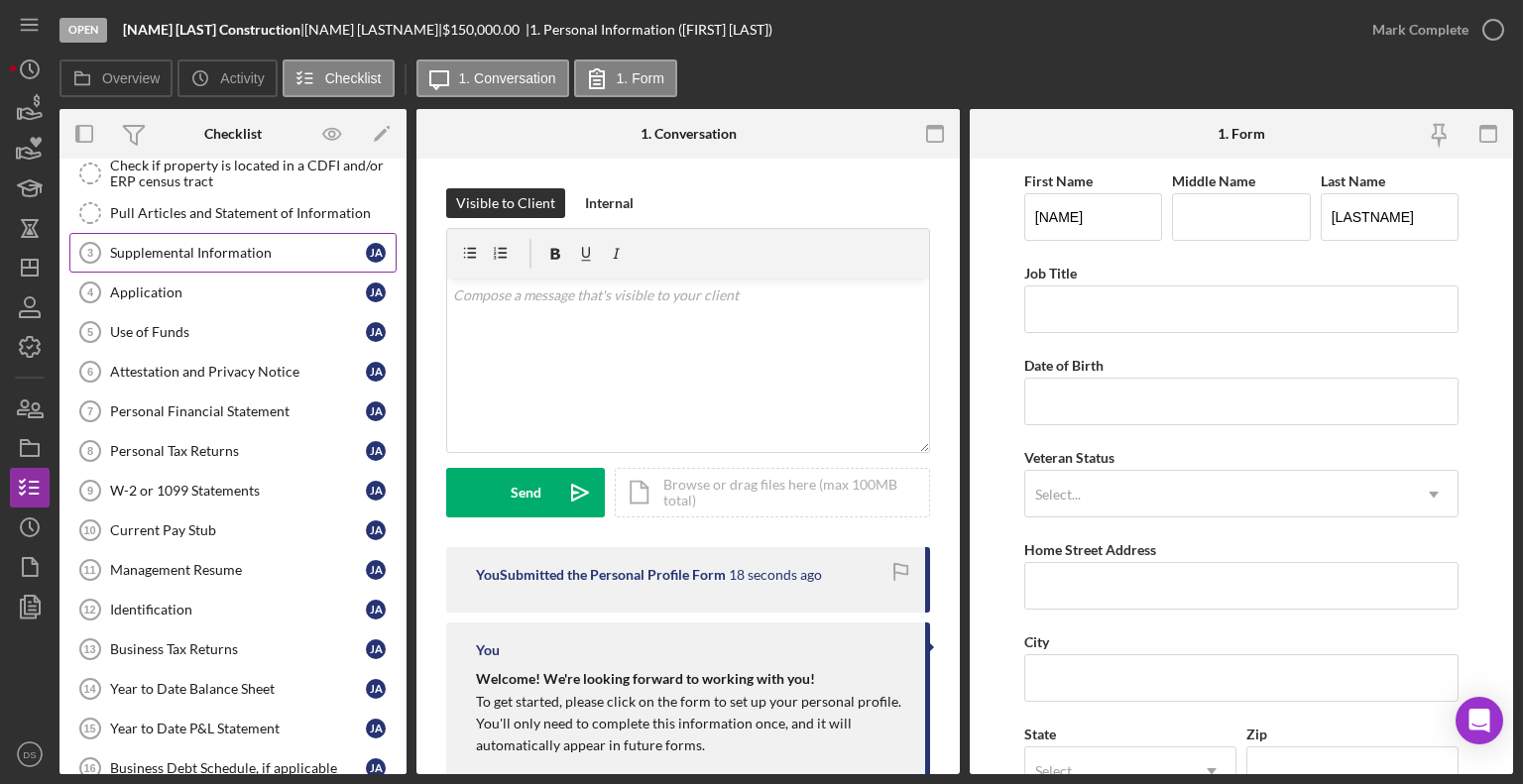 scroll, scrollTop: 0, scrollLeft: 0, axis: both 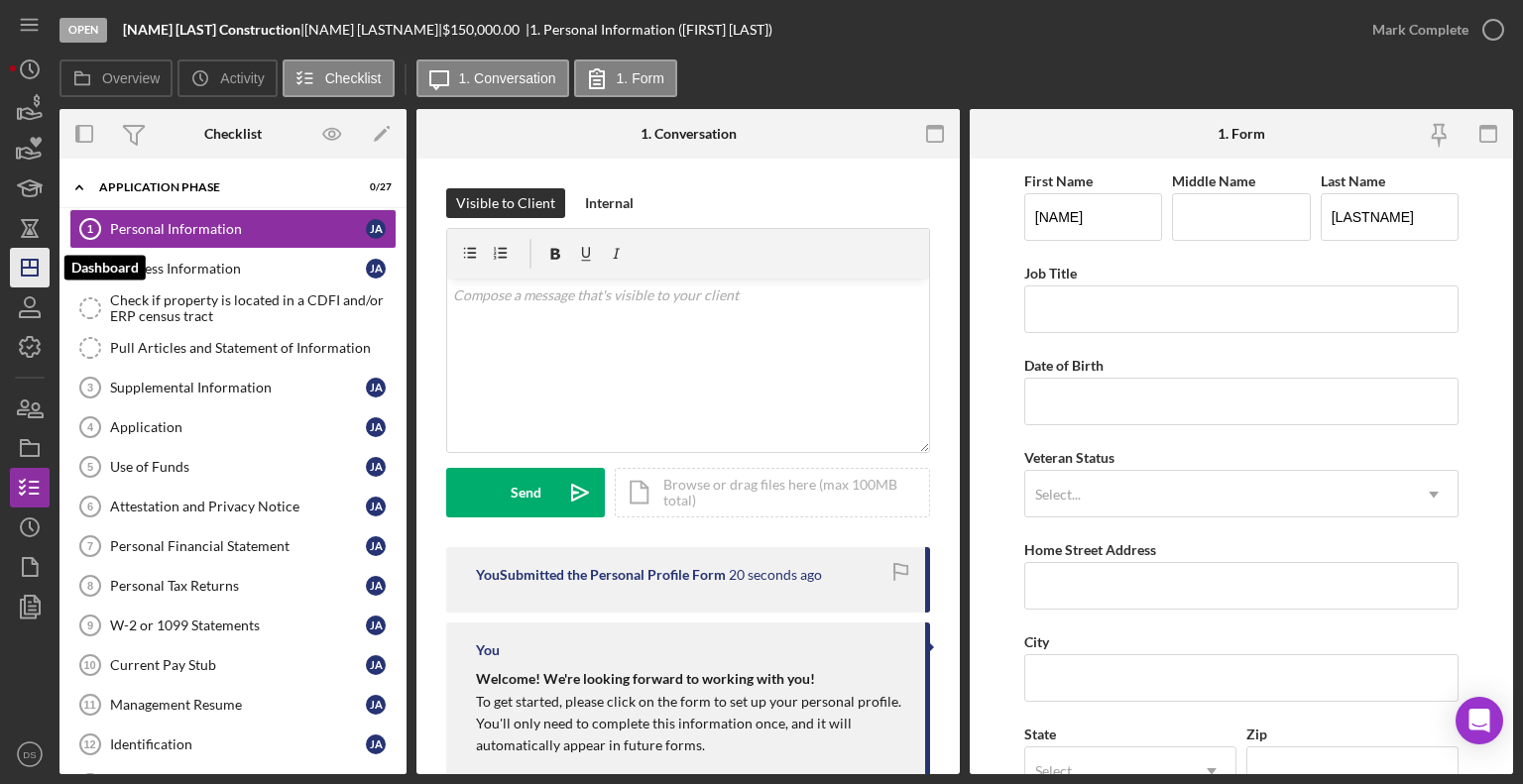 click on "Icon/Dashboard" 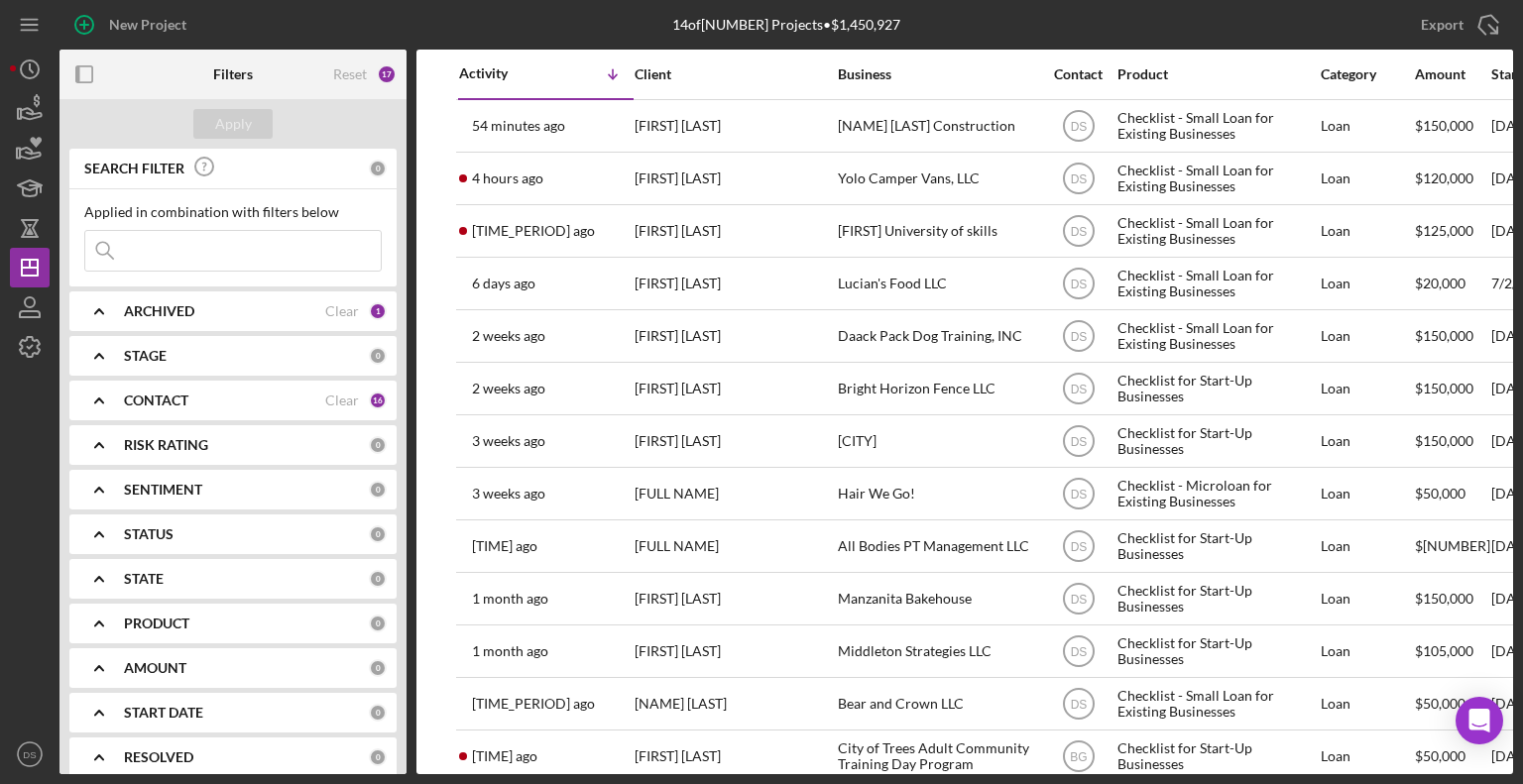 click on "[FIRST] [LAST]" at bounding box center (734, 178) 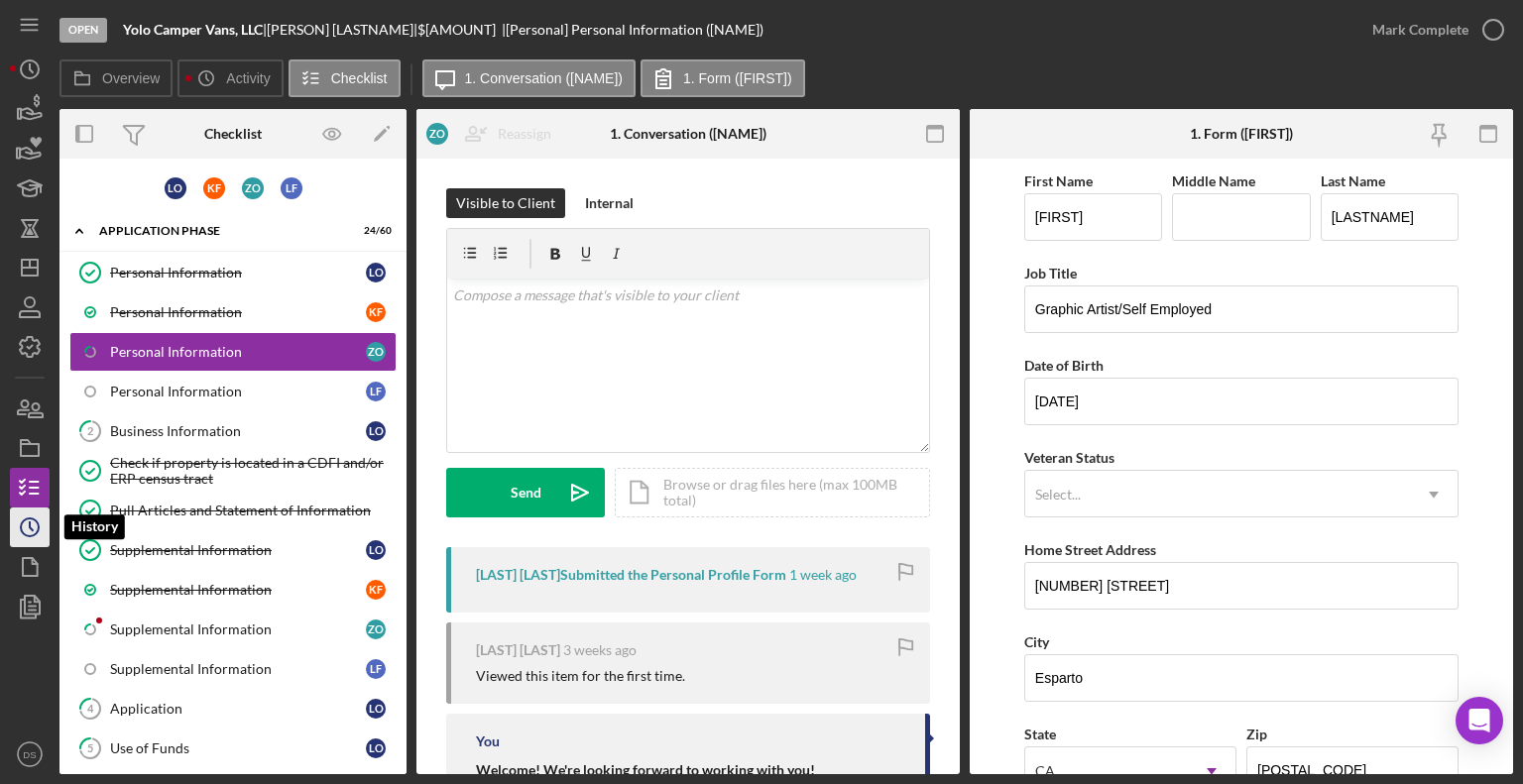 click on "Icon/History" 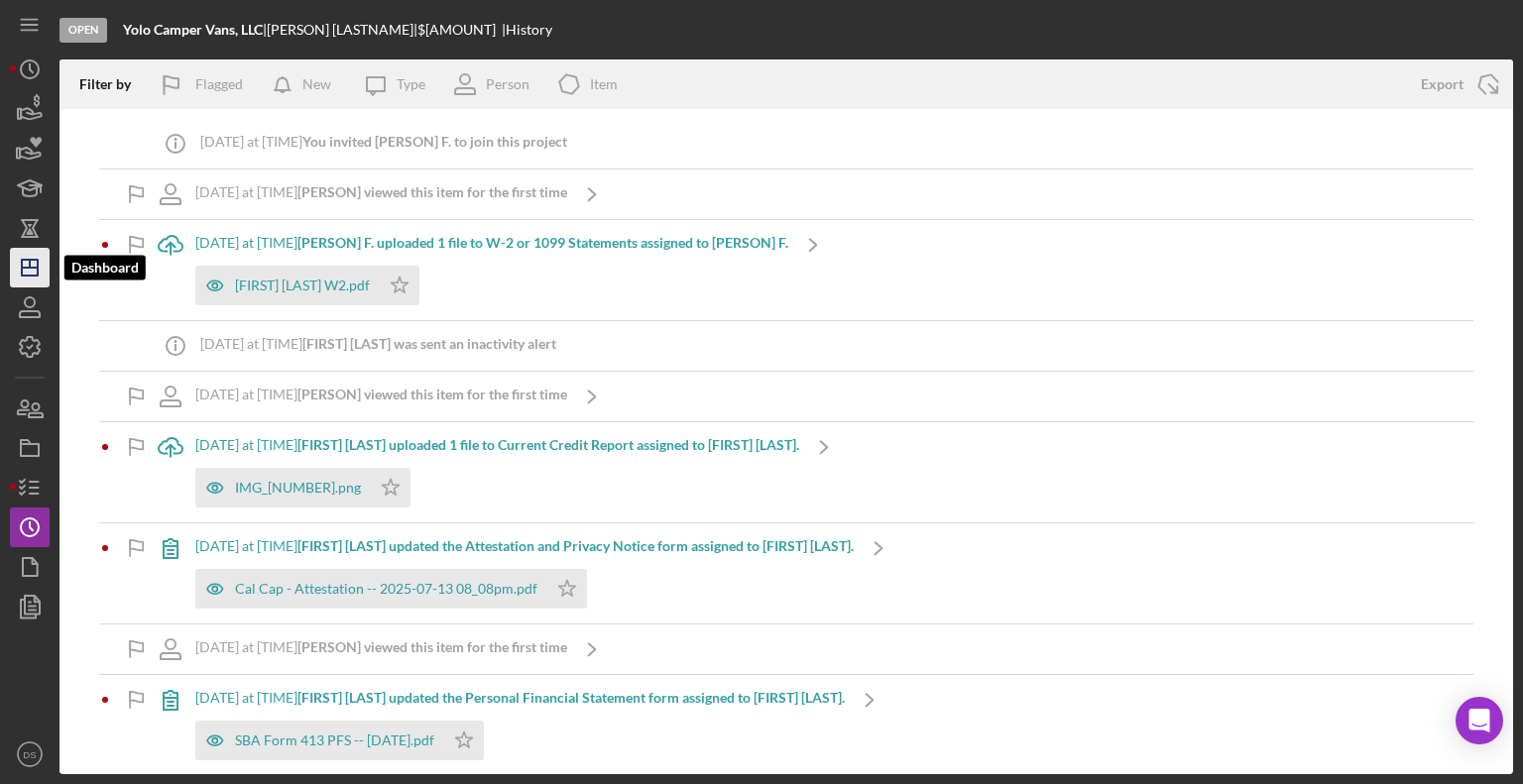 click on "Icon/Dashboard" 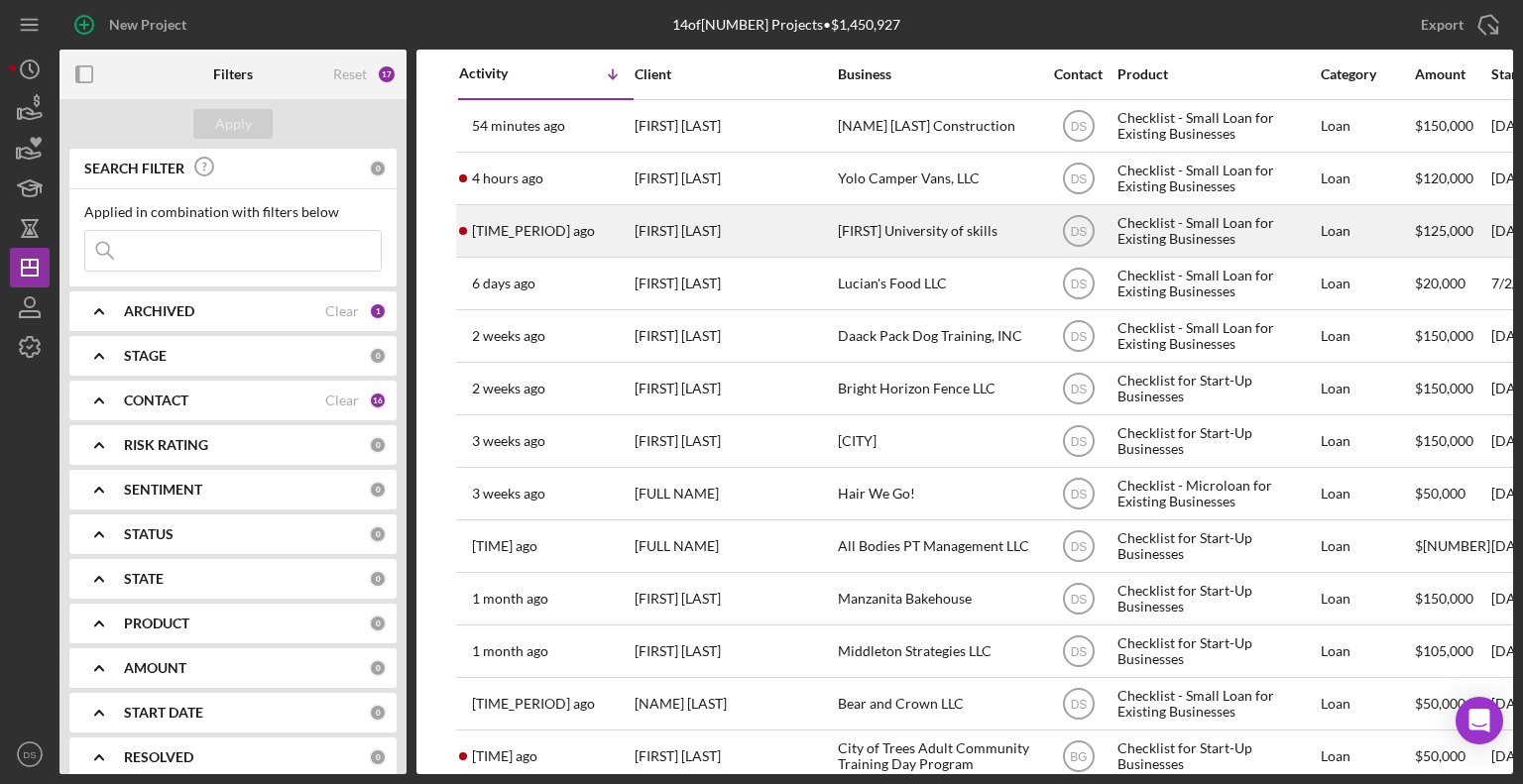 click on "[TIME] ago [NAME] [NAME]" at bounding box center [545, 231] 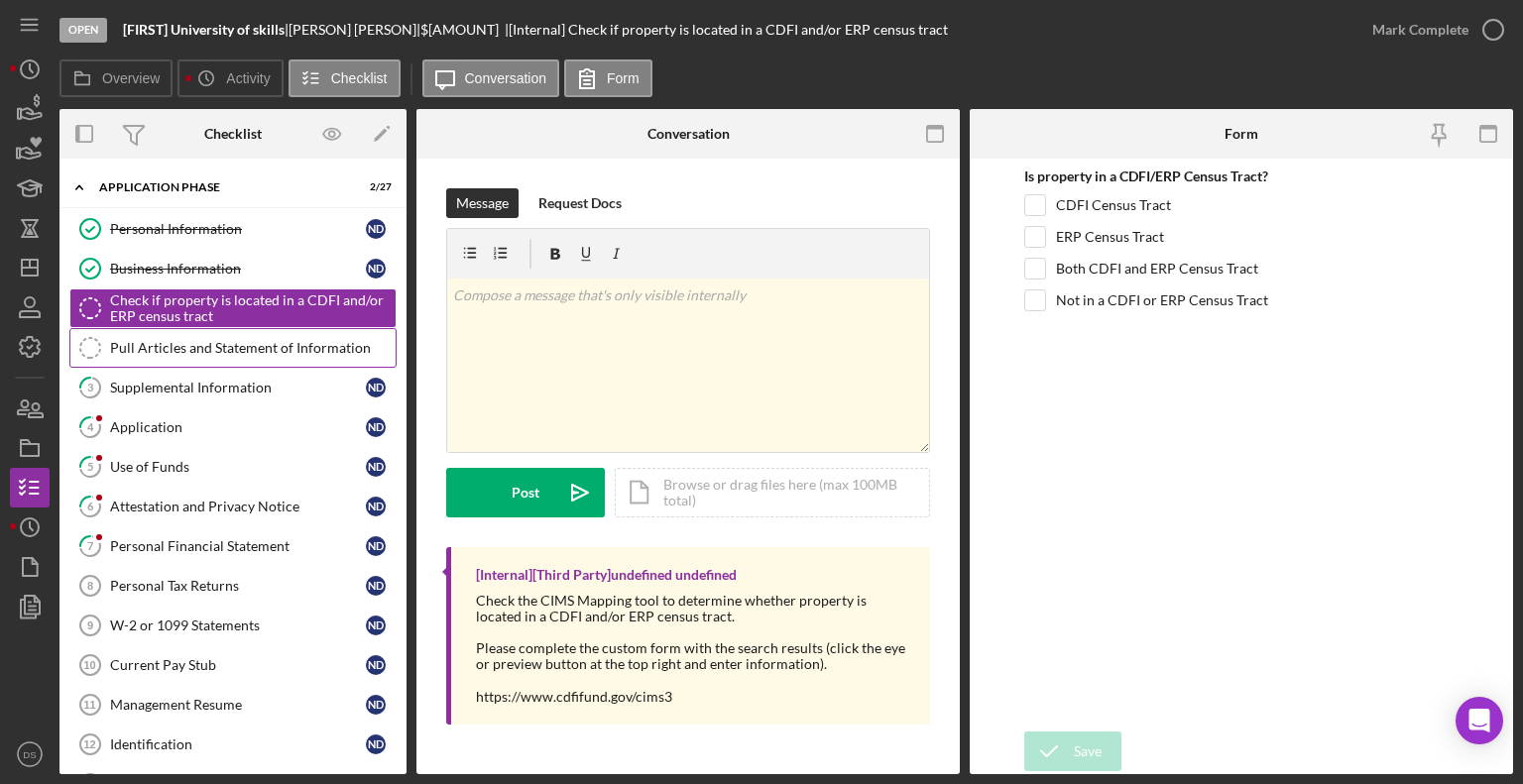 click on "Pull Articles and Statement of Information" at bounding box center (253, 348) 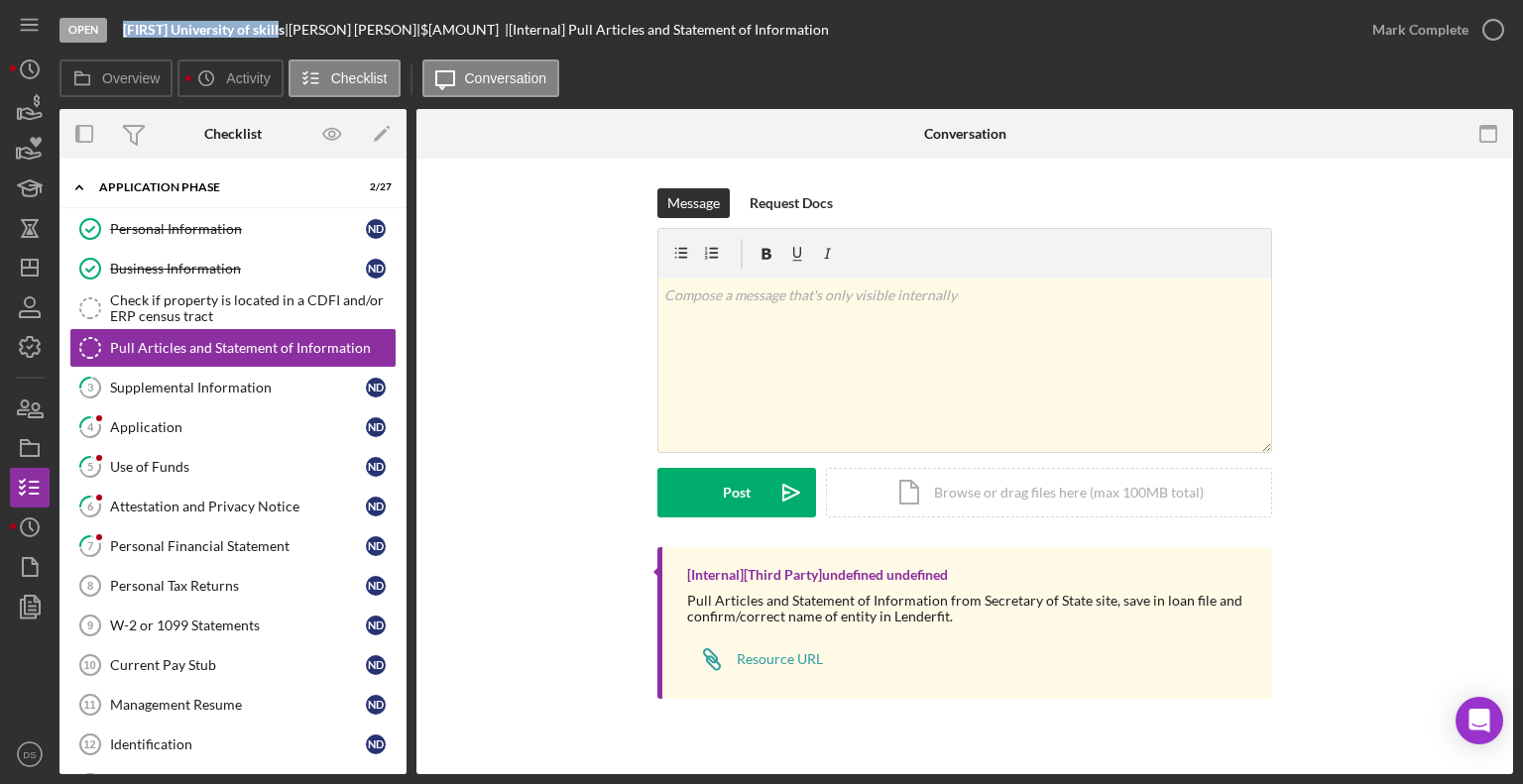 drag, startPoint x: 127, startPoint y: 27, endPoint x: 280, endPoint y: 23, distance: 153.05228 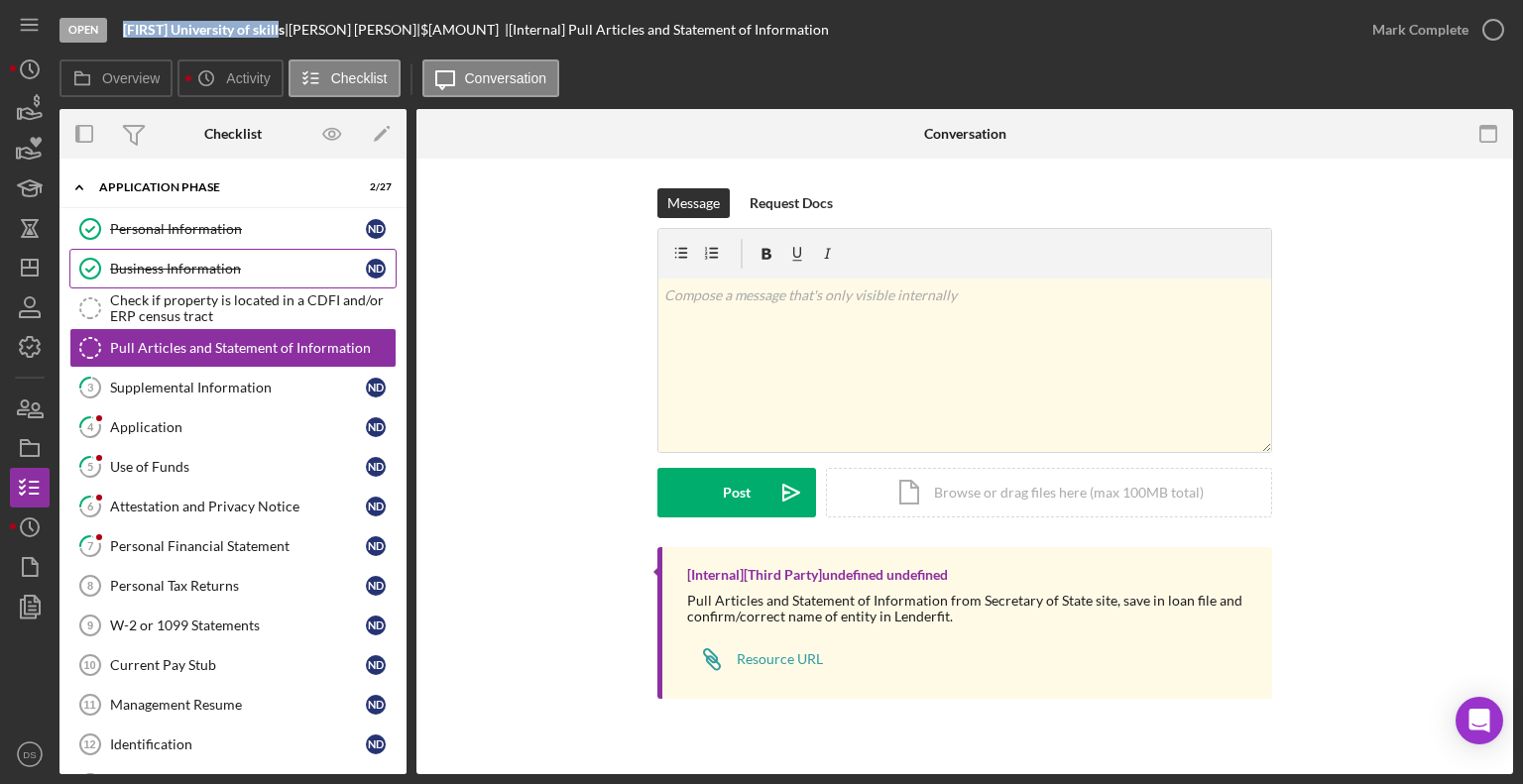 click on "Business Information" at bounding box center [238, 269] 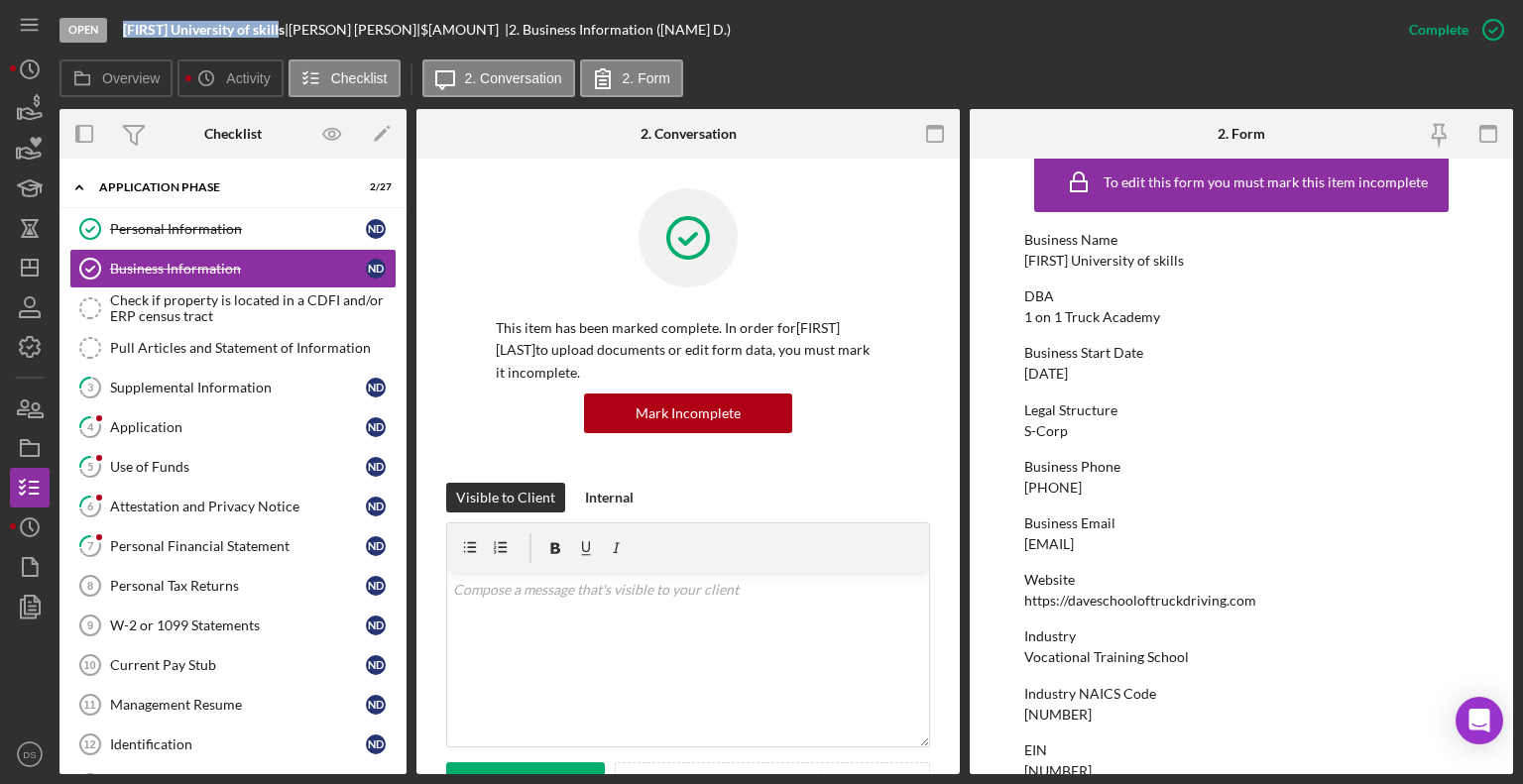 scroll, scrollTop: 0, scrollLeft: 0, axis: both 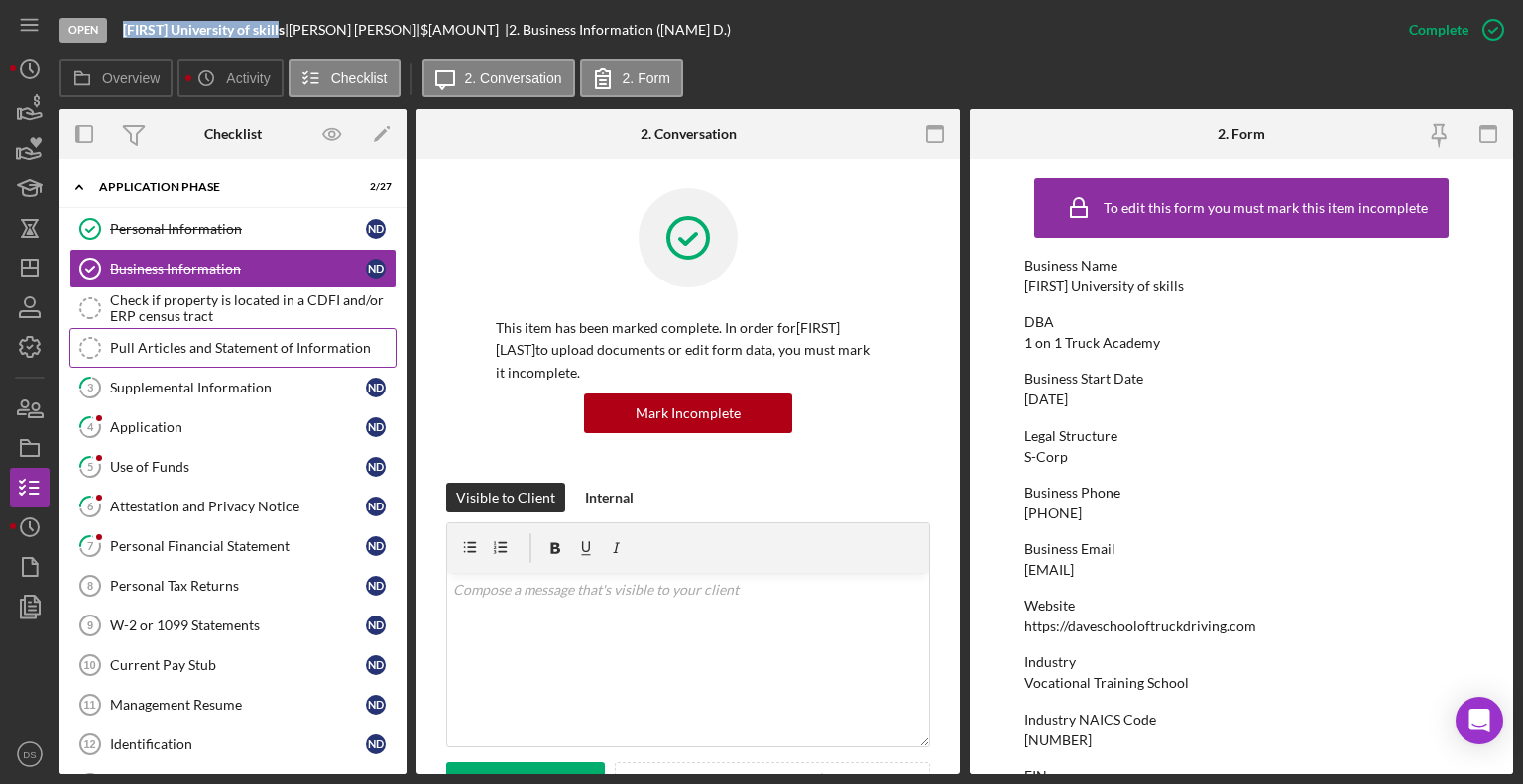 click on "Pull Articles and Statement of Information  Pull Articles and Statement of Information" at bounding box center [233, 348] 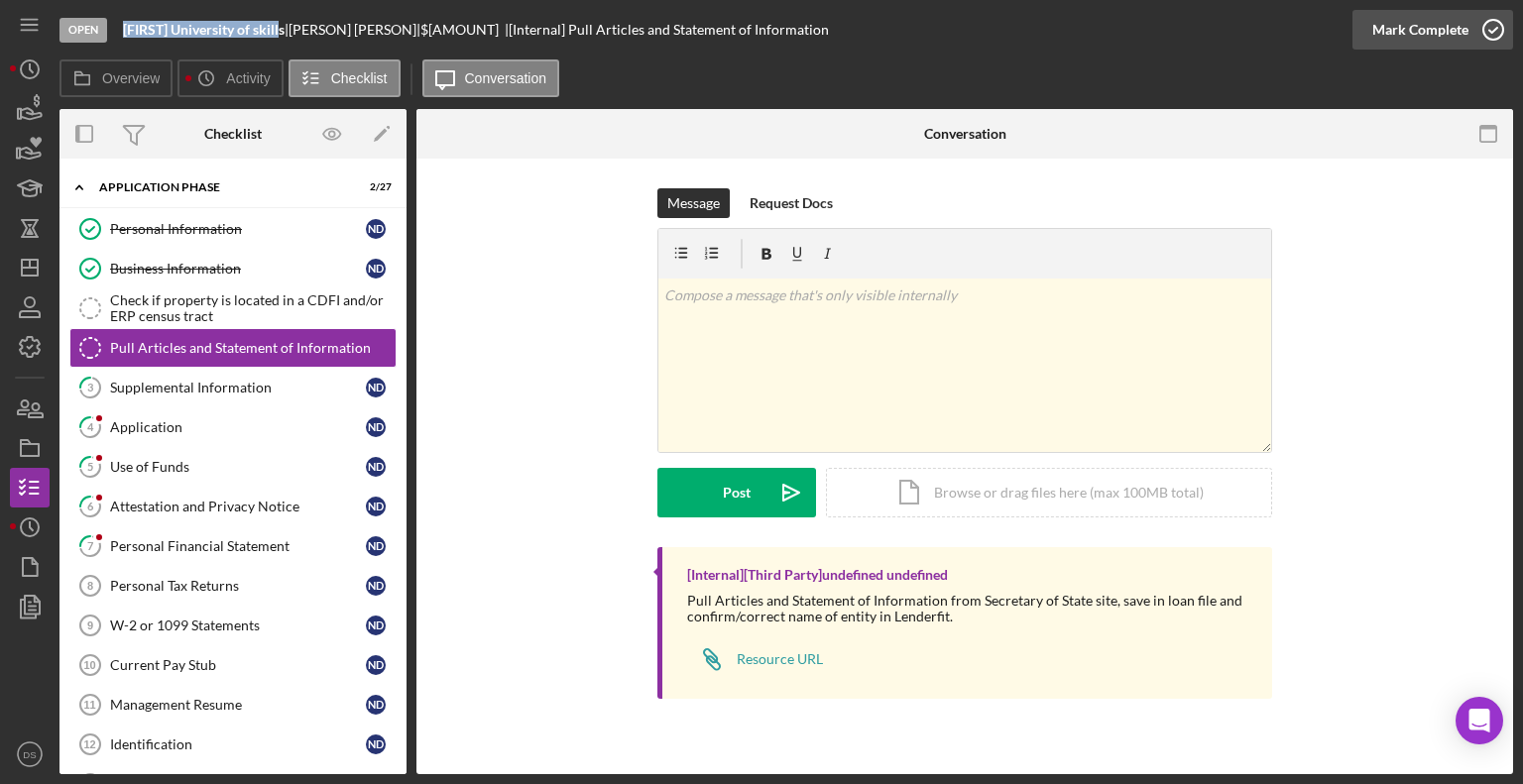 click 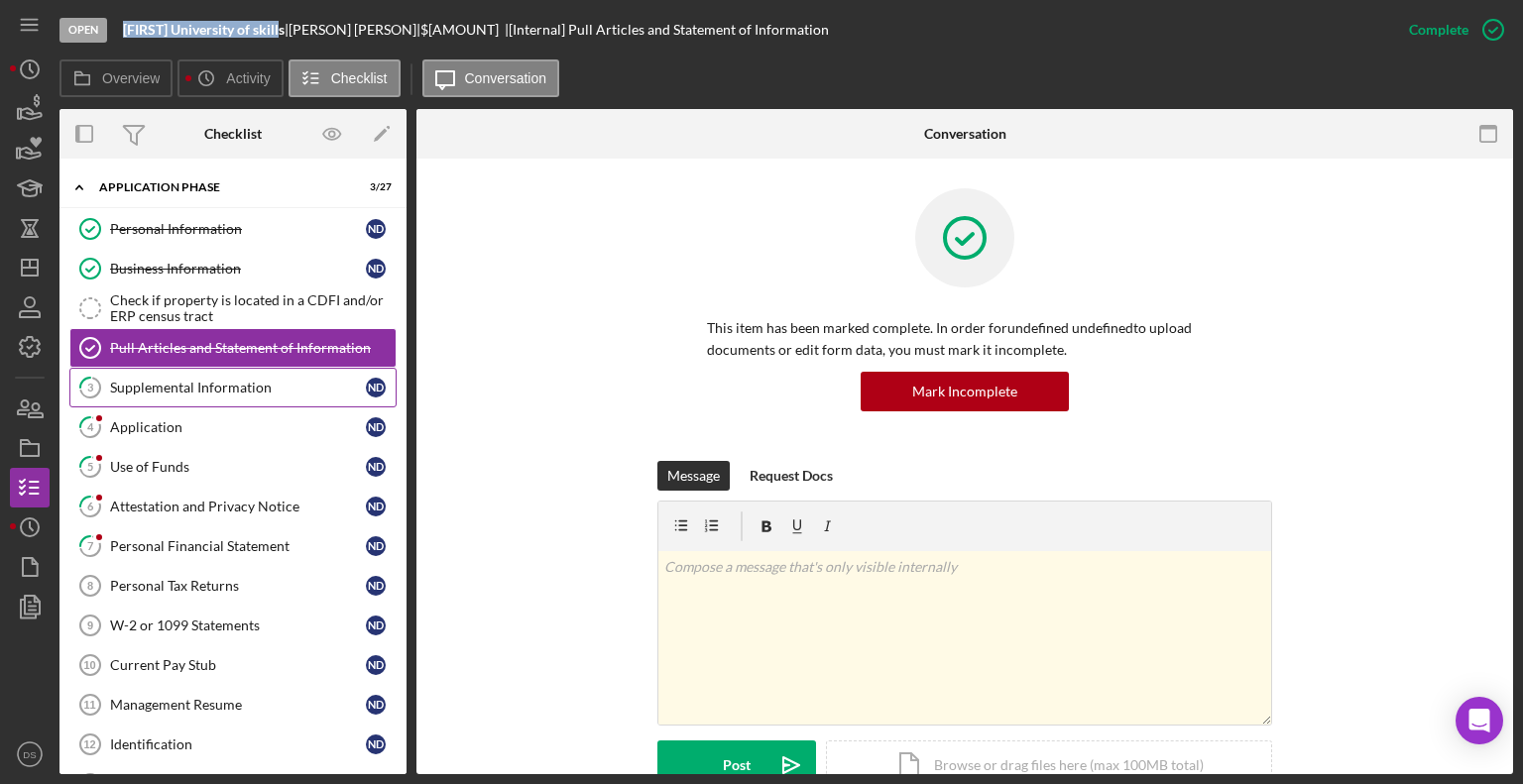click on "Supplemental Information" at bounding box center (238, 388) 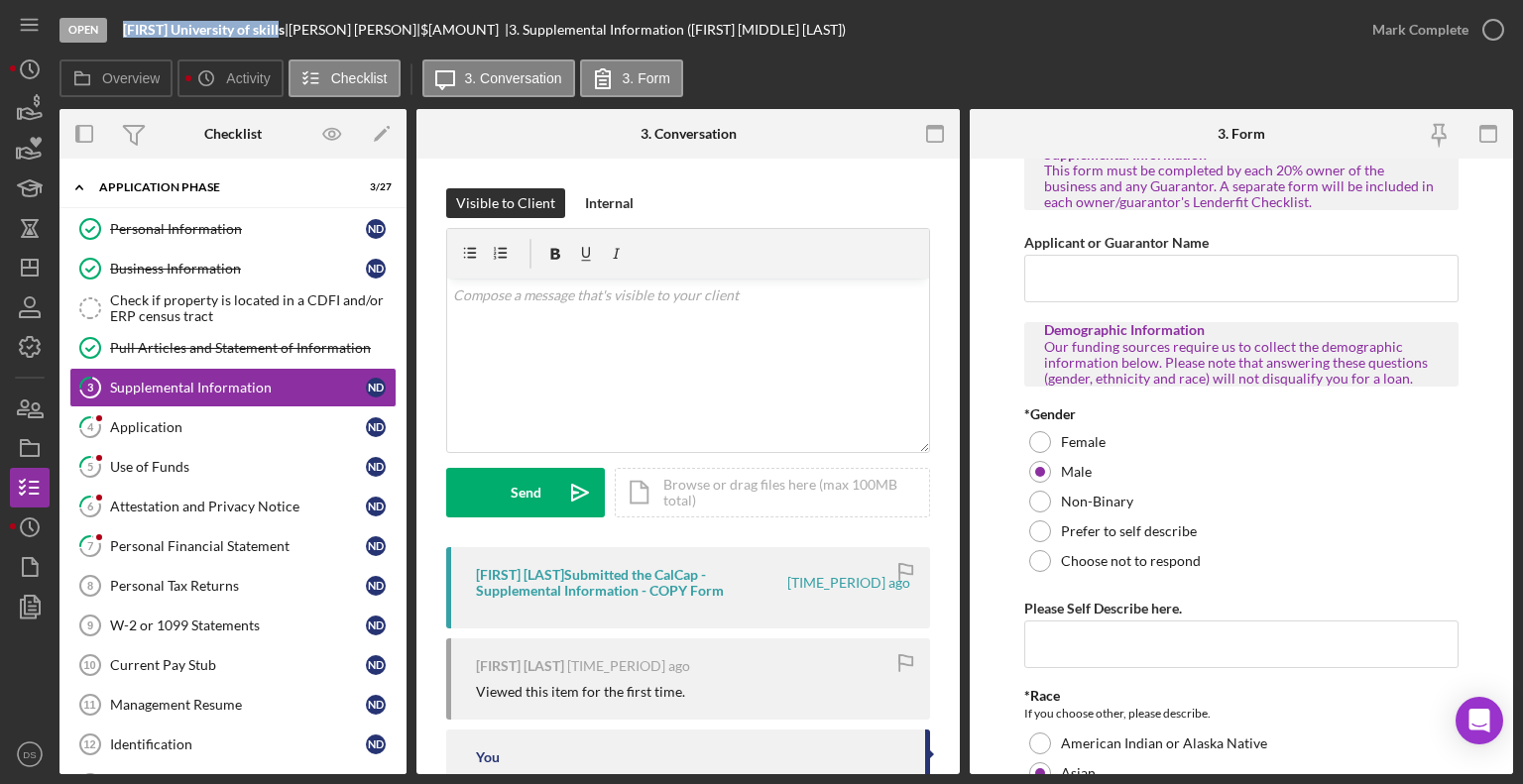 scroll, scrollTop: 0, scrollLeft: 0, axis: both 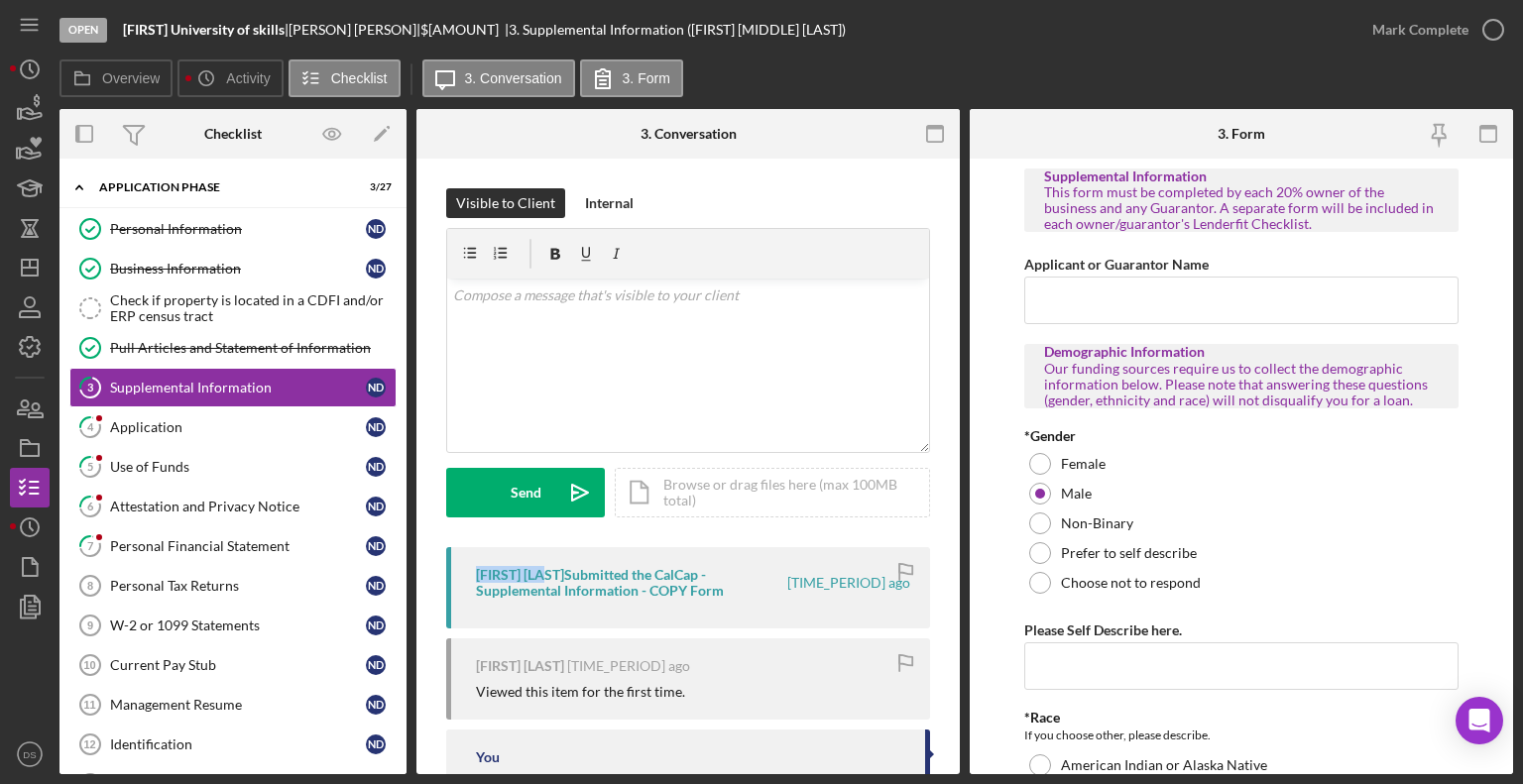 drag, startPoint x: 476, startPoint y: 568, endPoint x: 542, endPoint y: 570, distance: 66.0303 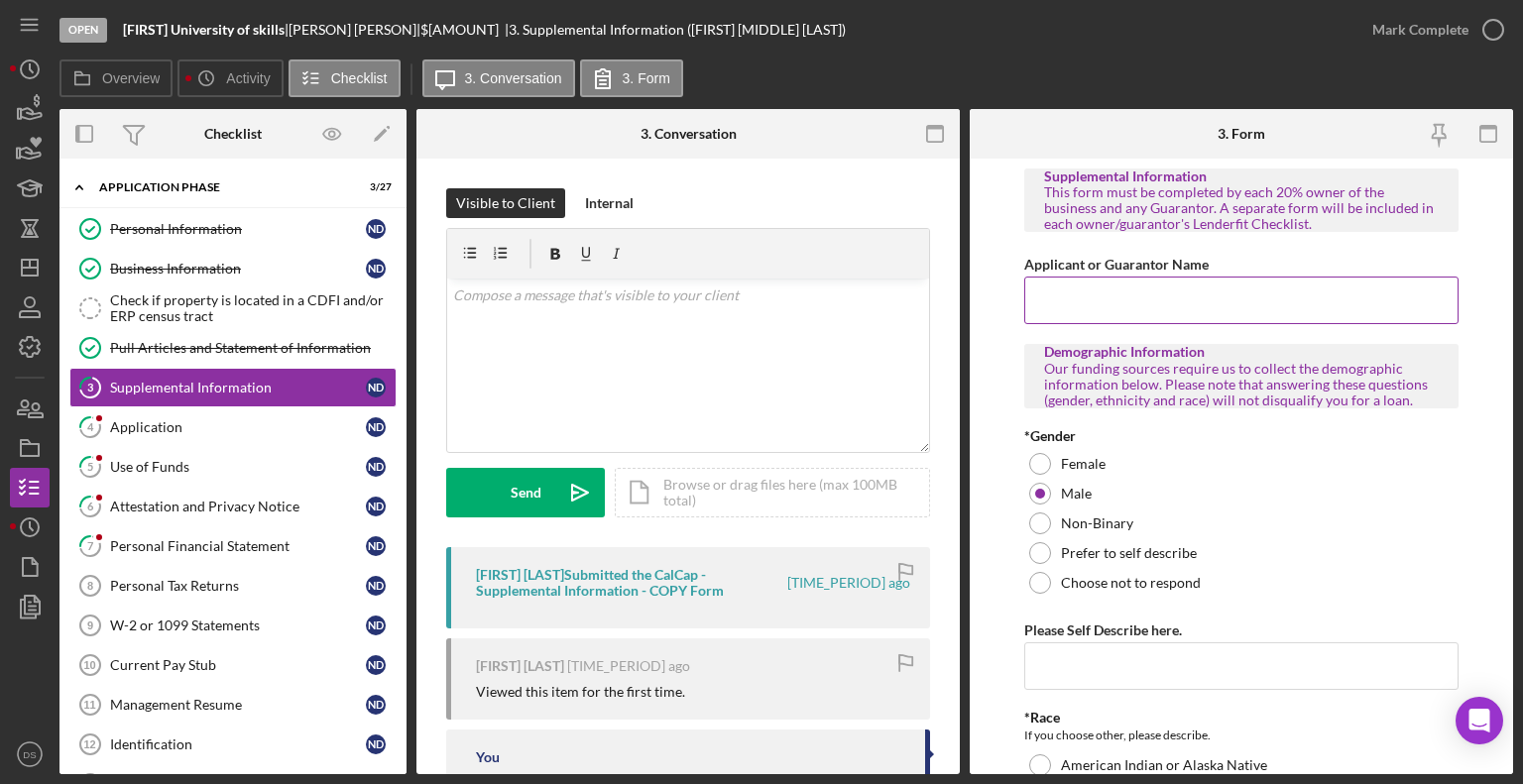 click on "Applicant or Guarantor Name" at bounding box center [1241, 300] 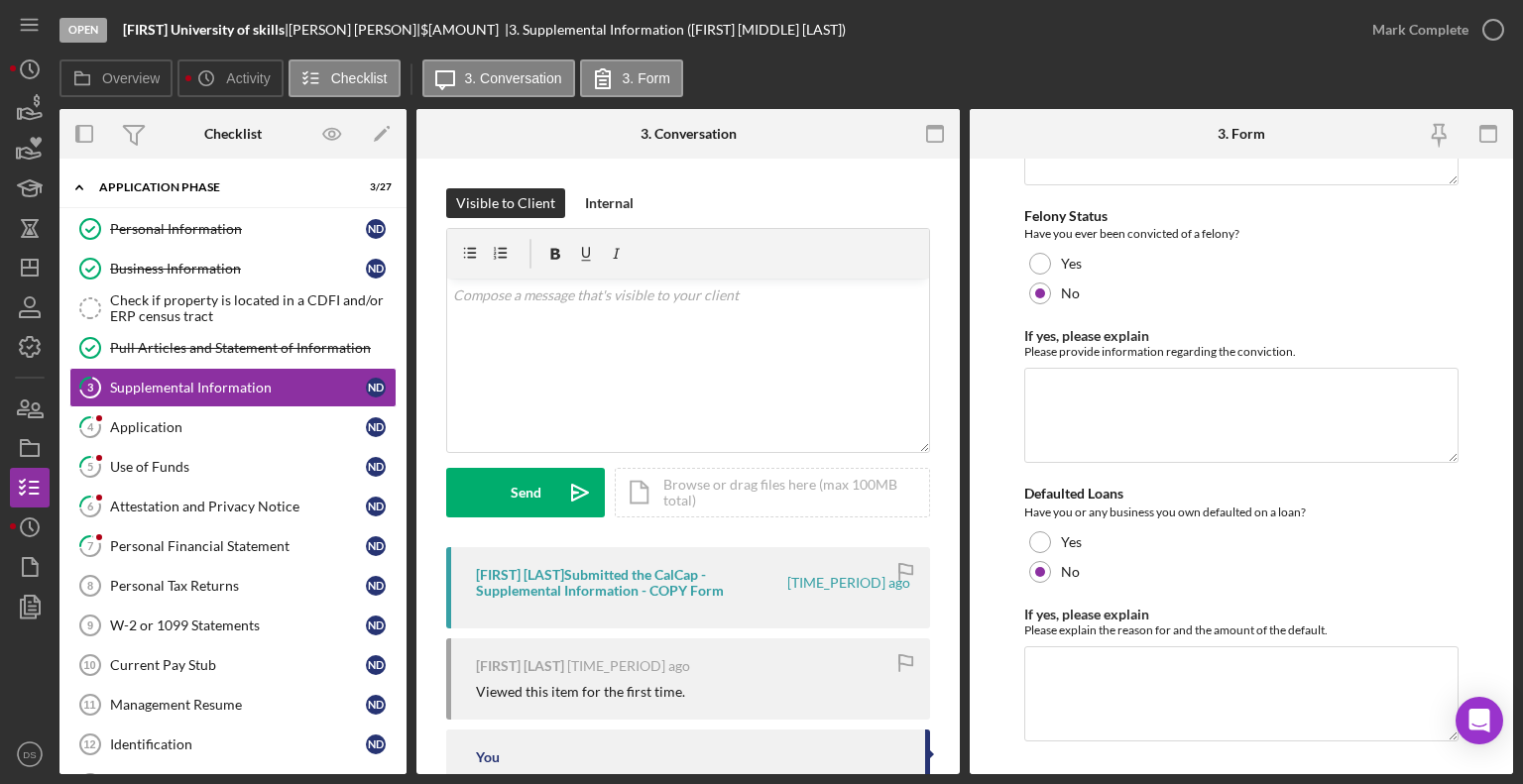 scroll, scrollTop: 5843, scrollLeft: 0, axis: vertical 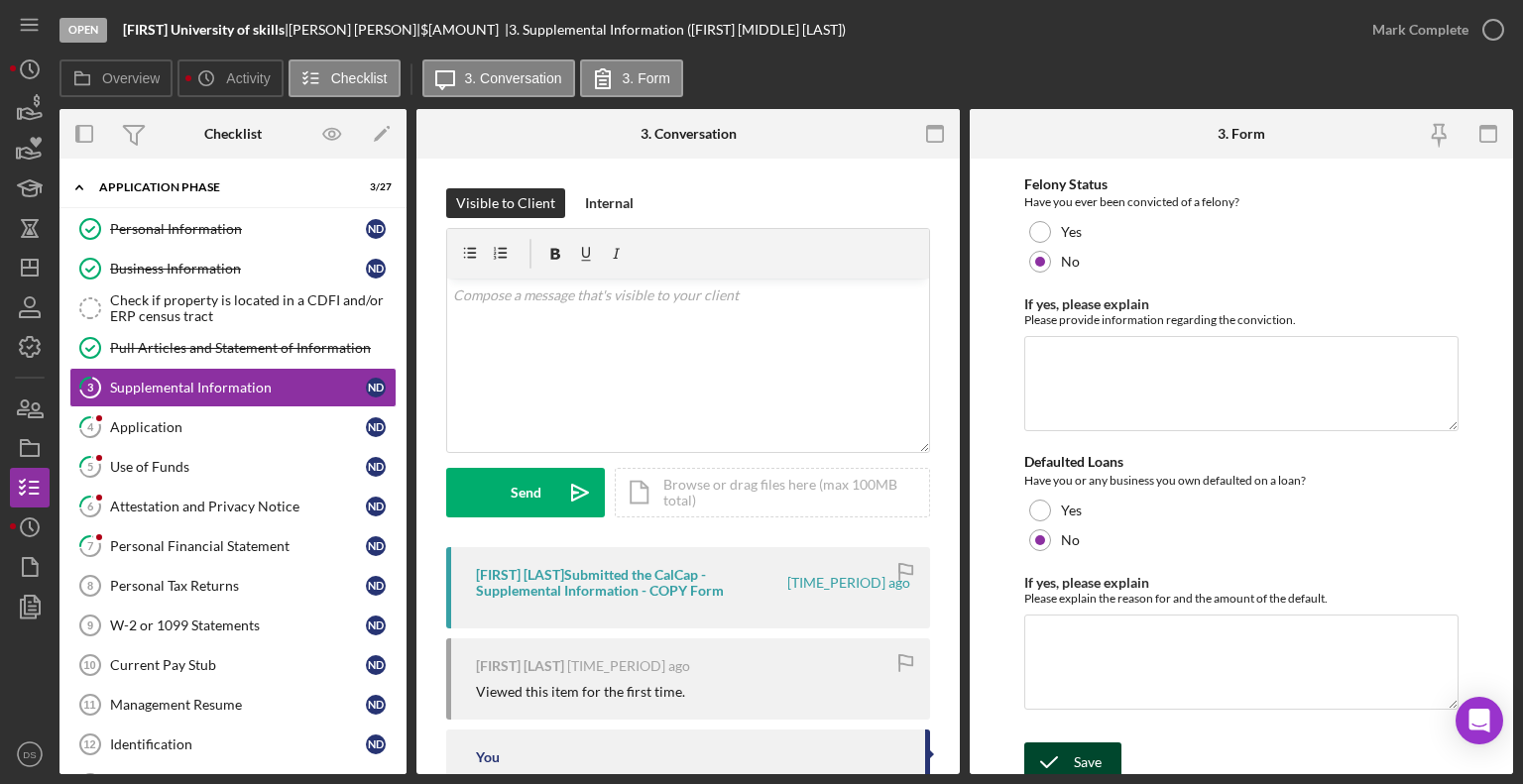 type on "[PERSON] [PERSON]" 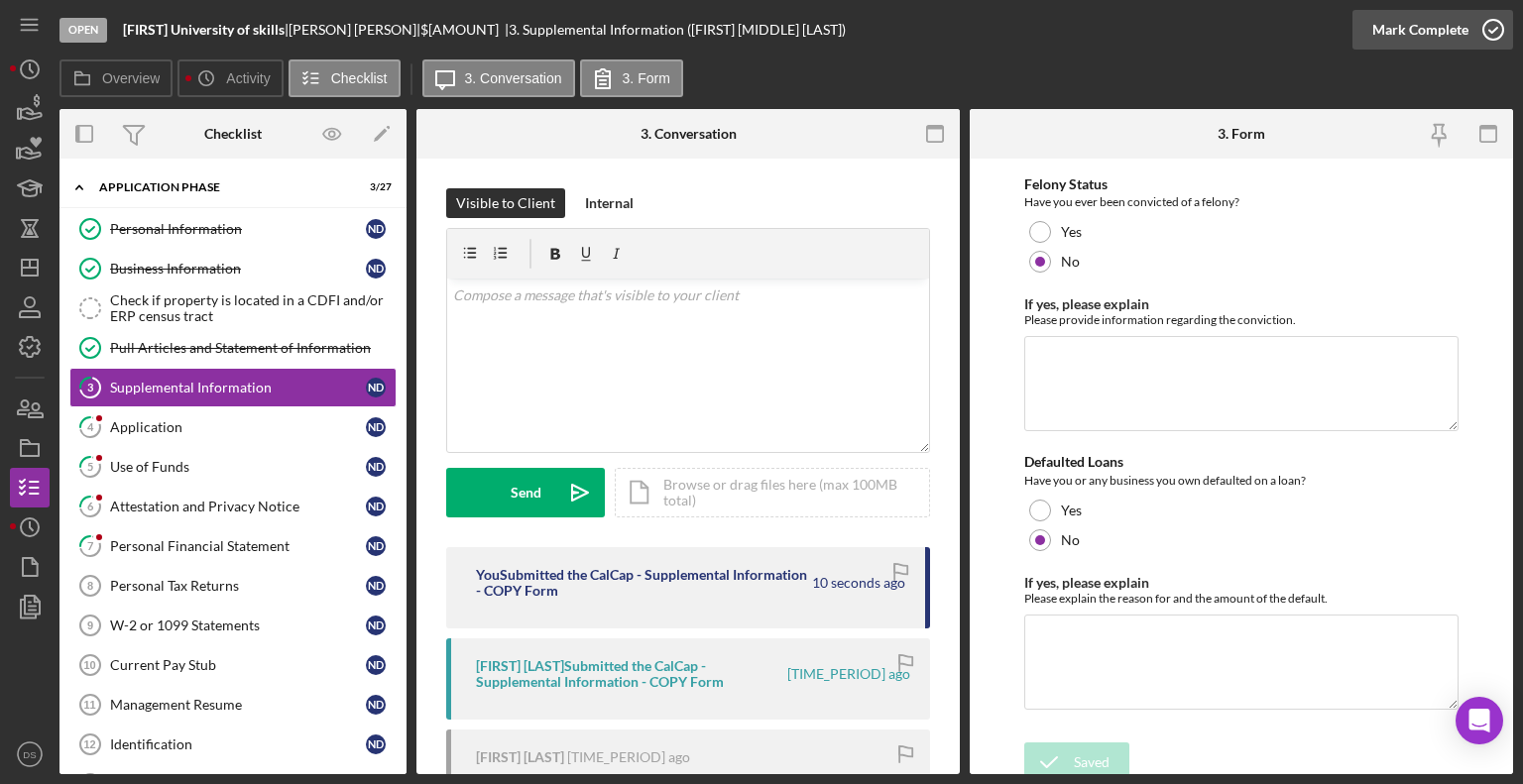 click 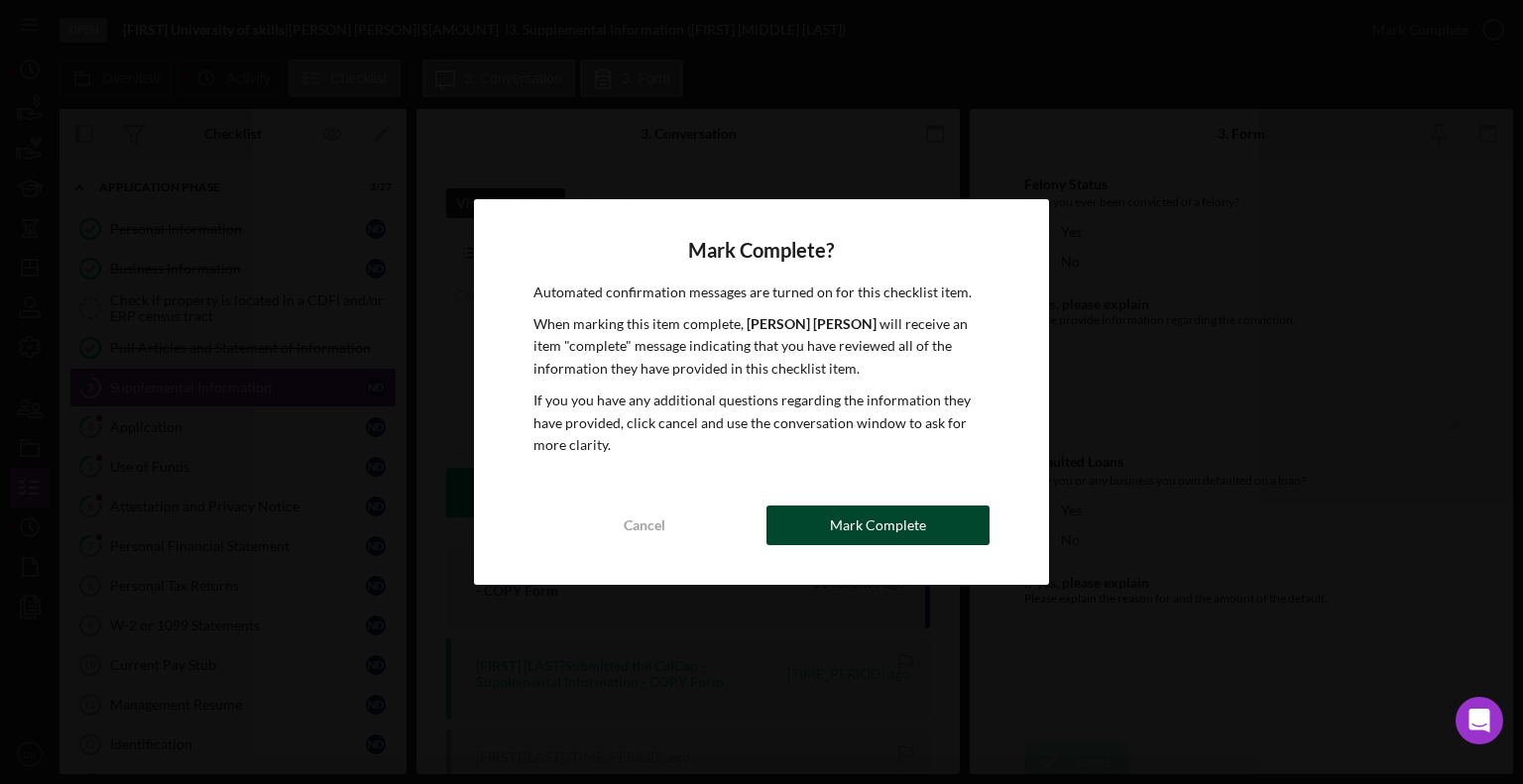 click on "Mark Complete" at bounding box center [878, 525] 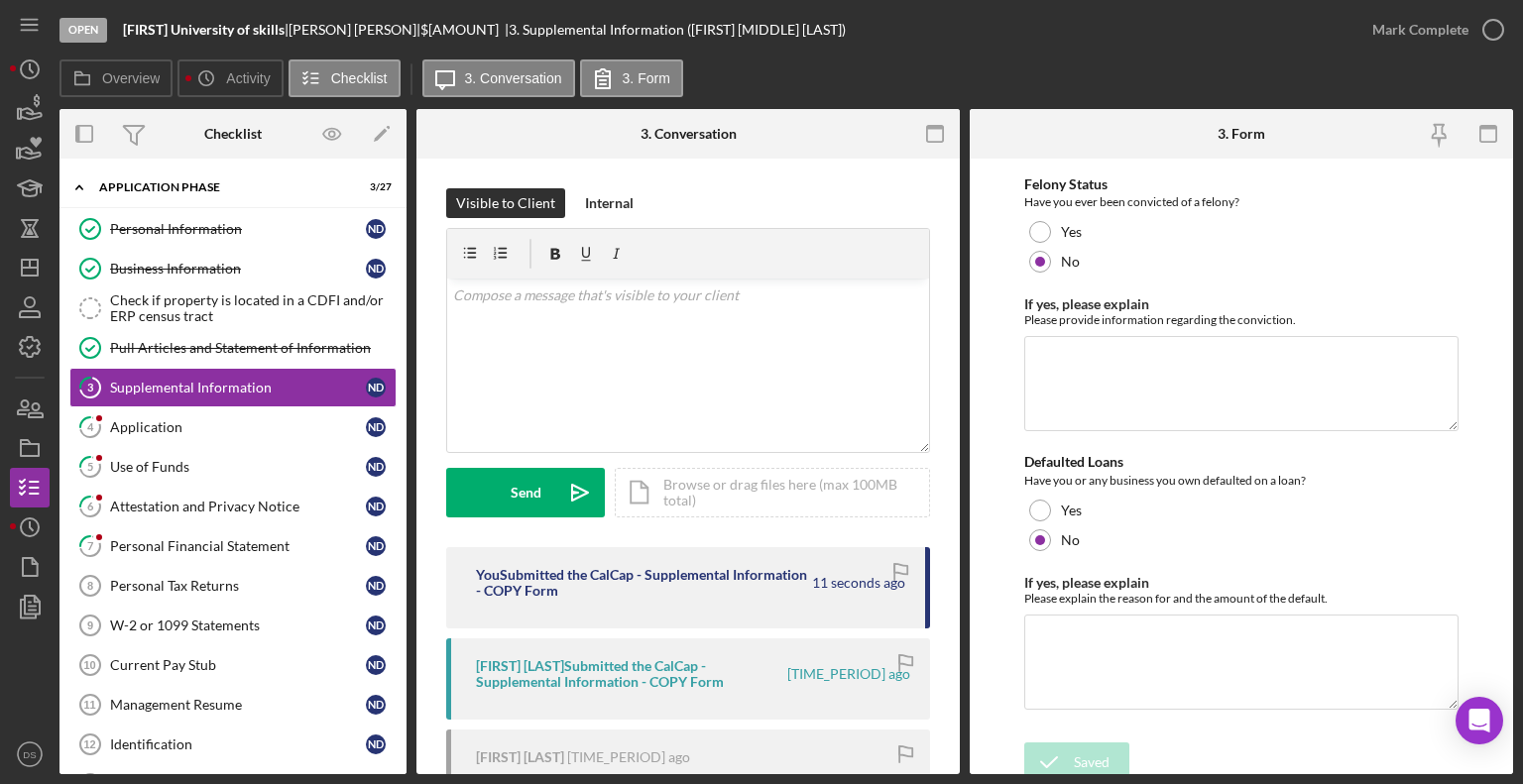 scroll, scrollTop: 5922, scrollLeft: 0, axis: vertical 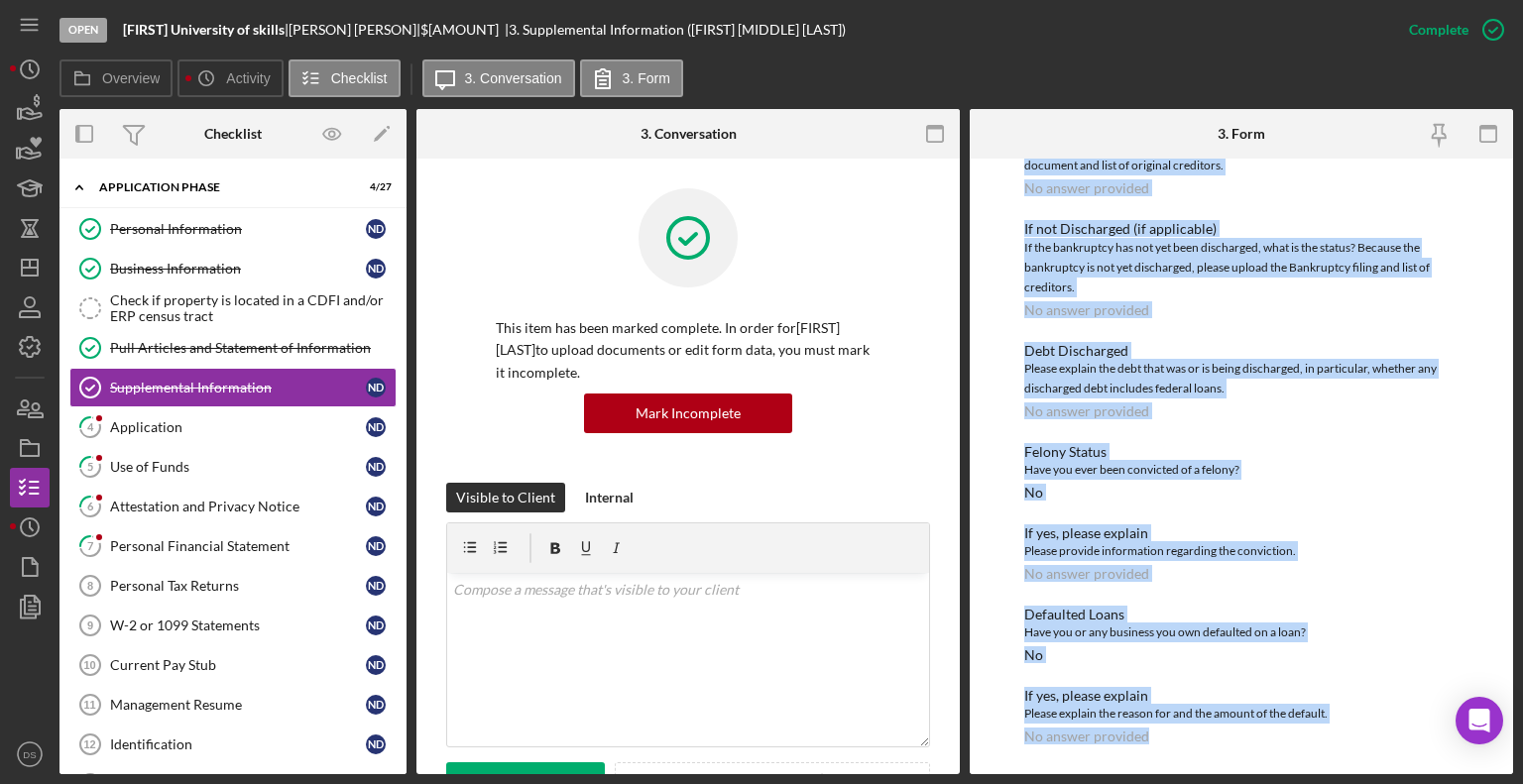 drag, startPoint x: 1035, startPoint y: 258, endPoint x: 1207, endPoint y: 831, distance: 598.2583 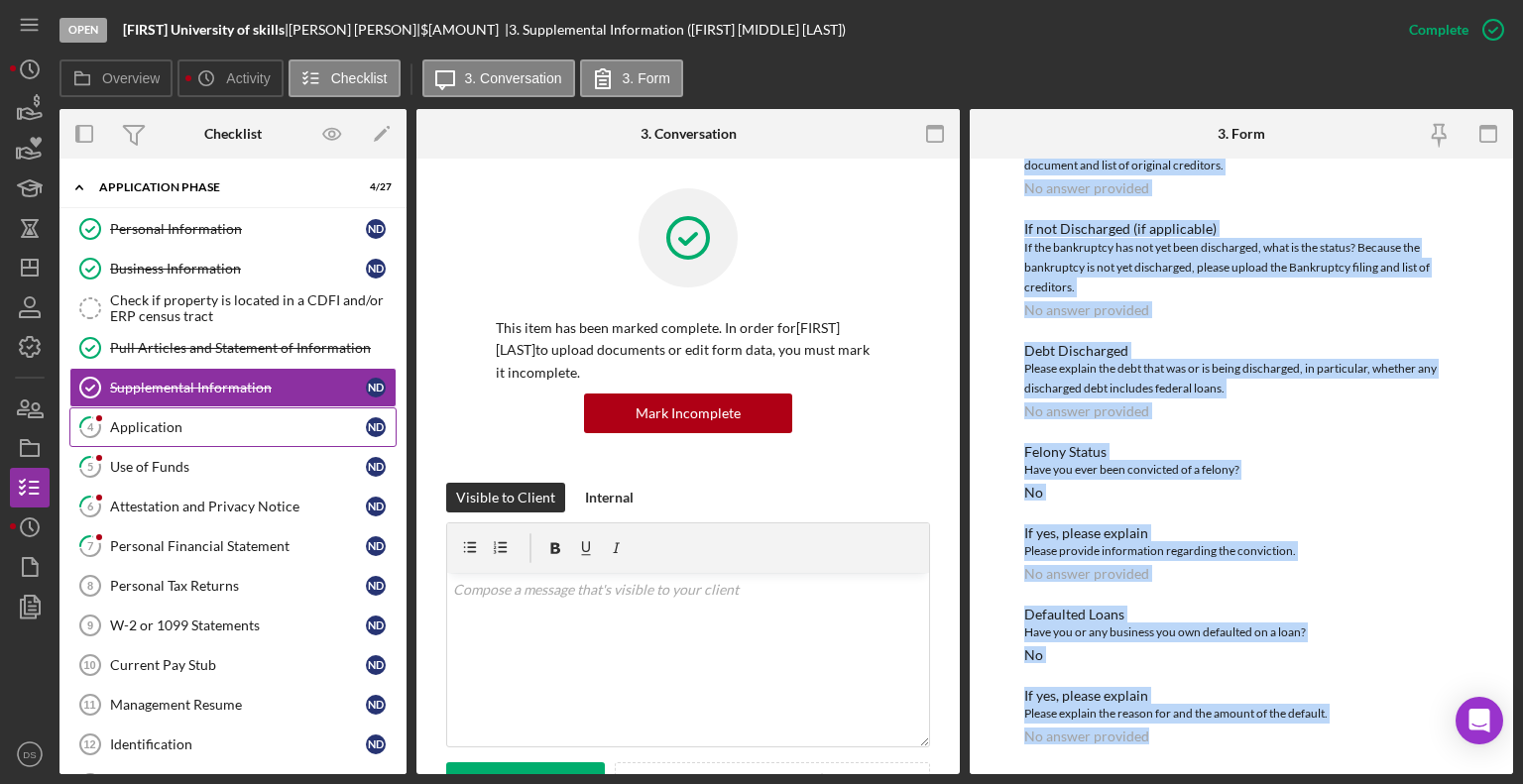click on "Application" at bounding box center (238, 427) 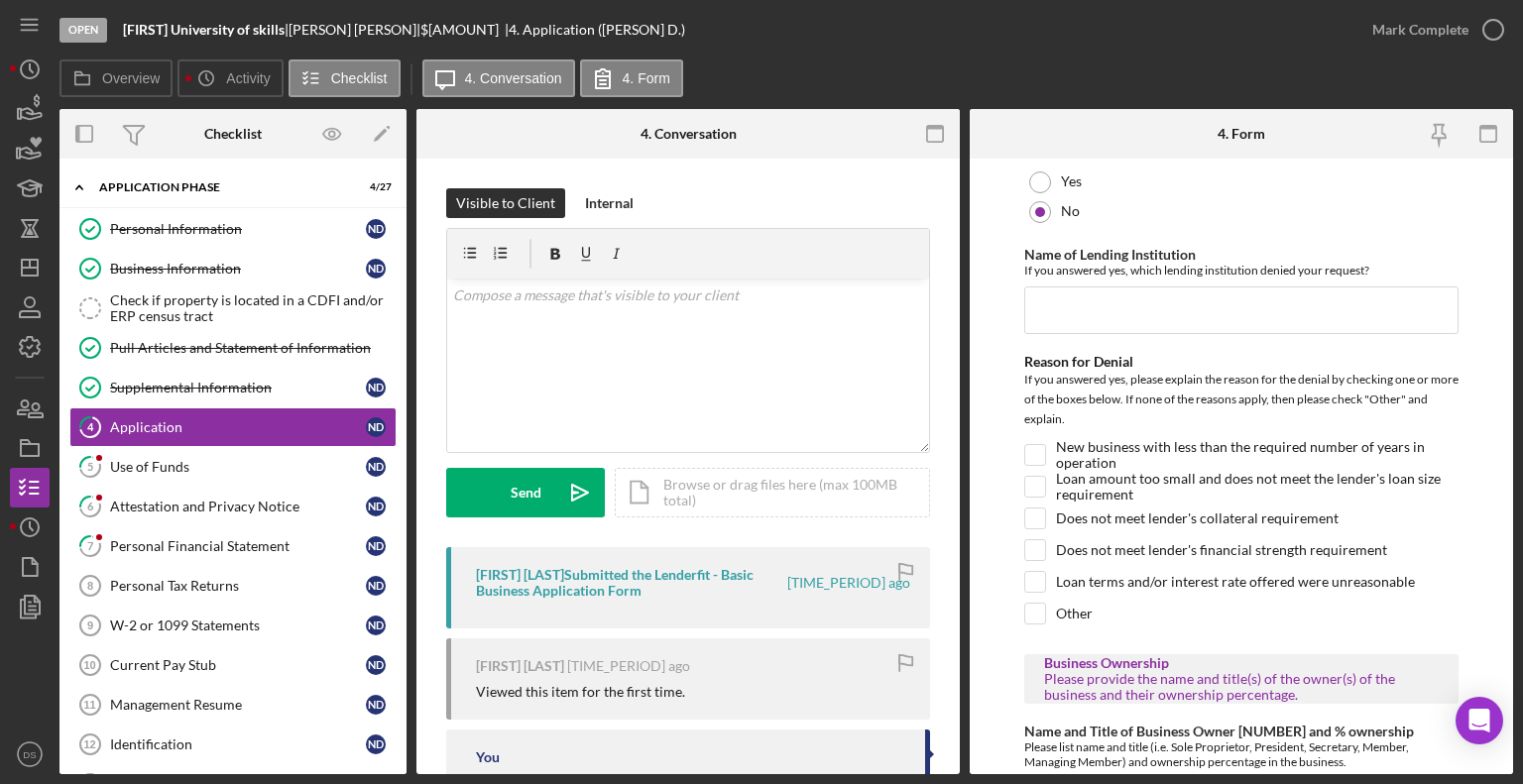 scroll, scrollTop: 1200, scrollLeft: 0, axis: vertical 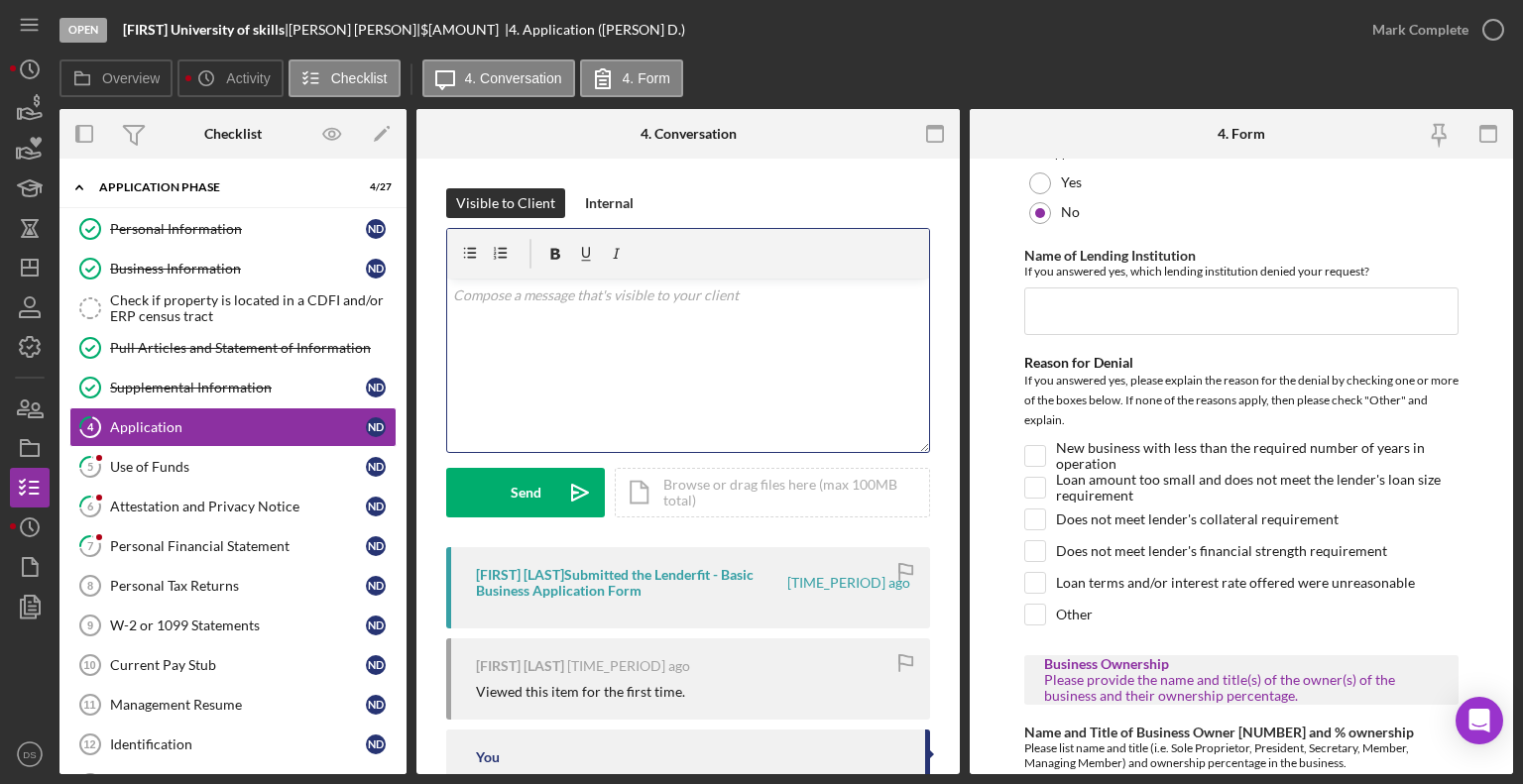 click on "v Color teal Color pink Remove color Add row above Add row below Add column before Add column after Merge cells Split cells Remove column Remove row Remove table" at bounding box center (688, 365) 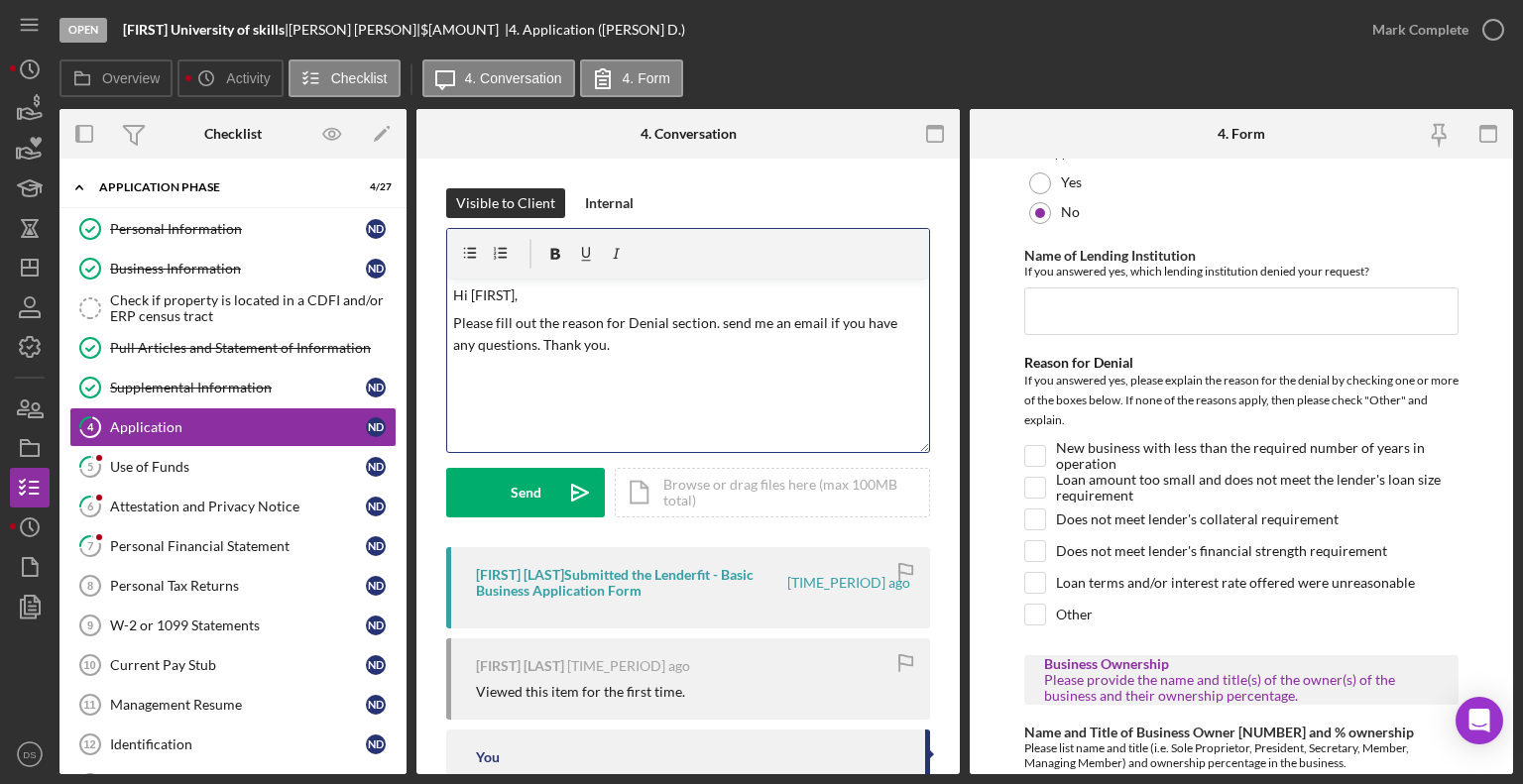 click on "Please fill out the reason for Denial section. send me an email if you have any questions. Thank you." at bounding box center (688, 334) 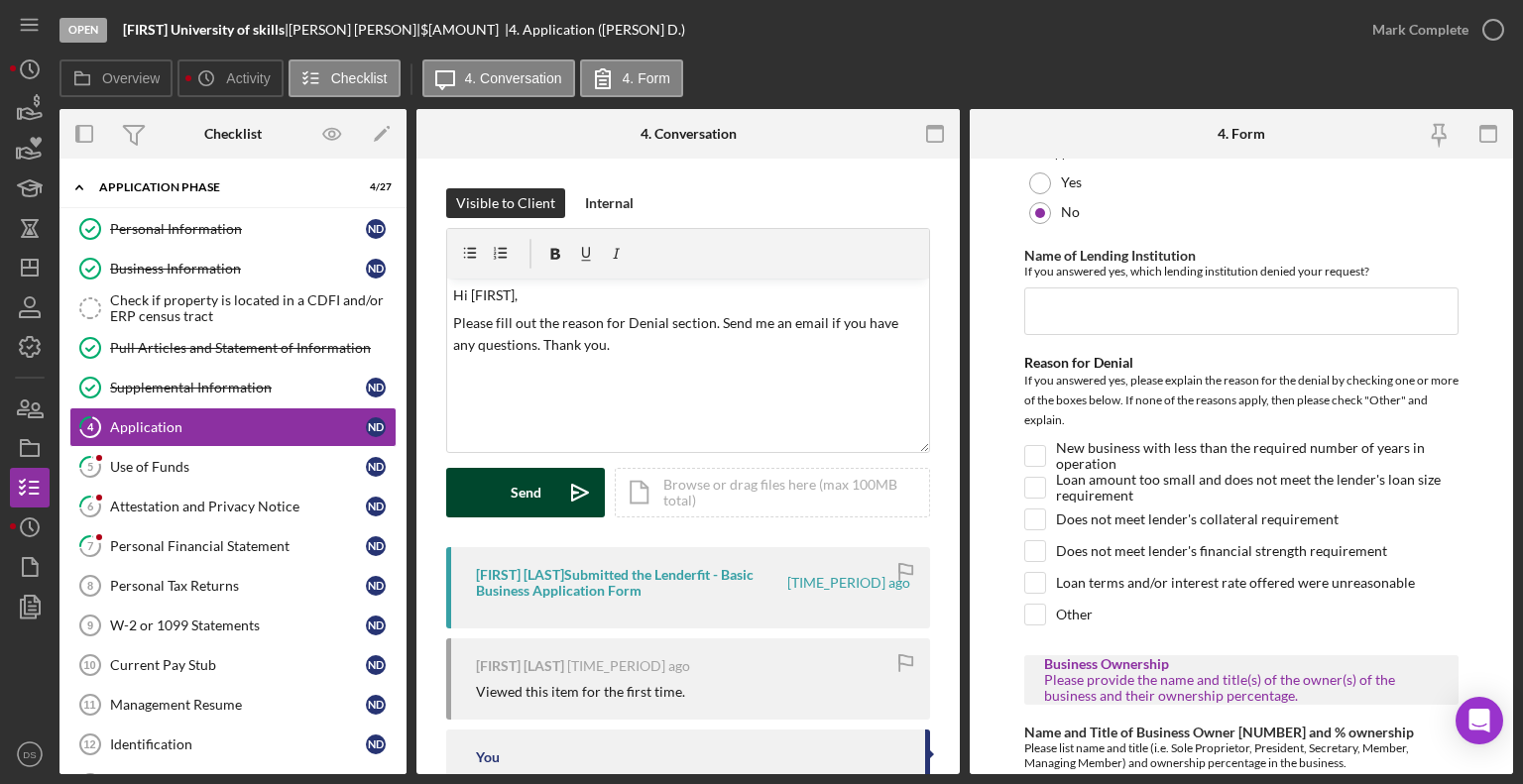 click on "Send Icon/icon-invite-send" at bounding box center (526, 493) 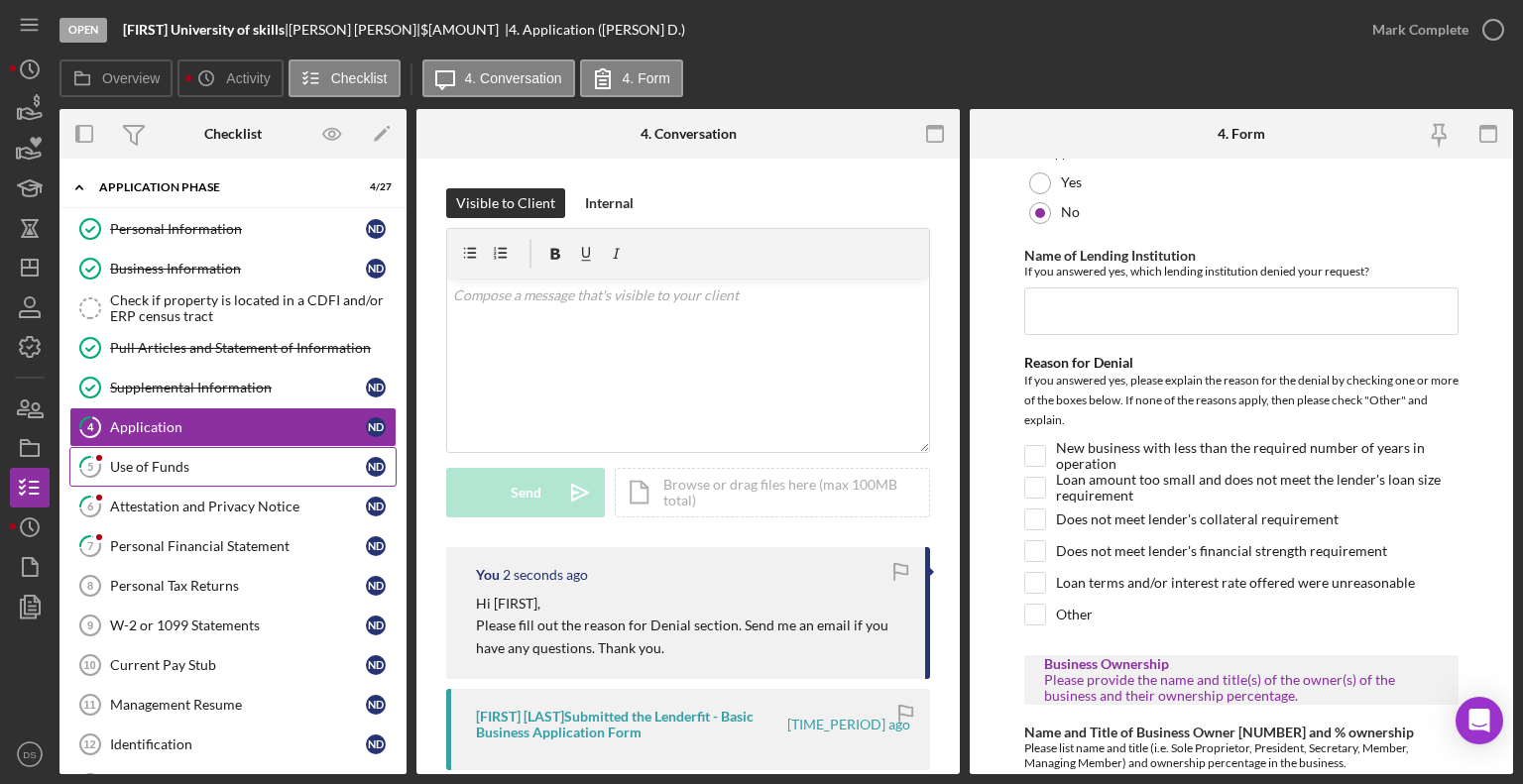 click on "Use of Funds" at bounding box center (238, 467) 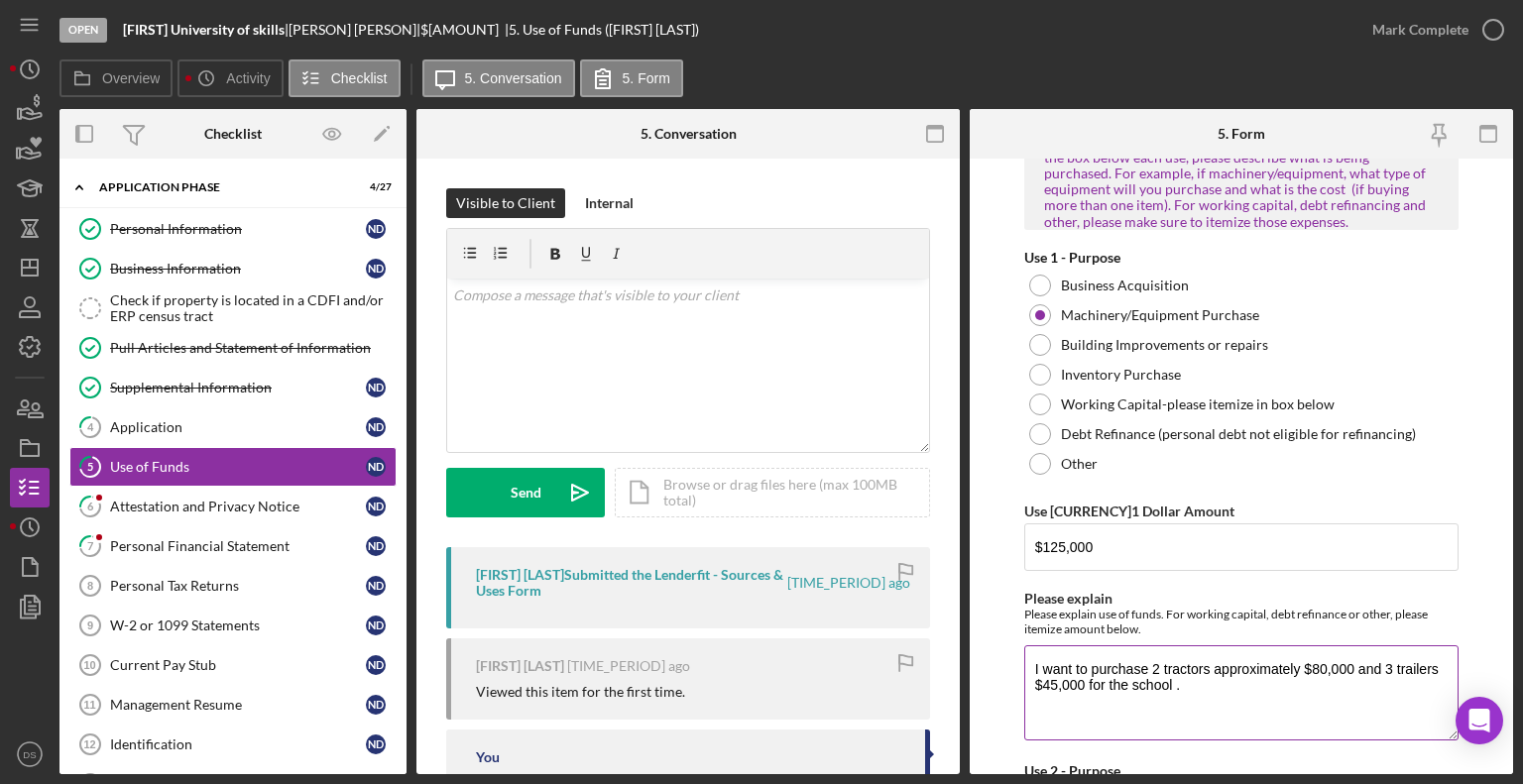 scroll, scrollTop: 0, scrollLeft: 0, axis: both 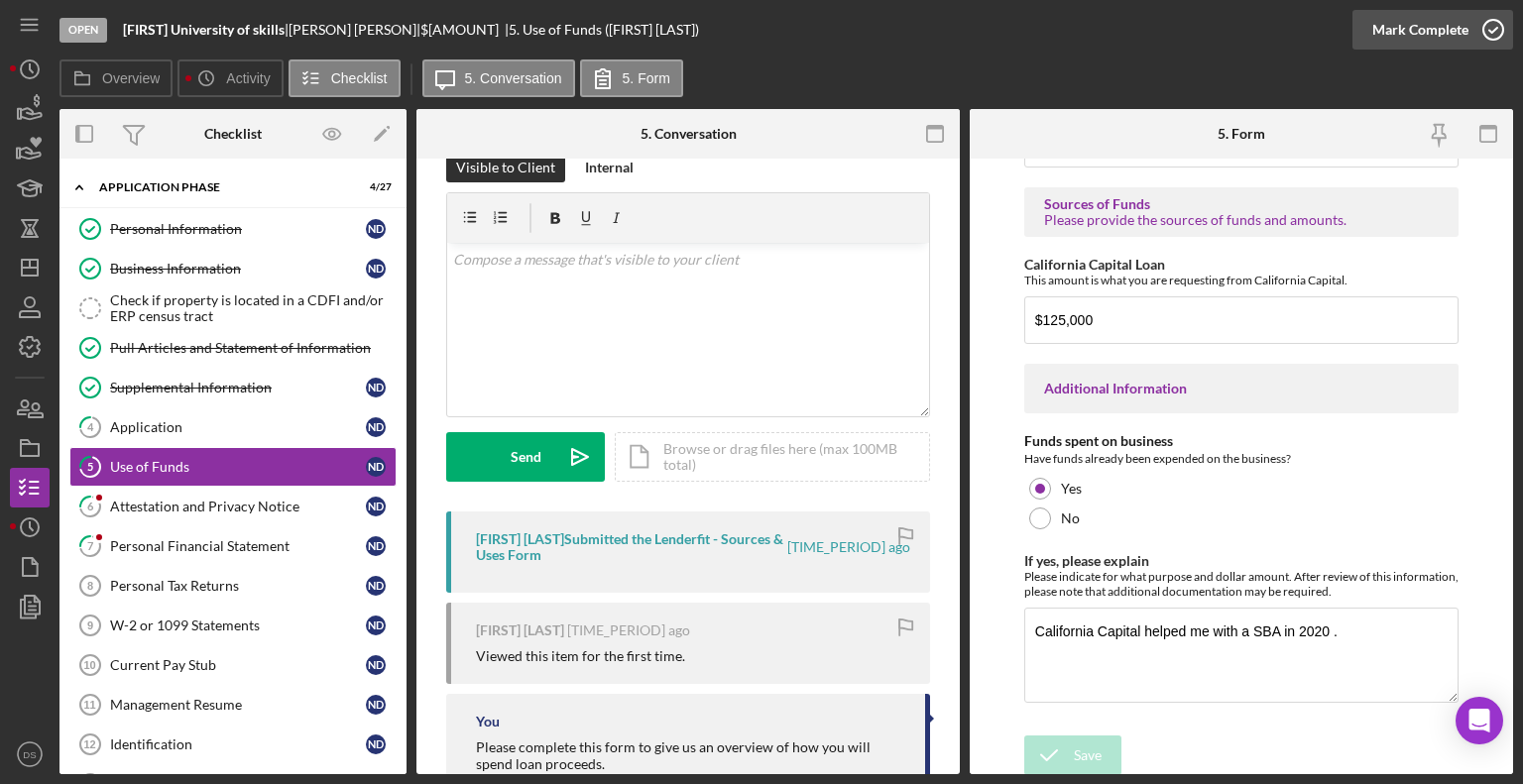 click 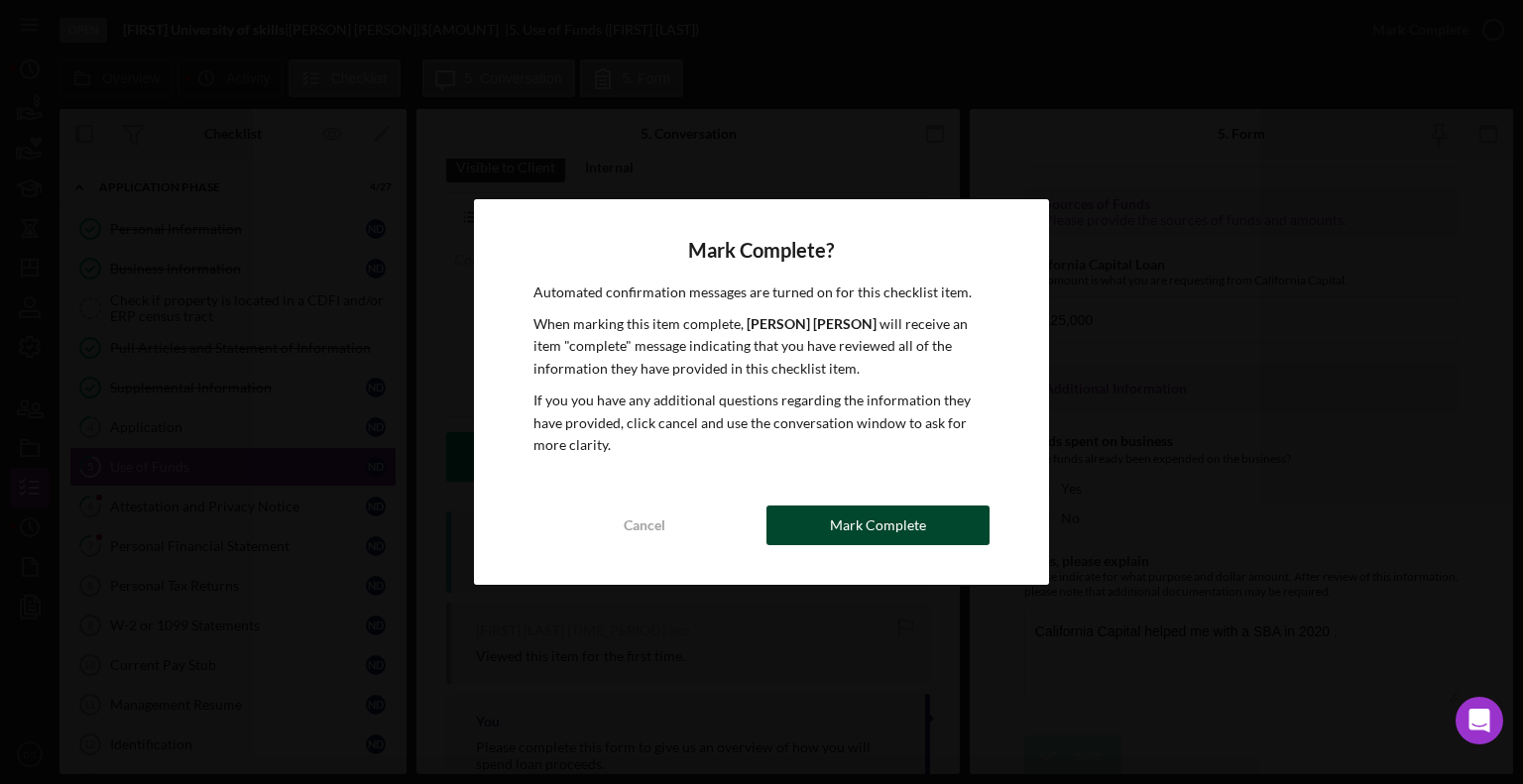 click on "Mark Complete" at bounding box center [878, 525] 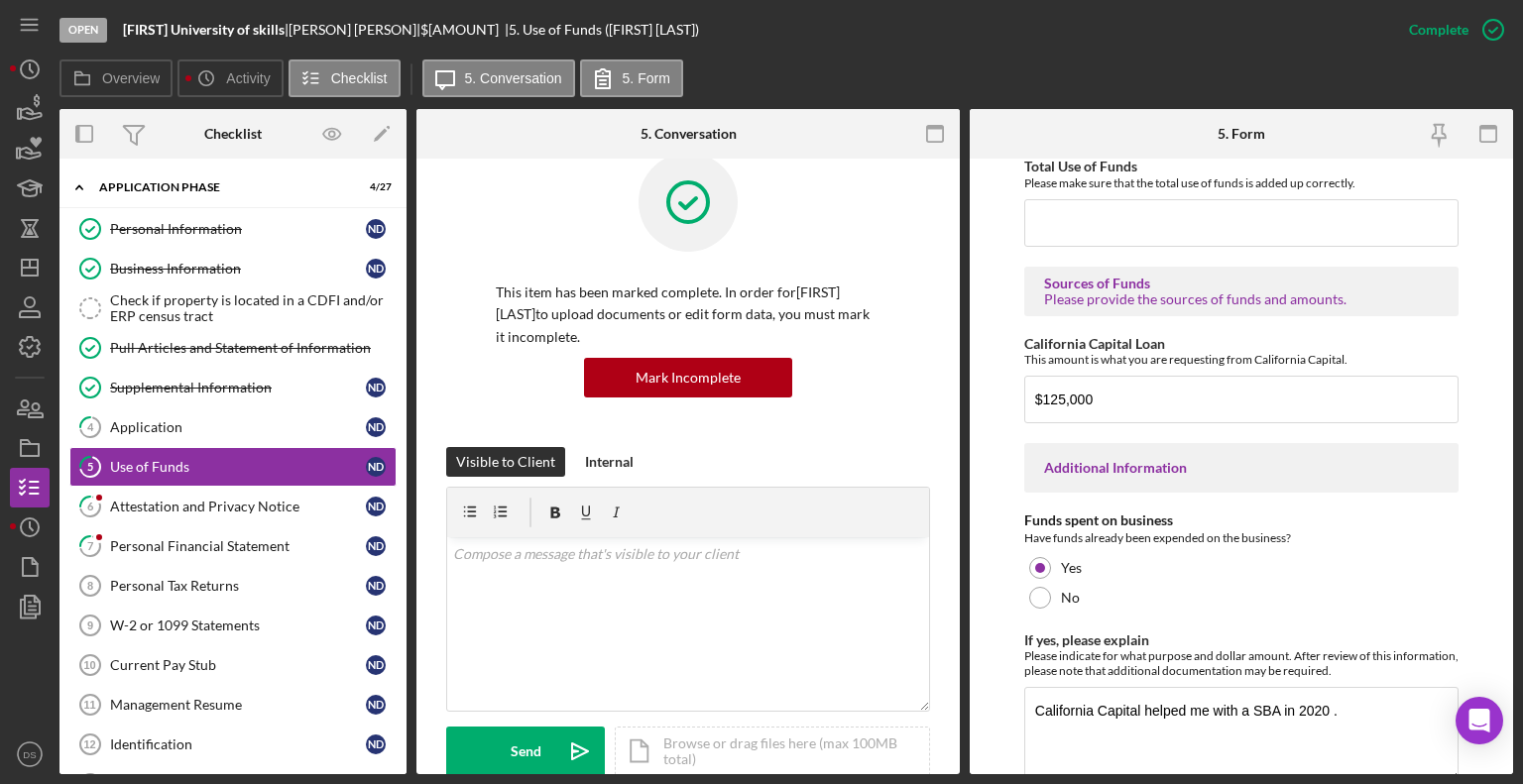 scroll, scrollTop: 329, scrollLeft: 0, axis: vertical 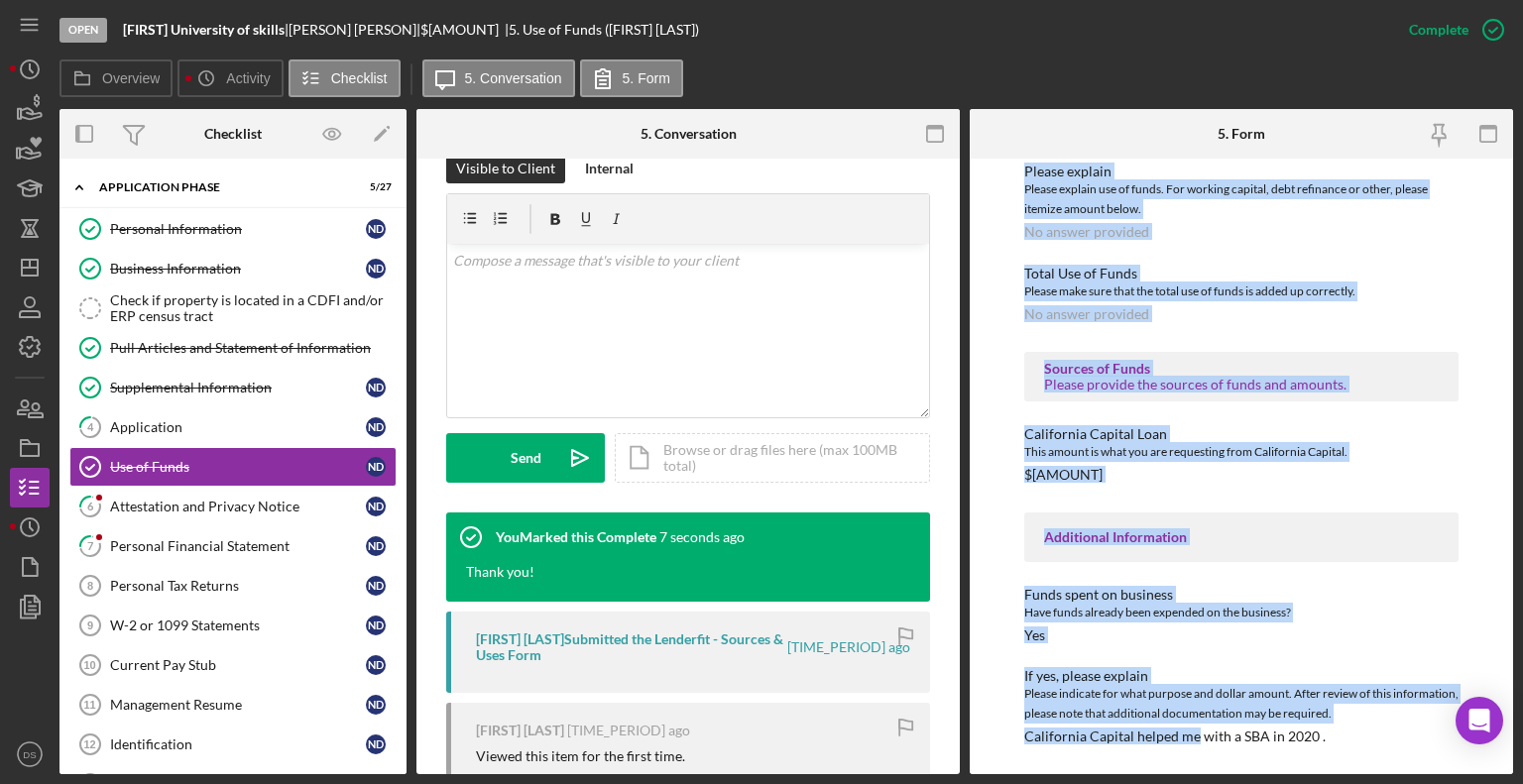 drag, startPoint x: 1025, startPoint y: 259, endPoint x: 1191, endPoint y: 795, distance: 561.117 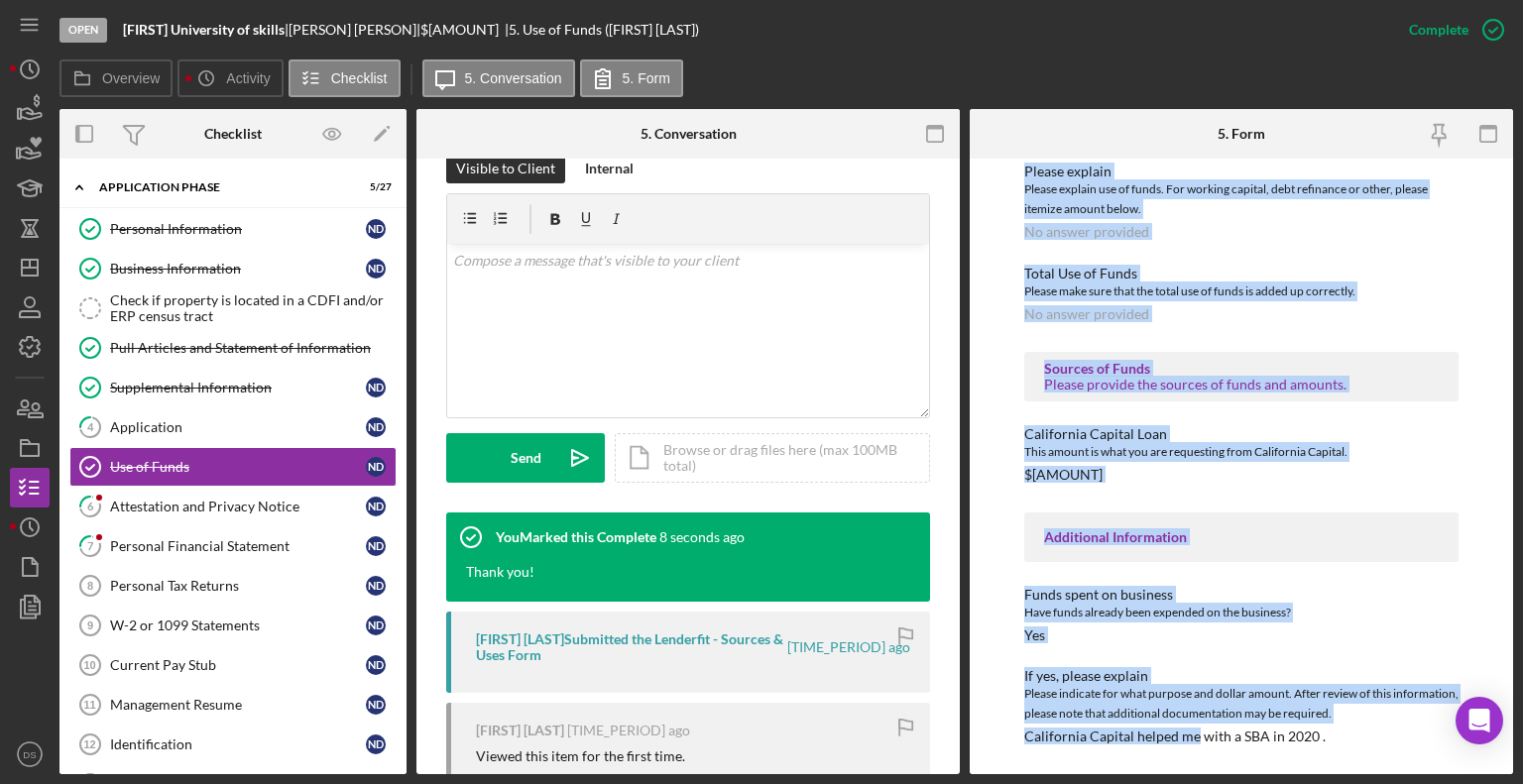 click on "Use of Funds Please identify the use of funds and the amount for each use.  In the box below each use, please describe what is being purchased. For example, if machinery/equipment, what type of equipment will you purchase and what is the cost  (if buying more than one item). For working capital, debt refinancing and other, please make sure to itemize those expenses. Use 1 - Purpose Machinery/Equipment Purchase Use 1 Dollar Amount $[NUMBER] Please explain Please explain use of funds. For working capital, debt refinance or other, please itemize amount below. I want to purchase 2 tractors approximately $[NUMBER] and 3 trailers  $[NUMBER] for the school . Use 2 - Purpose Machinery/Equipment Purchase Use 2 Dollar Amount No answer provided Please explain Please explain use of funds. For working capital, debt refinance or other, please itemize amount below. No answer provided Use 3 - Purpose No answer provided Use 3 Dollar Amount No answer provided Please explain No answer provided Use 4 - Purpose No answer provided Yes" at bounding box center [1241, -133] 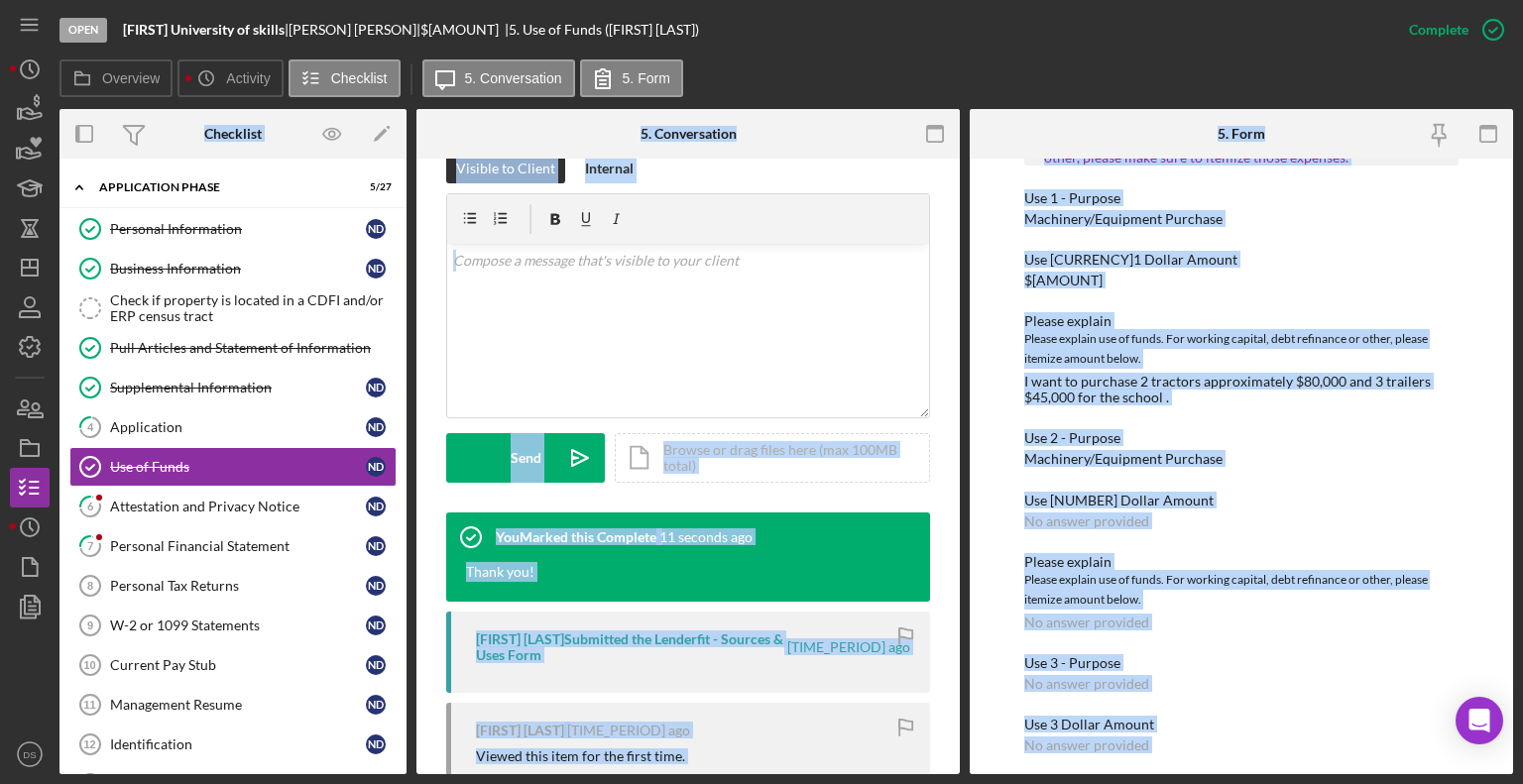 scroll, scrollTop: 0, scrollLeft: 0, axis: both 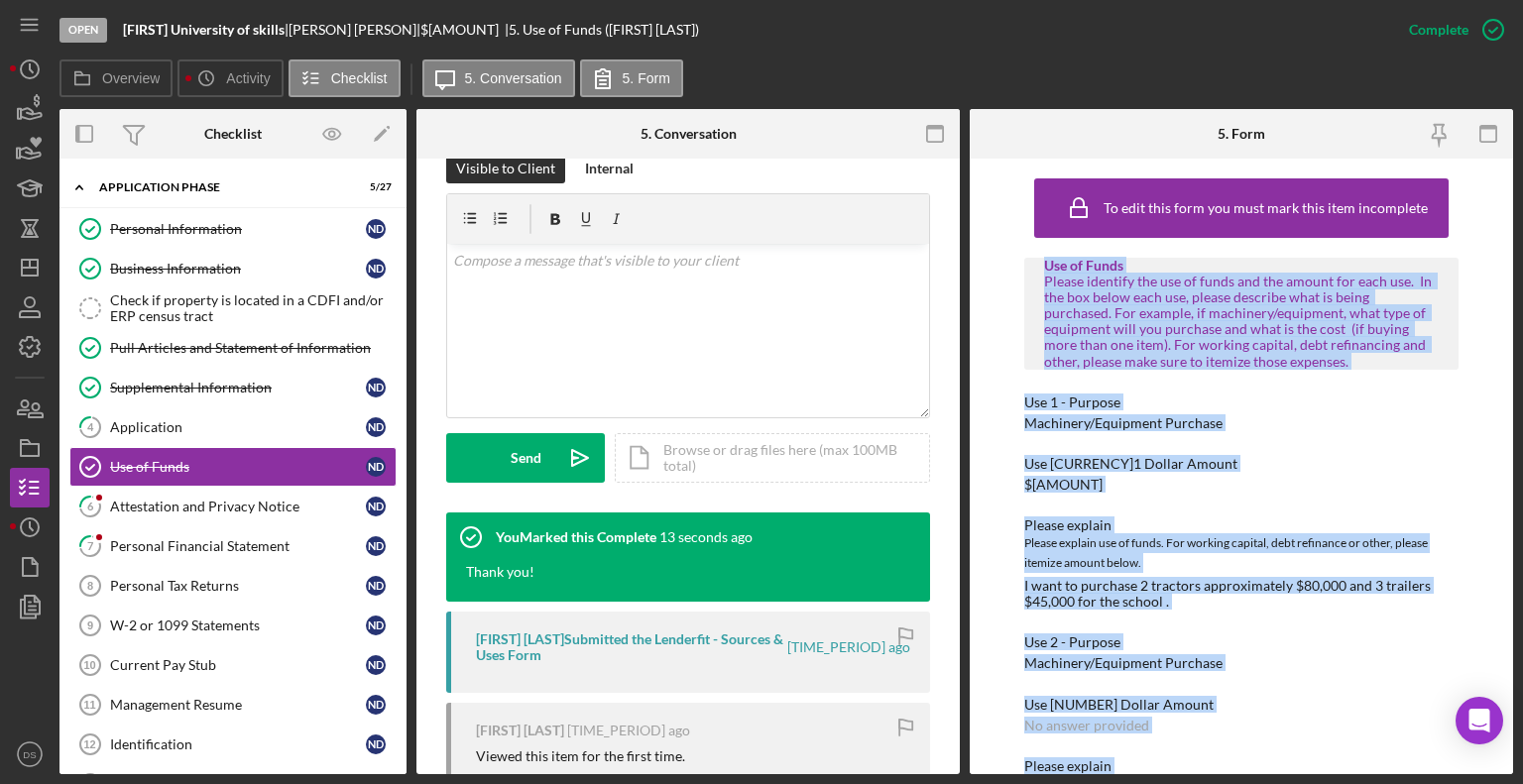 drag, startPoint x: 1333, startPoint y: 740, endPoint x: 1047, endPoint y: 260, distance: 558.745 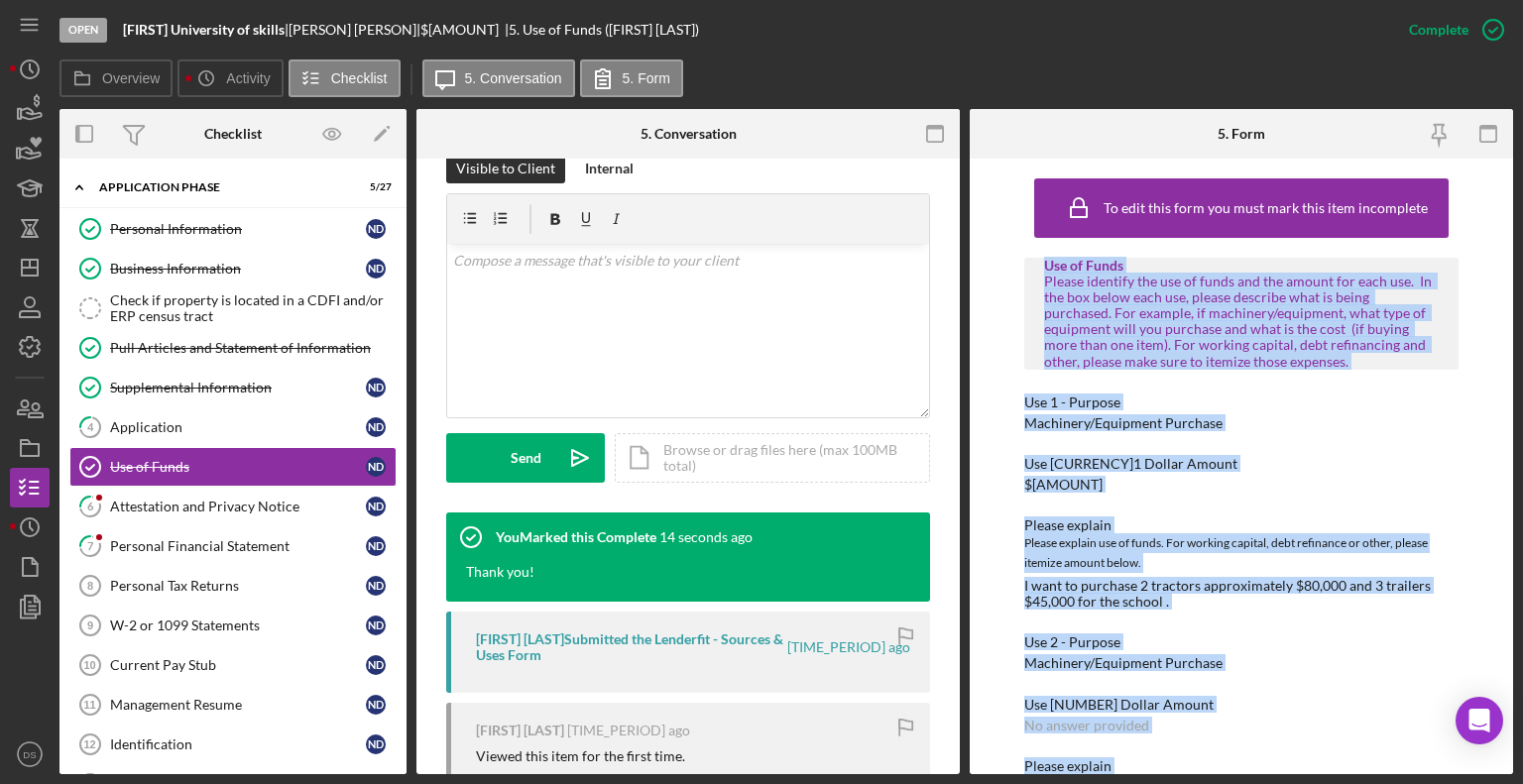 copy on "Use of Funds Please identify the use of funds and the amount for each use.  In the box below each use, please describe what is being purchased. For example, if machinery/equipment, what type of equipment will you purchase and what is the cost  (if buying more than one item). For working capital, debt refinancing and other, please make sure to itemize those expenses. Use 1 - Purpose Machinery/Equipment Purchase Use 1 Dollar Amount $[AMOUNT] Please explain Please explain use of funds. For working capital, debt refinance or other, please itemize amount below. I want to purchase 2 tractors approximately $[AMOUNT] and 3 trailers  $[AMOUNT] for the school . Use 2 - Purpose Machinery/Equipment Purchase Use 2 Dollar Amount No answer provided Please explain Please explain use of funds. For working capital, debt refinance or other, please itemize amount below. No answer provided Use 3 - Purpose No answer provided Use 3 Dollar Amount No answer provided Please explain Please explain use of funds. For working capital, debt r..." 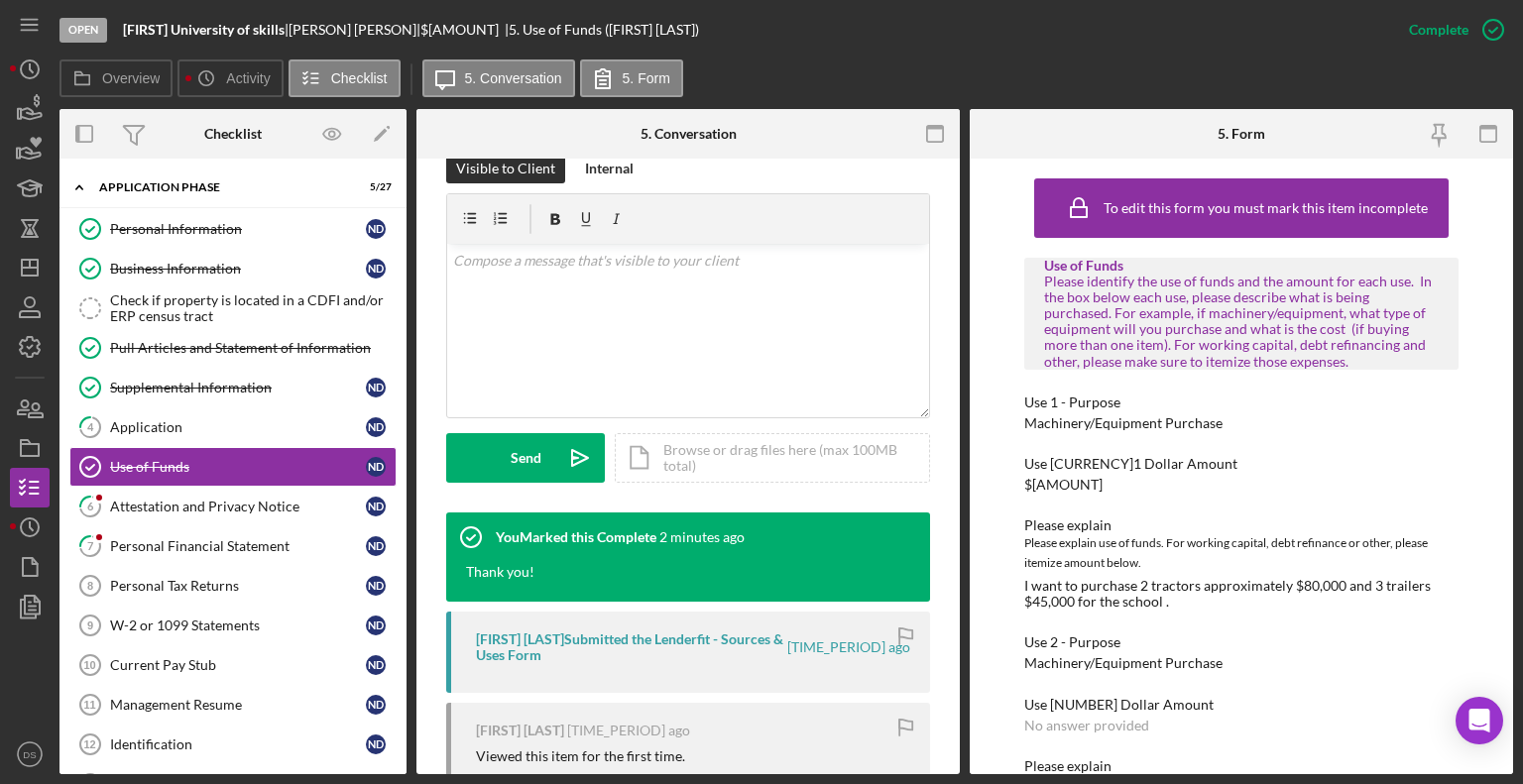 click on "Visible to Client Internal" at bounding box center [688, 168] 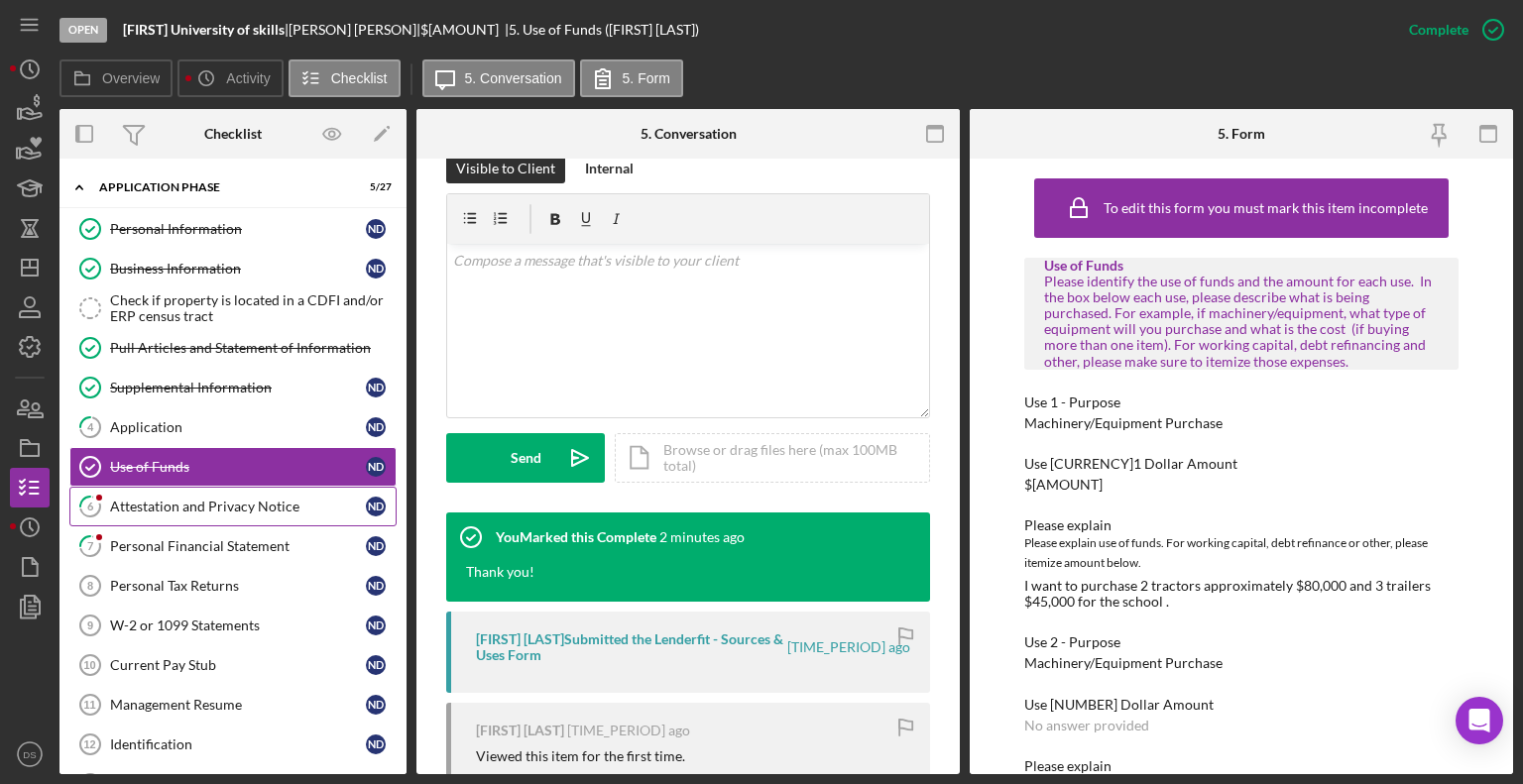 click on "Attestation and Privacy Notice" at bounding box center [238, 506] 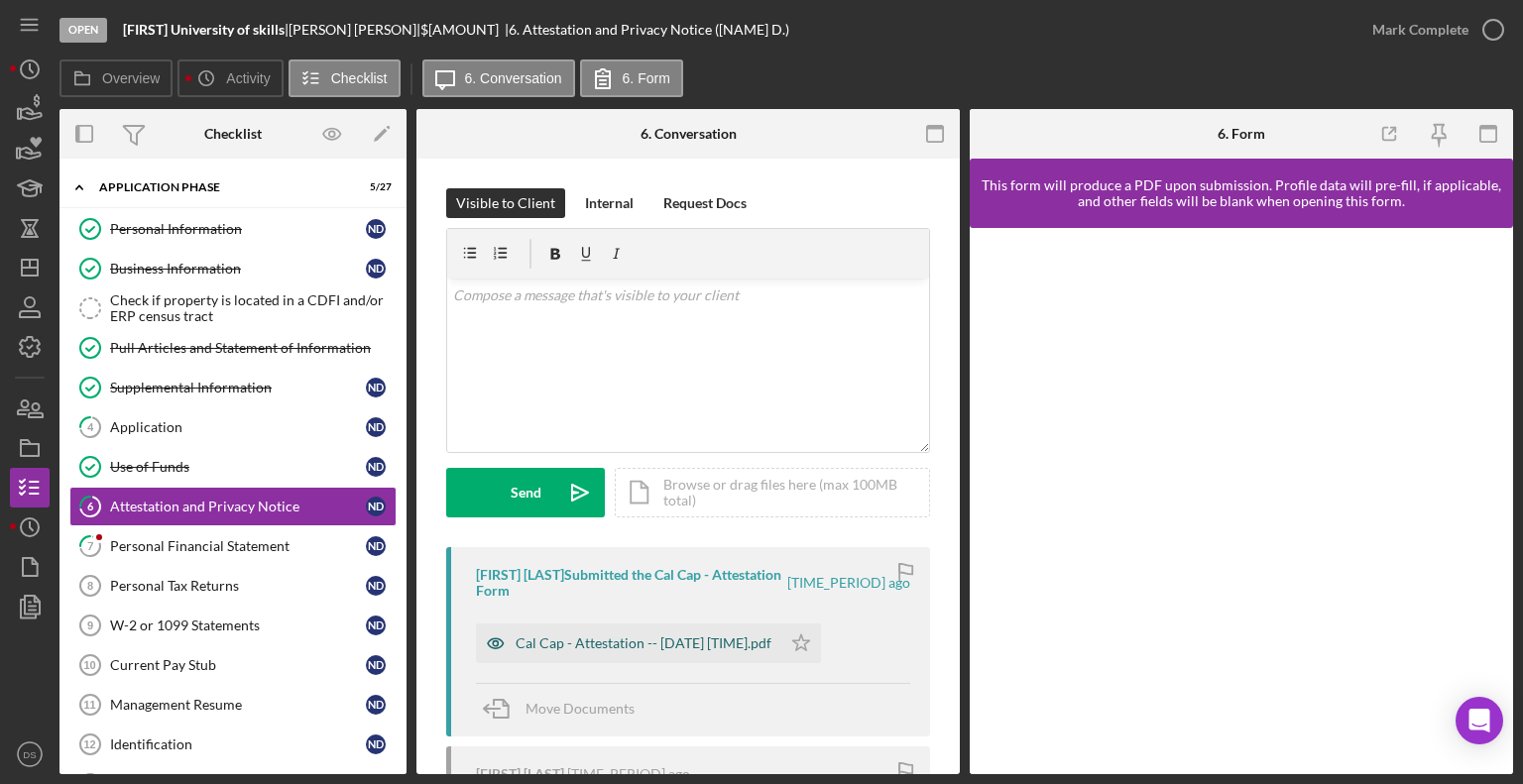 click on "Cal Cap - Attestation -- [DATE] [TIME].pdf" at bounding box center [644, 643] 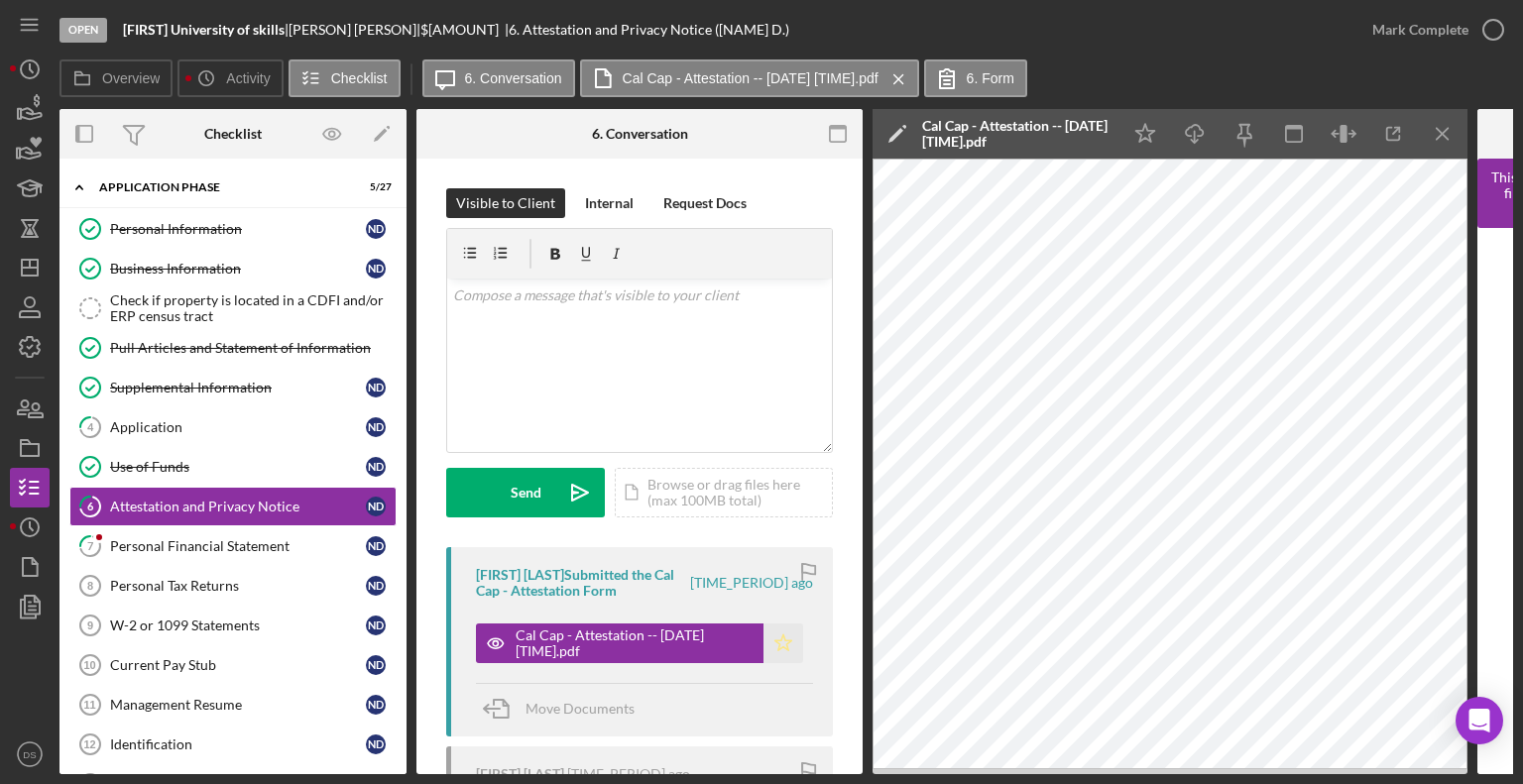 click 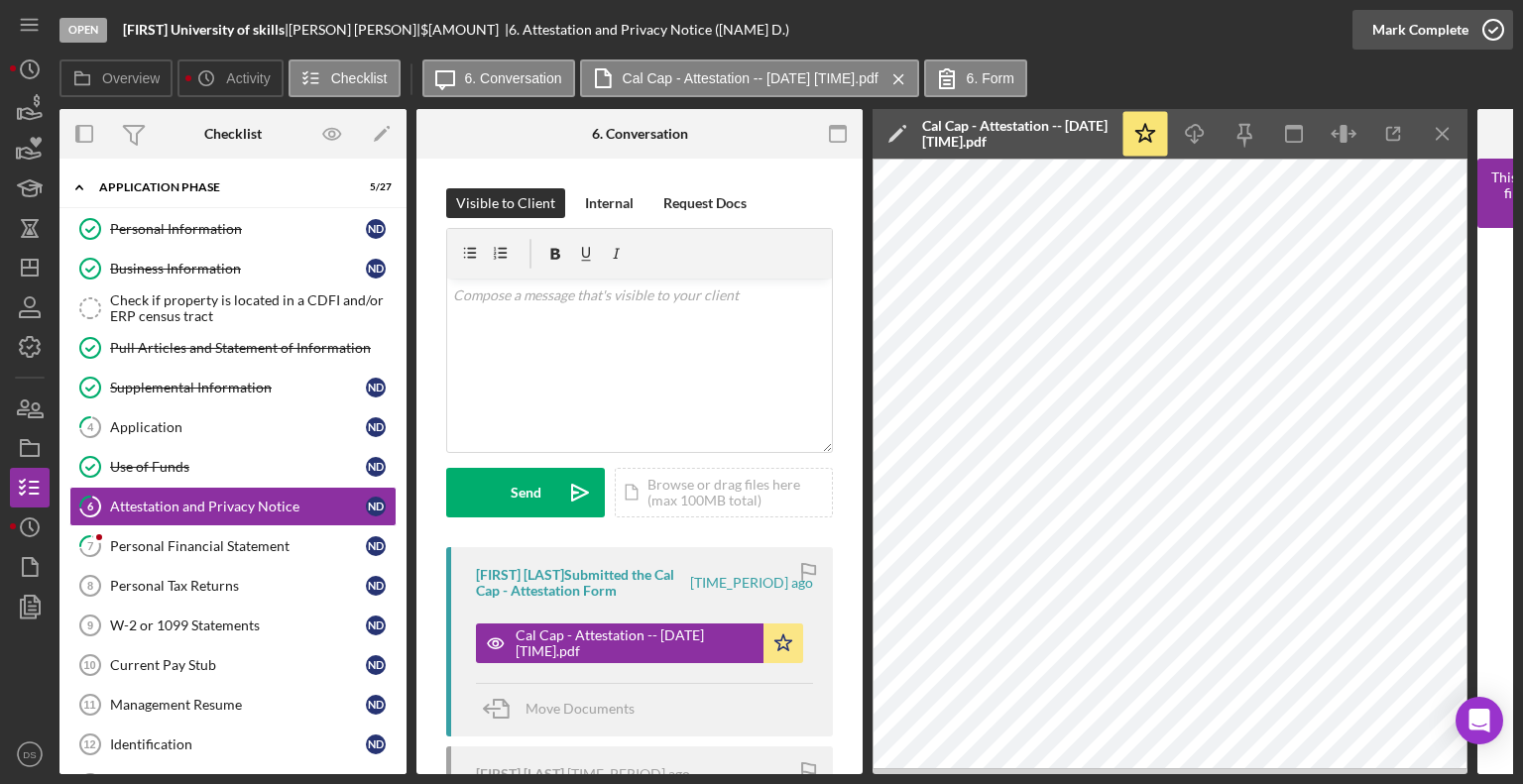 click 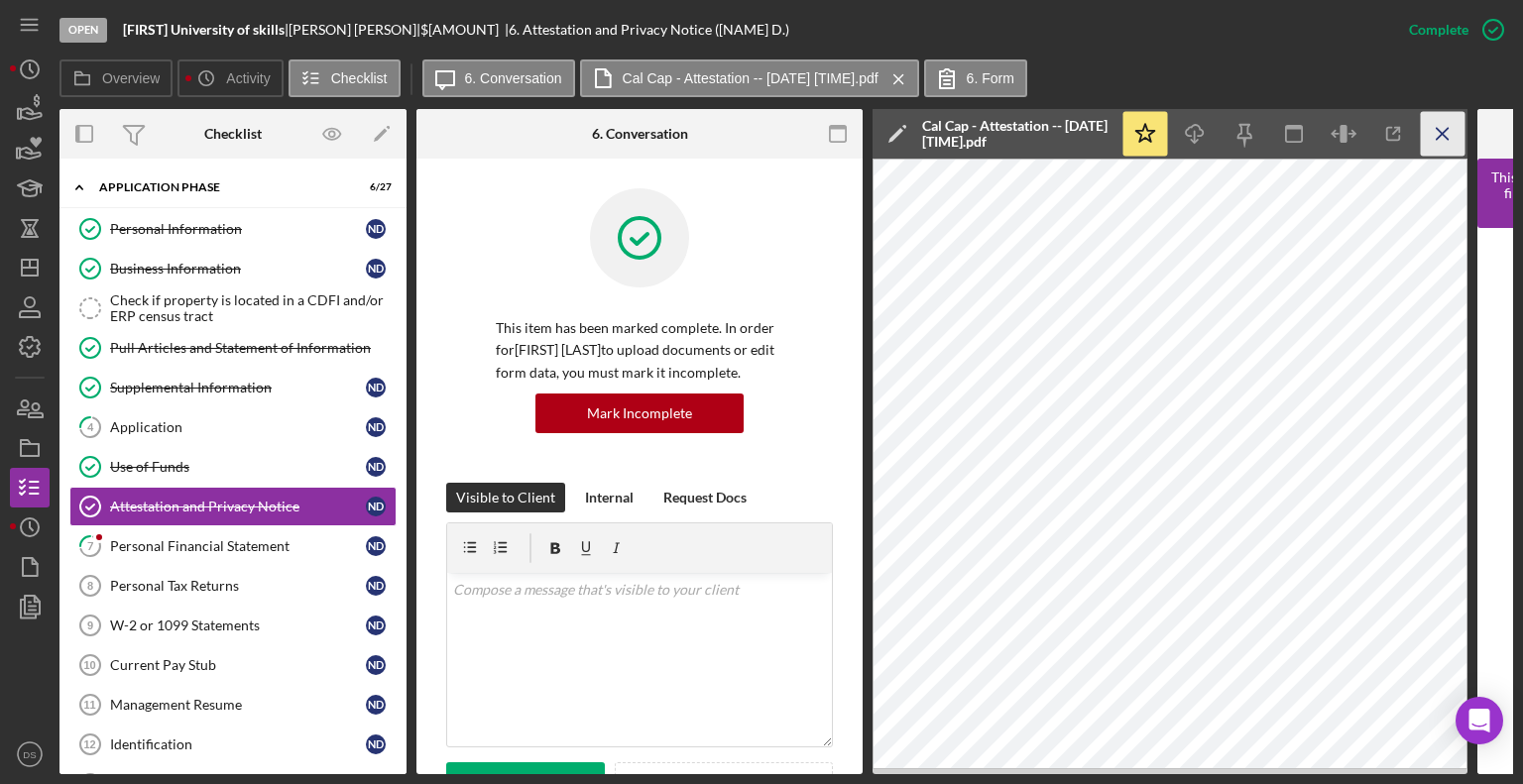 click on "Icon/Menu Close" 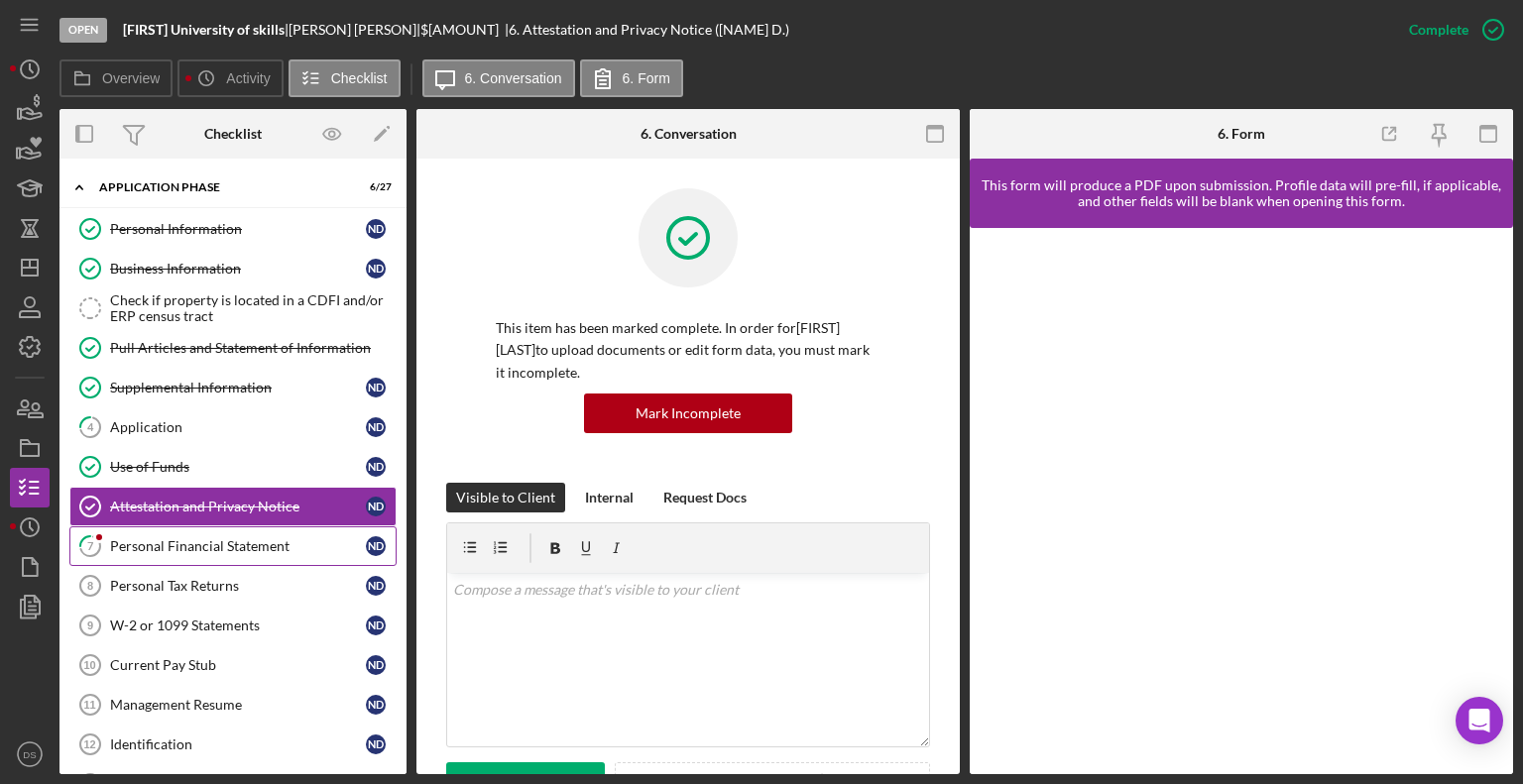 click on "Personal Financial Statement" at bounding box center (238, 546) 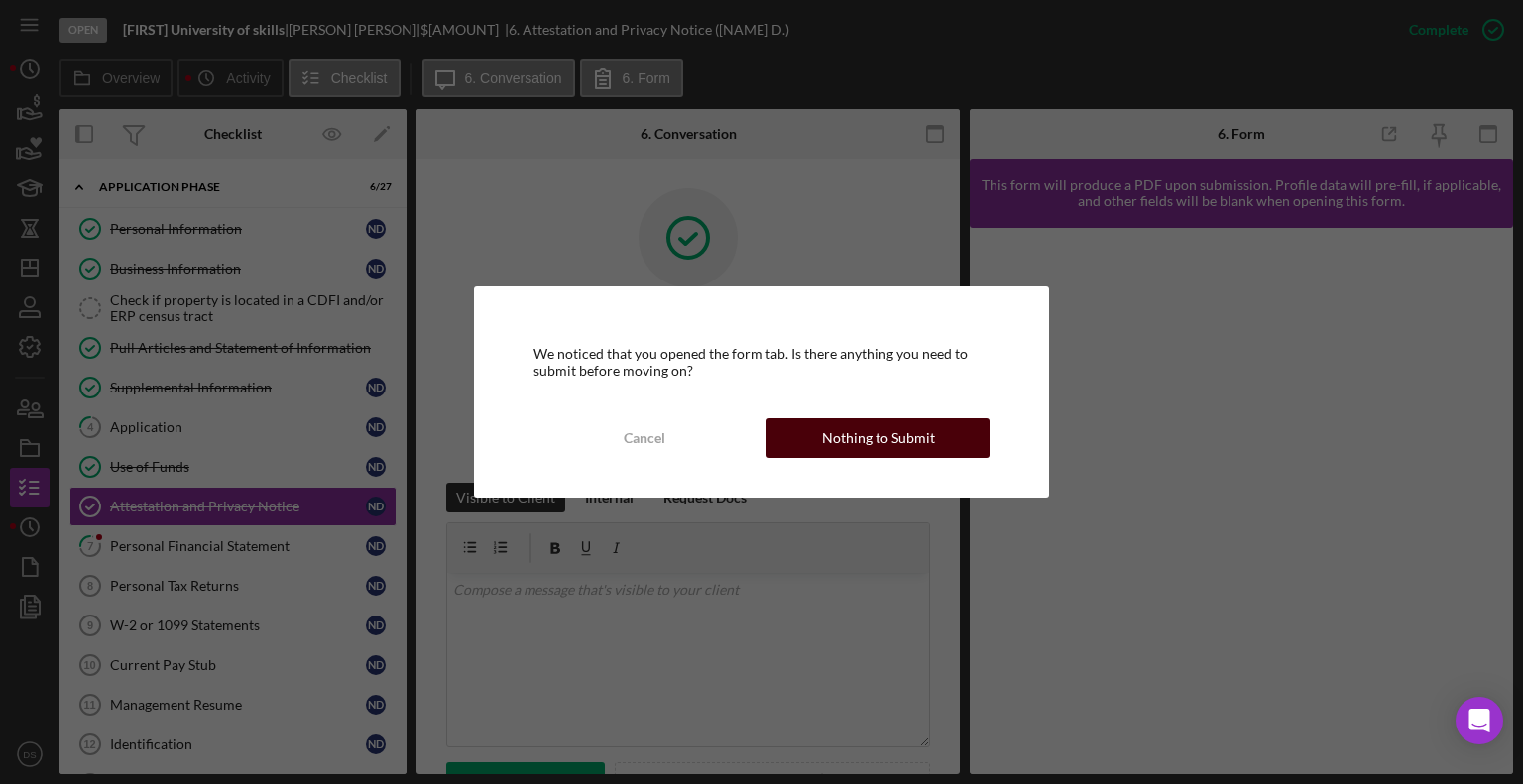 click on "Nothing to Submit" at bounding box center (878, 438) 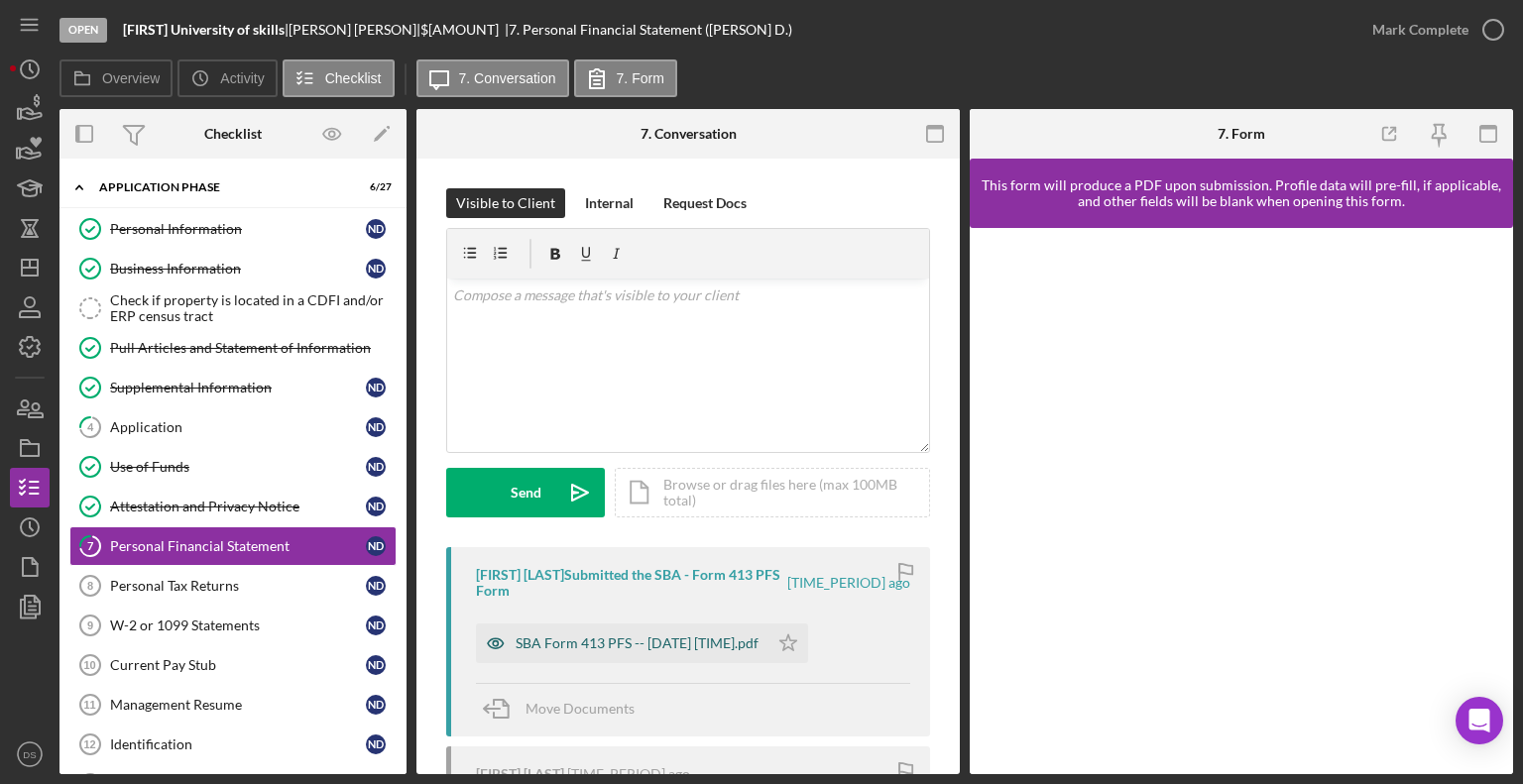 click on "SBA Form 413 PFS -- [DATE] [TIME].pdf" at bounding box center [622, 643] 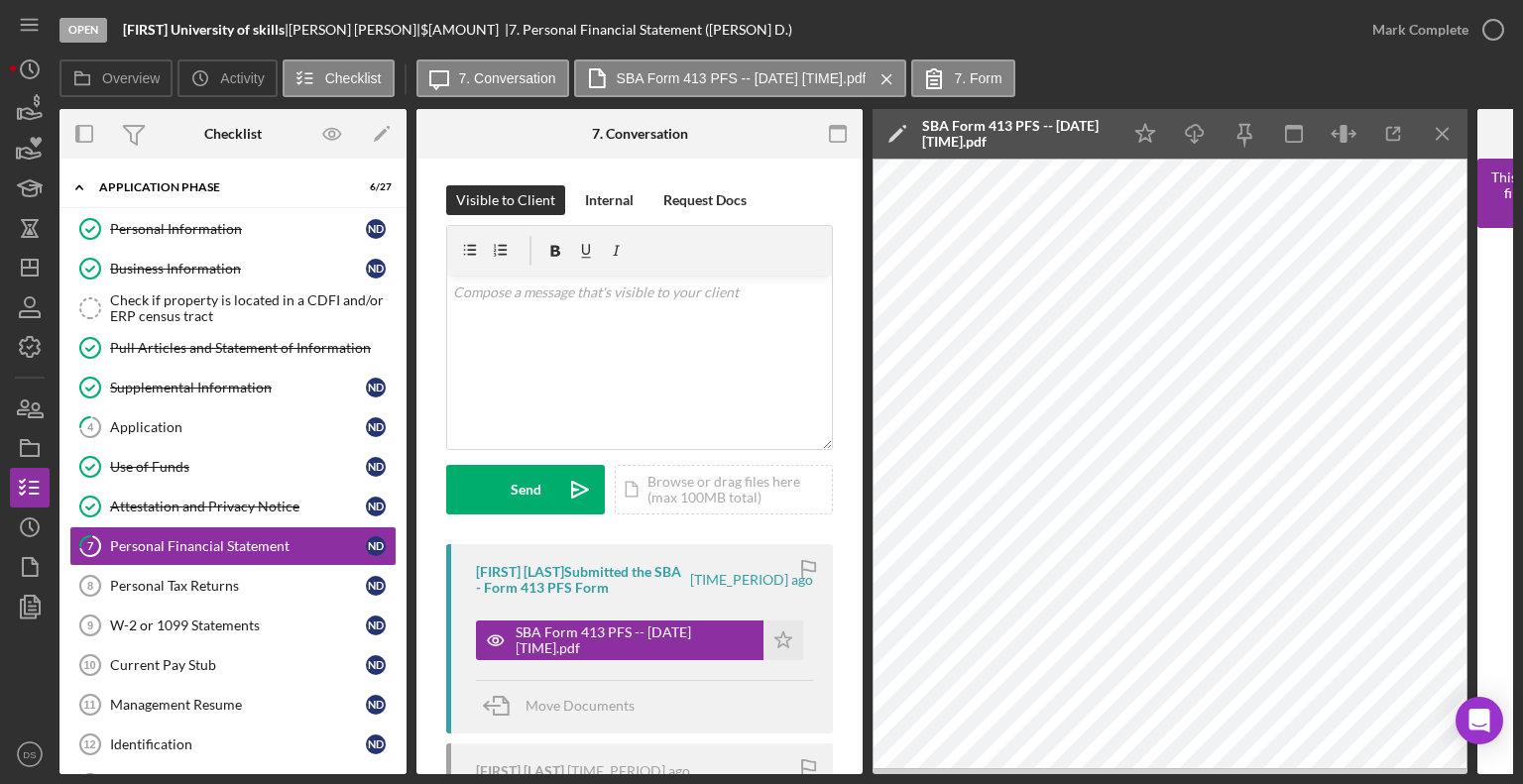 scroll, scrollTop: 0, scrollLeft: 0, axis: both 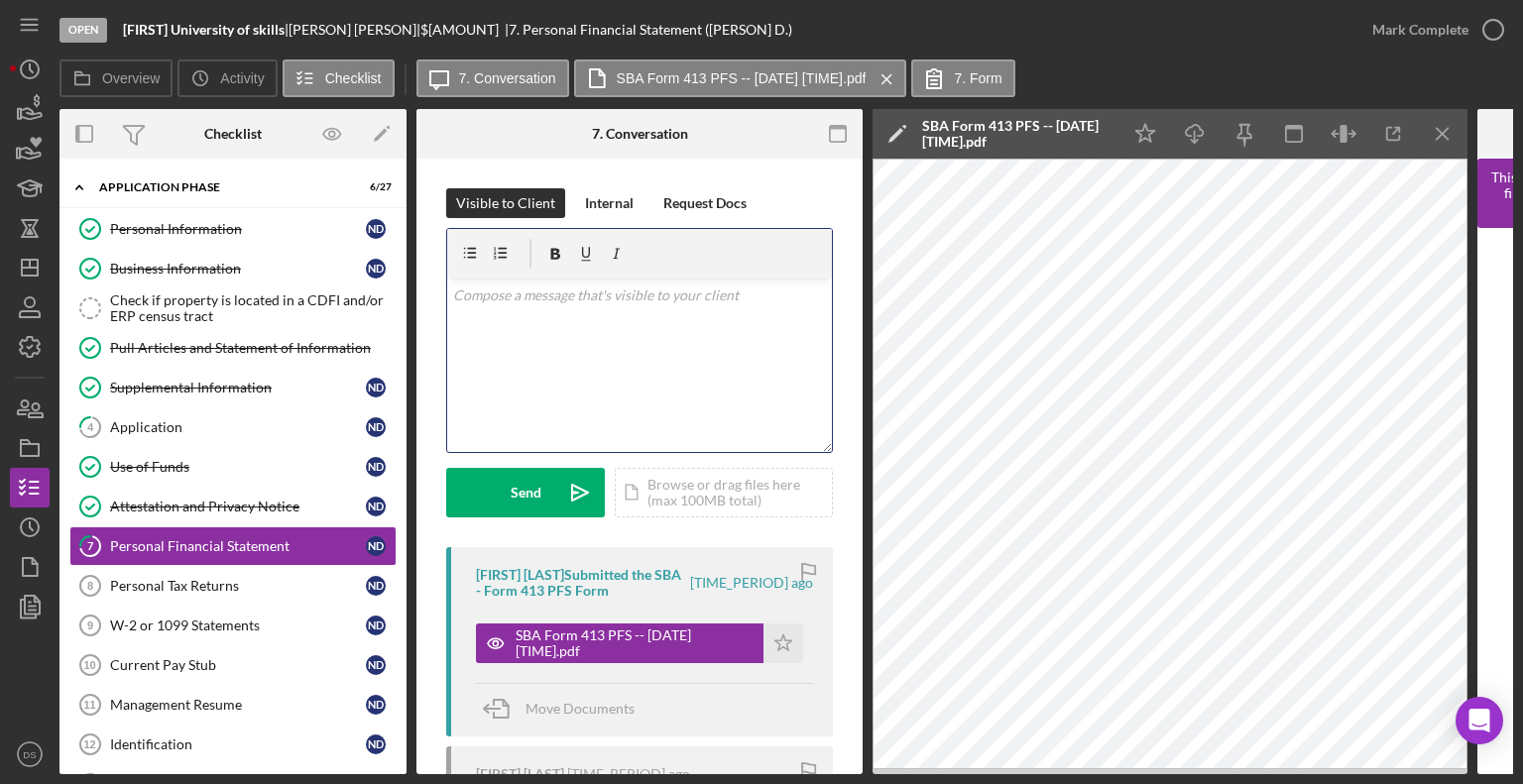click at bounding box center [640, 295] 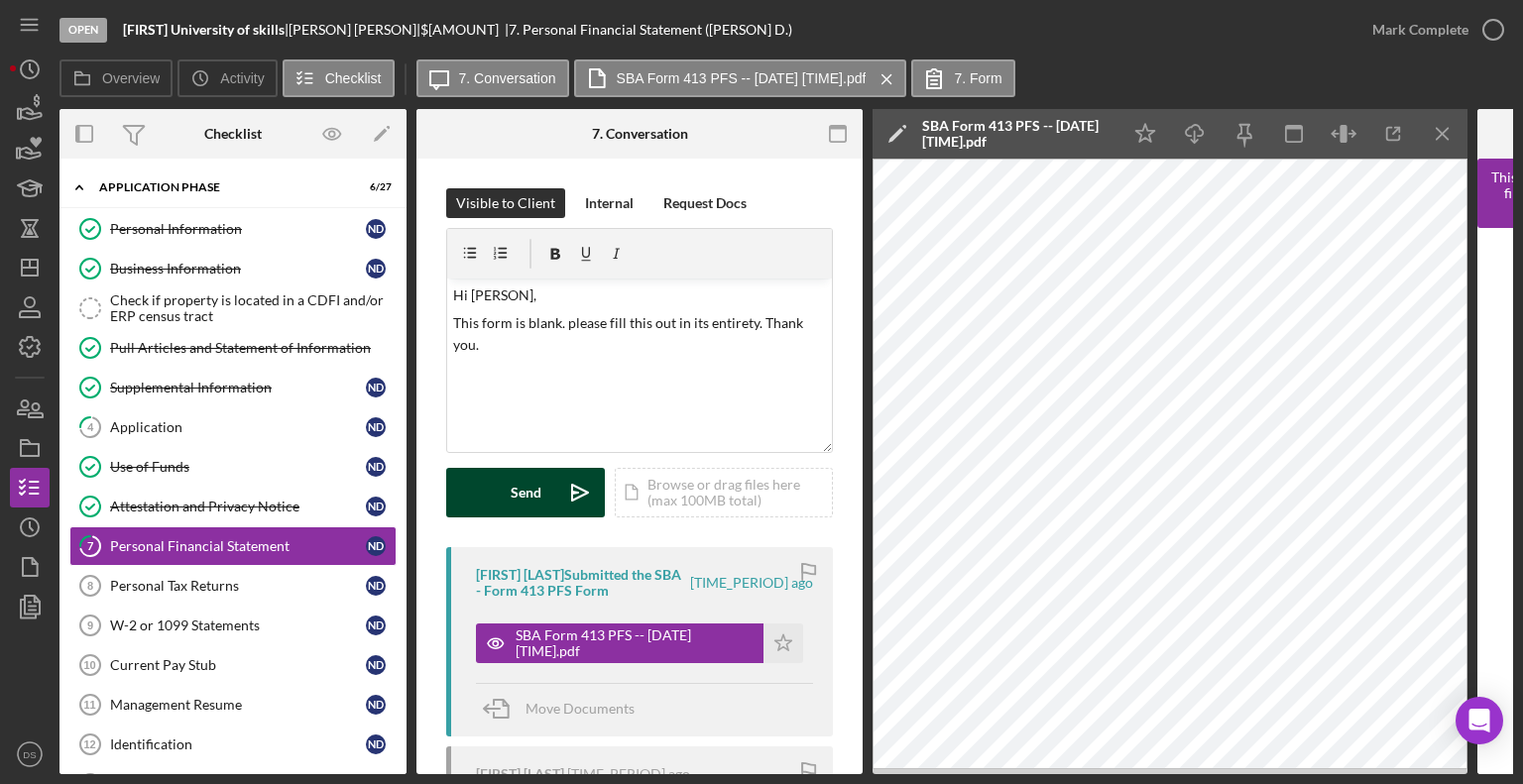 click on "Send" at bounding box center (526, 493) 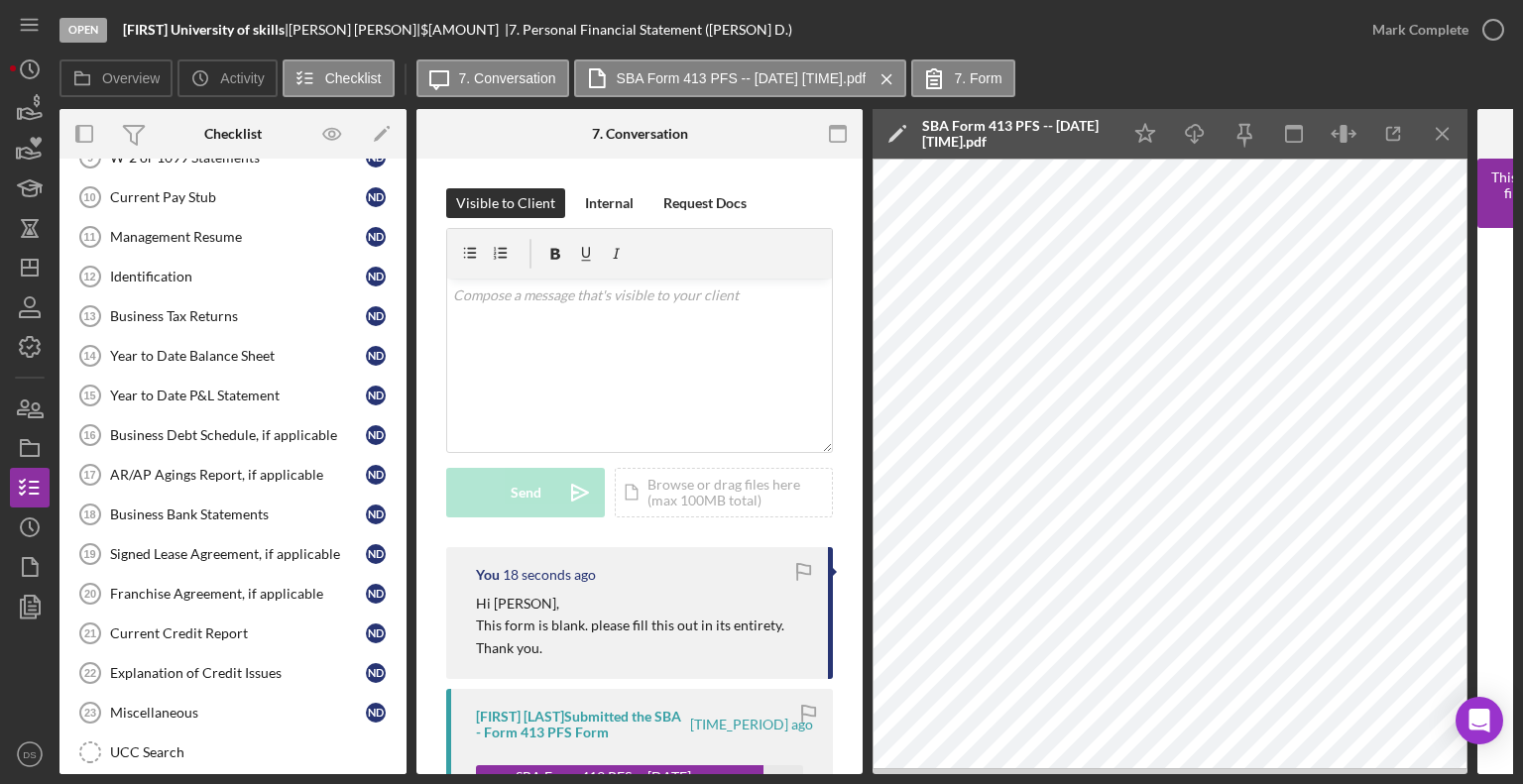 scroll, scrollTop: 474, scrollLeft: 0, axis: vertical 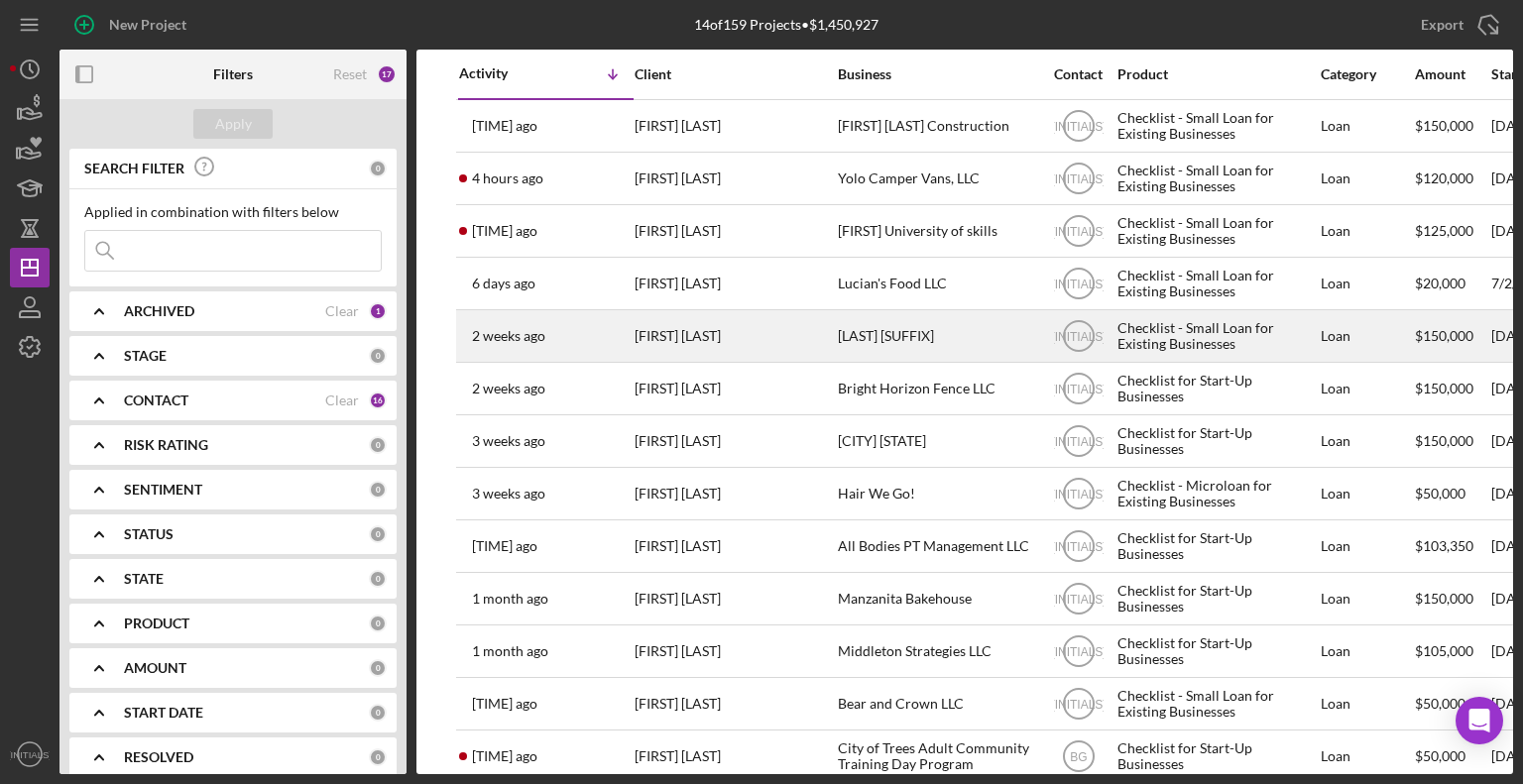 click on "[FIRST] [LAST]" at bounding box center [734, 336] 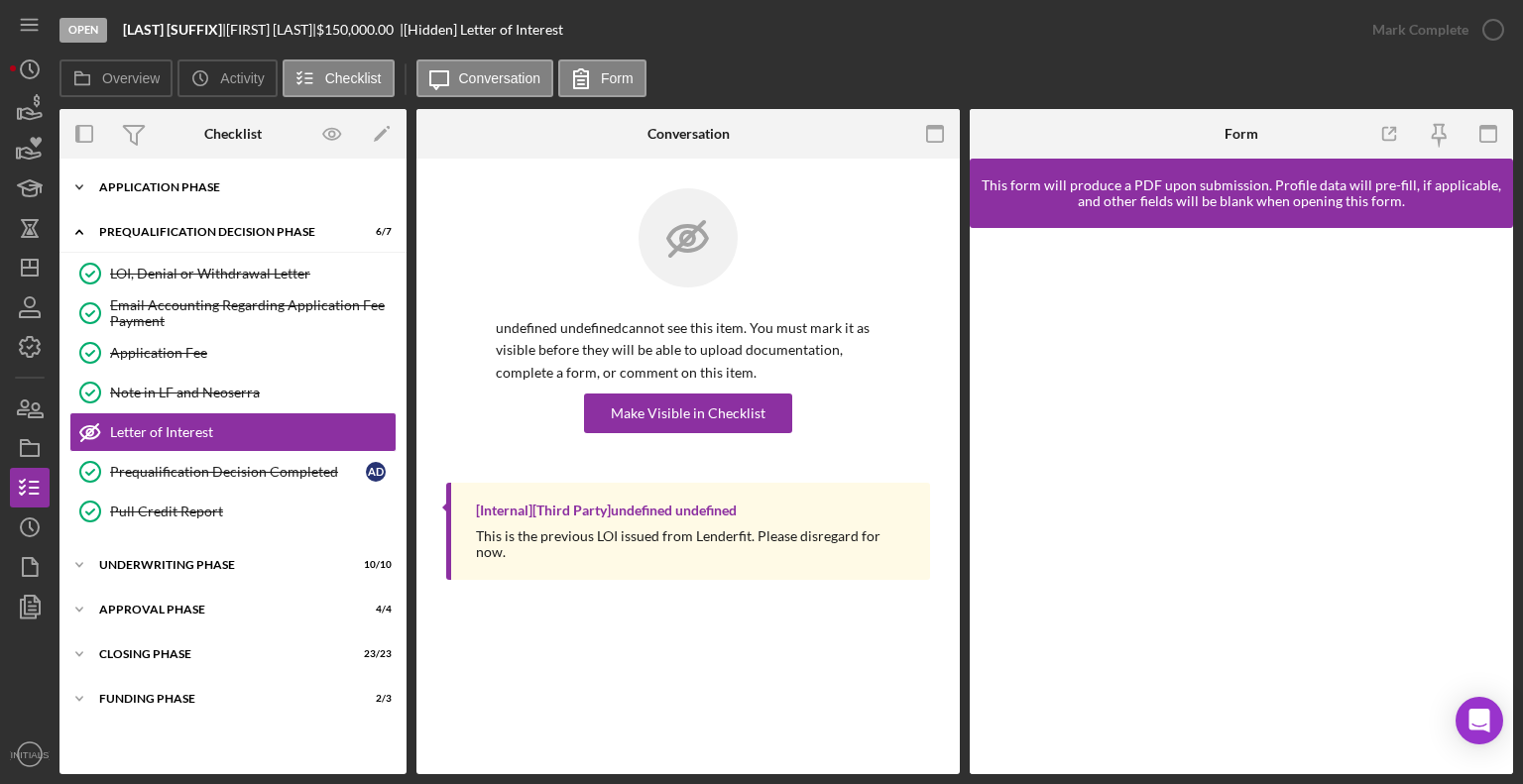 click on "Application Phase" at bounding box center (240, 187) 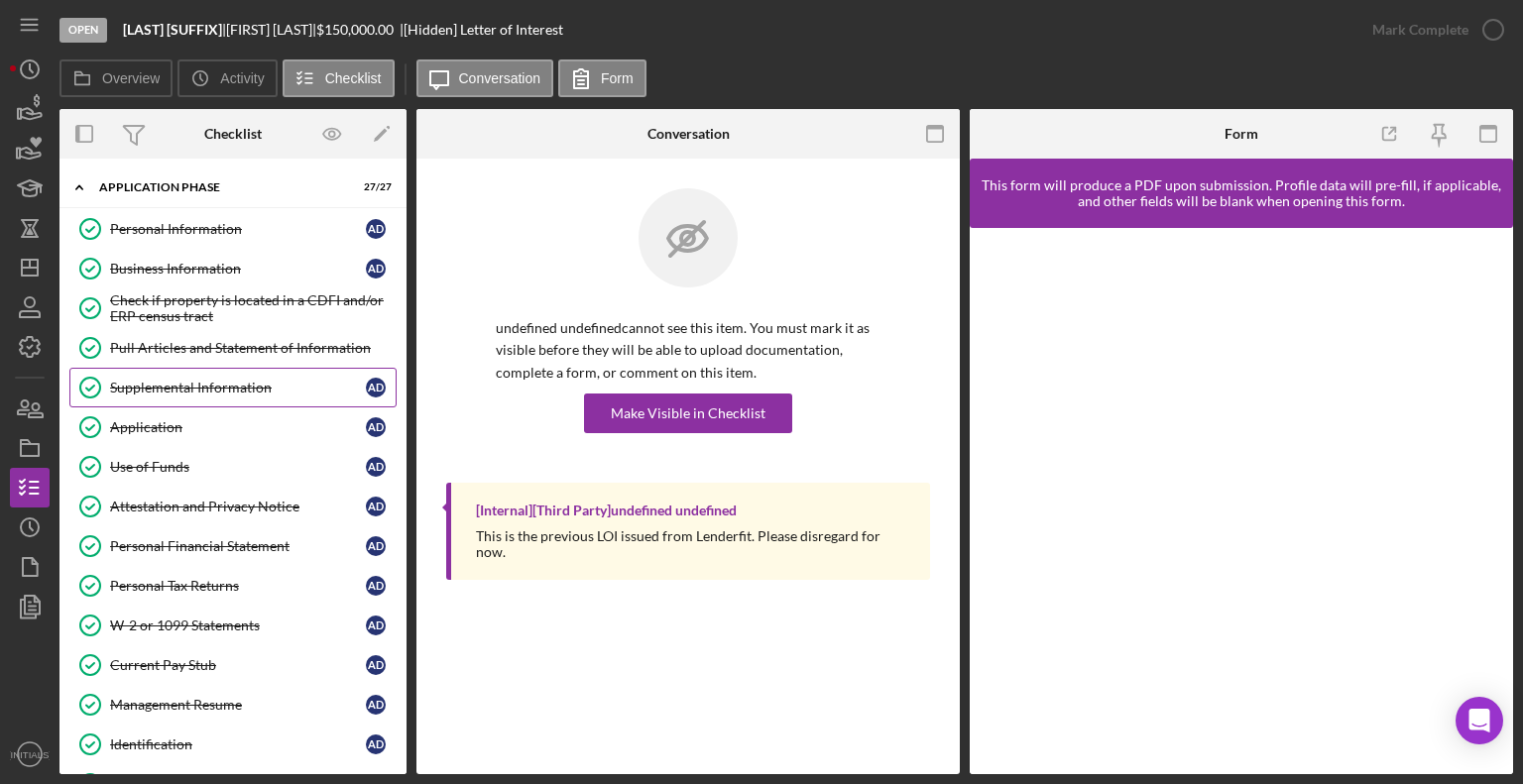 click on "Supplemental Information" at bounding box center (238, 388) 